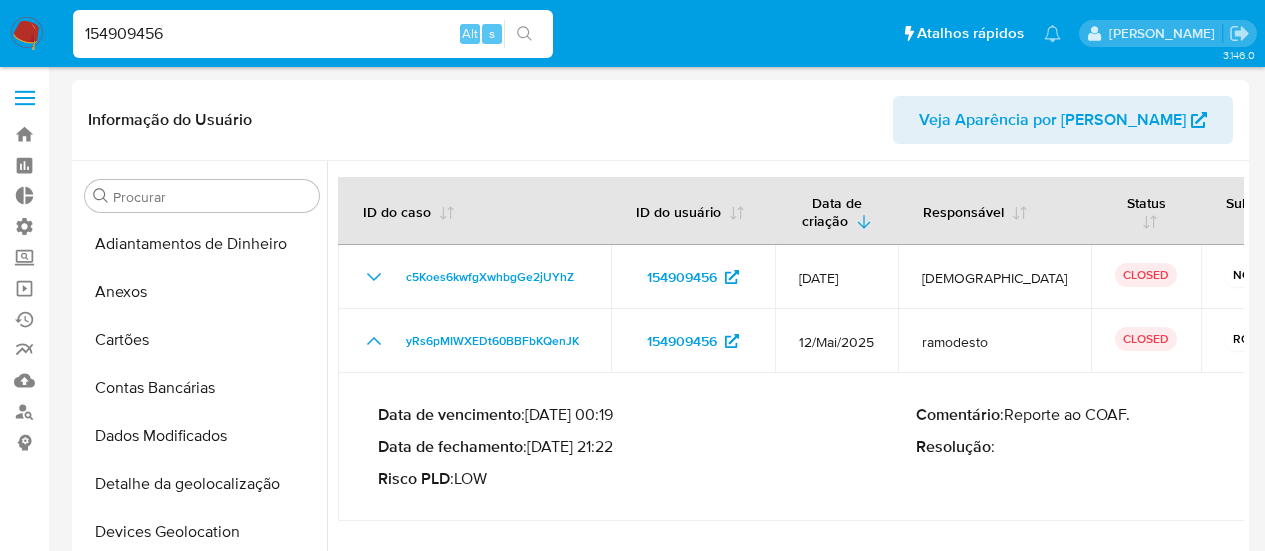 select on "10" 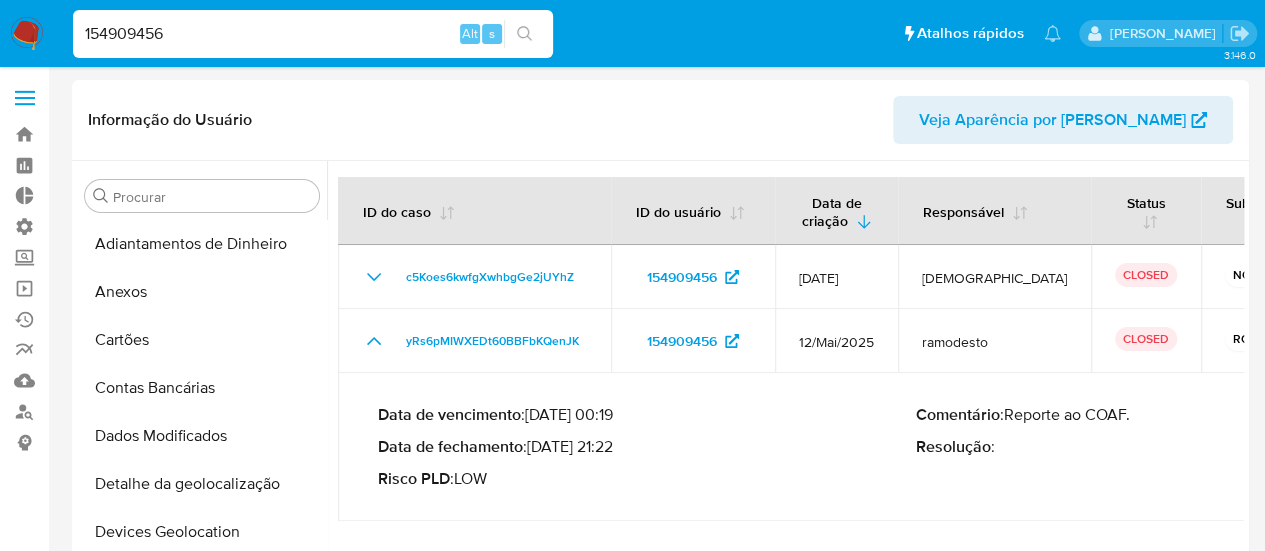 click on "154909456" at bounding box center (313, 34) 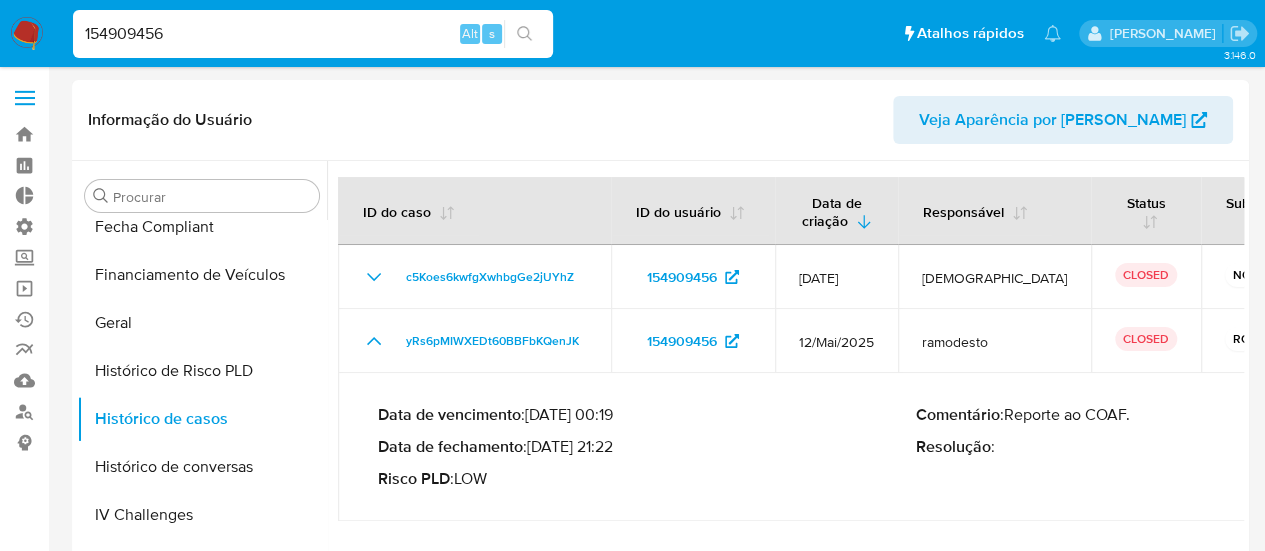 click on "Pausado Ver notificaciones 154909456 Alt s Atalhos rápidos   Presiona las siguientes teclas para acceder a algunas de las funciones Pesquisar caso ou usuário Alt s Voltar para casa Alt h Adicionar um anexo Alt a [PERSON_NAME]" at bounding box center (632, 33) 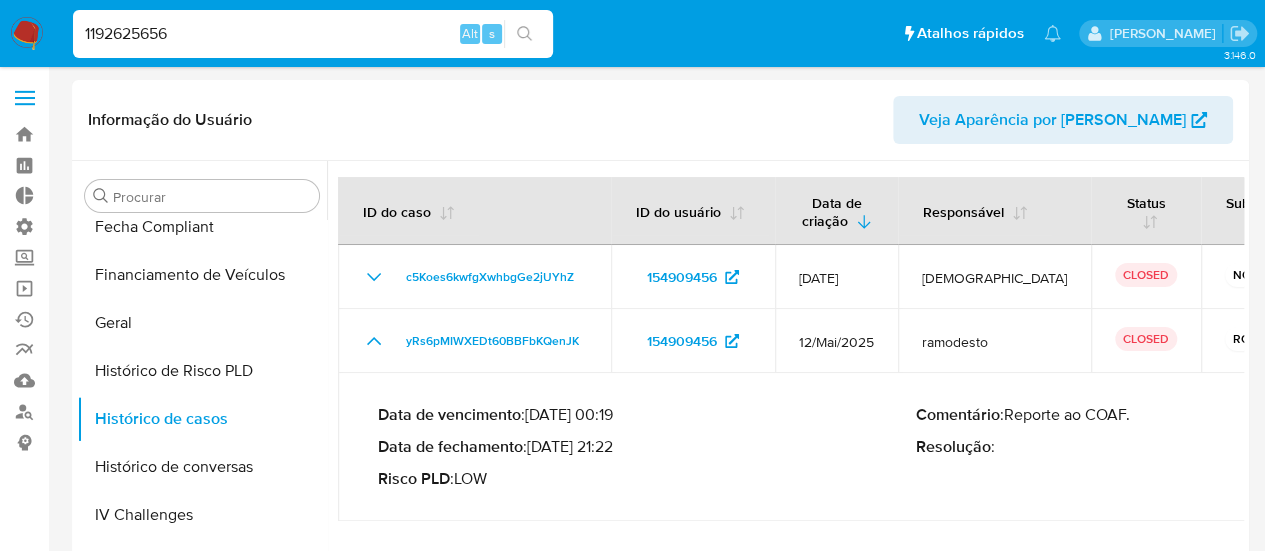 type on "1192625656" 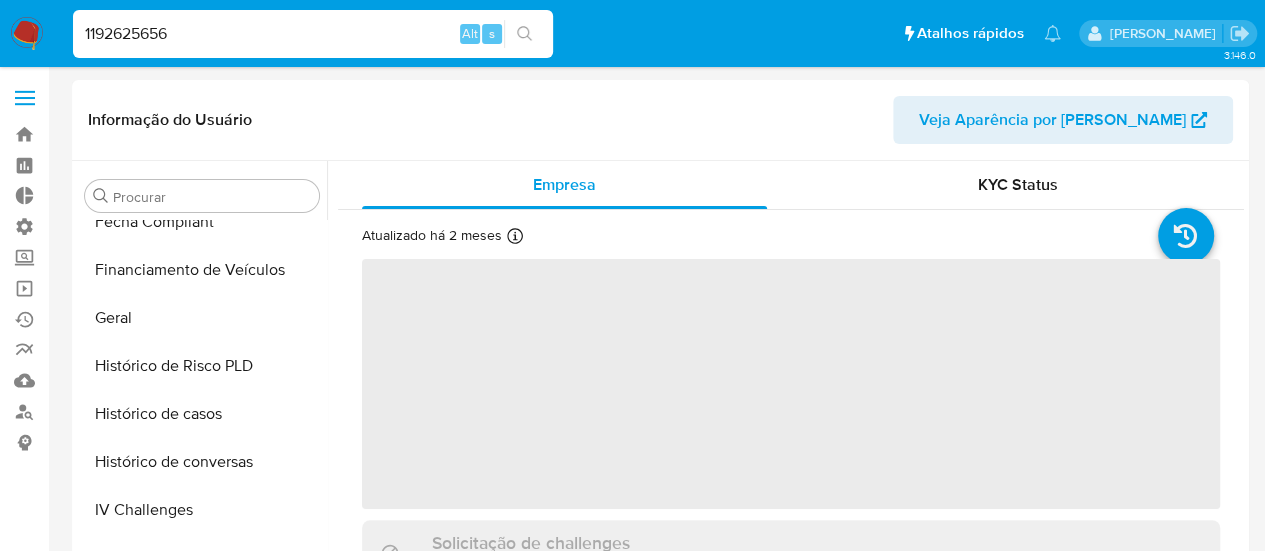 scroll, scrollTop: 845, scrollLeft: 0, axis: vertical 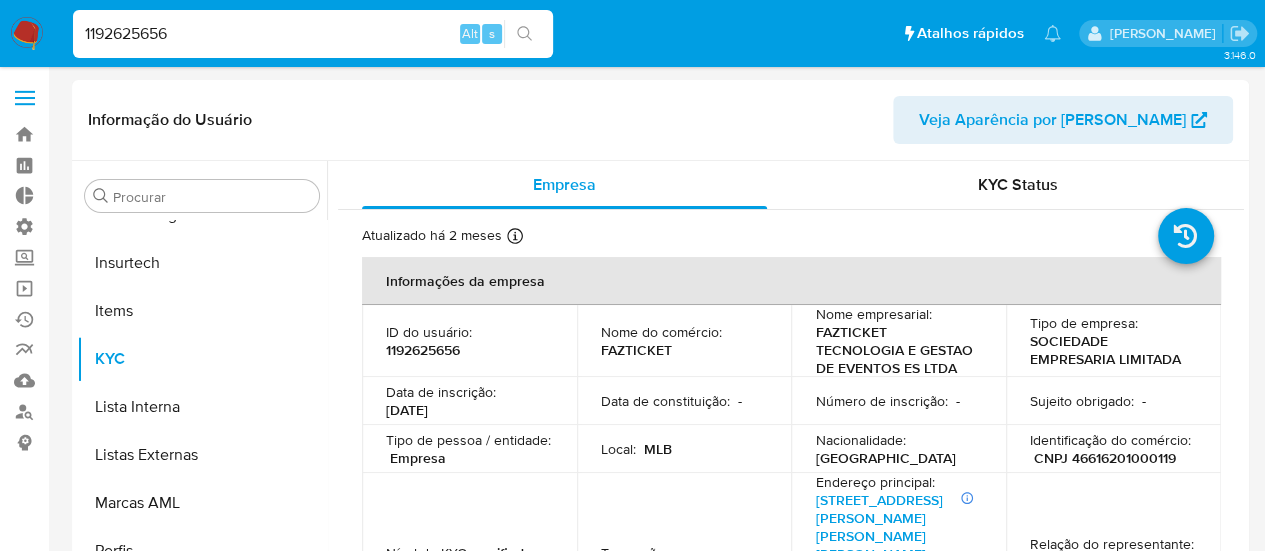 select on "10" 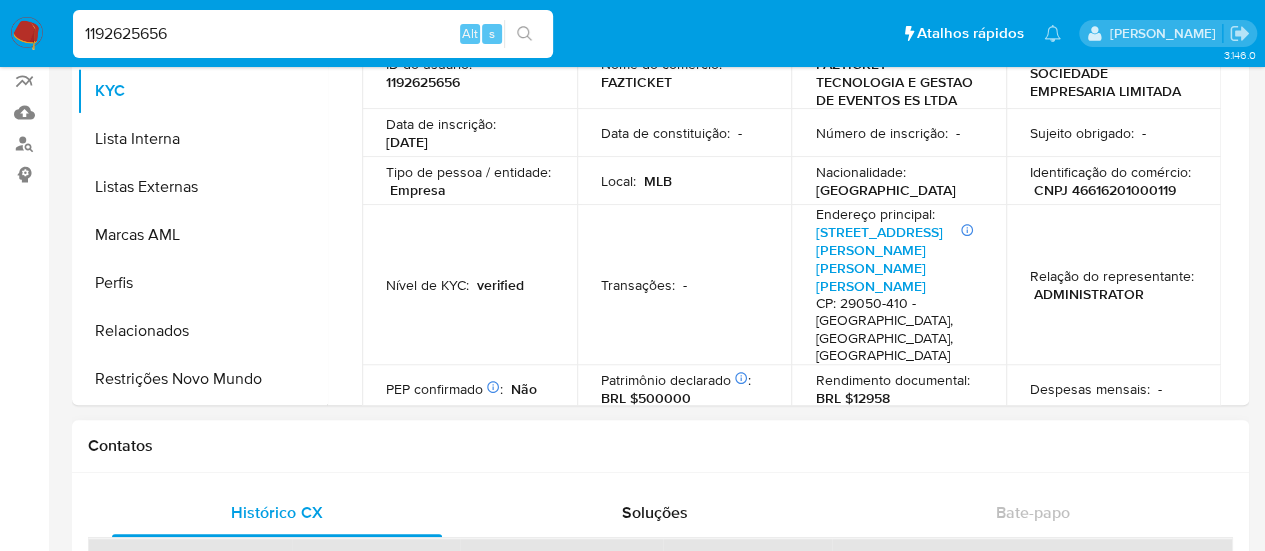 scroll, scrollTop: 300, scrollLeft: 0, axis: vertical 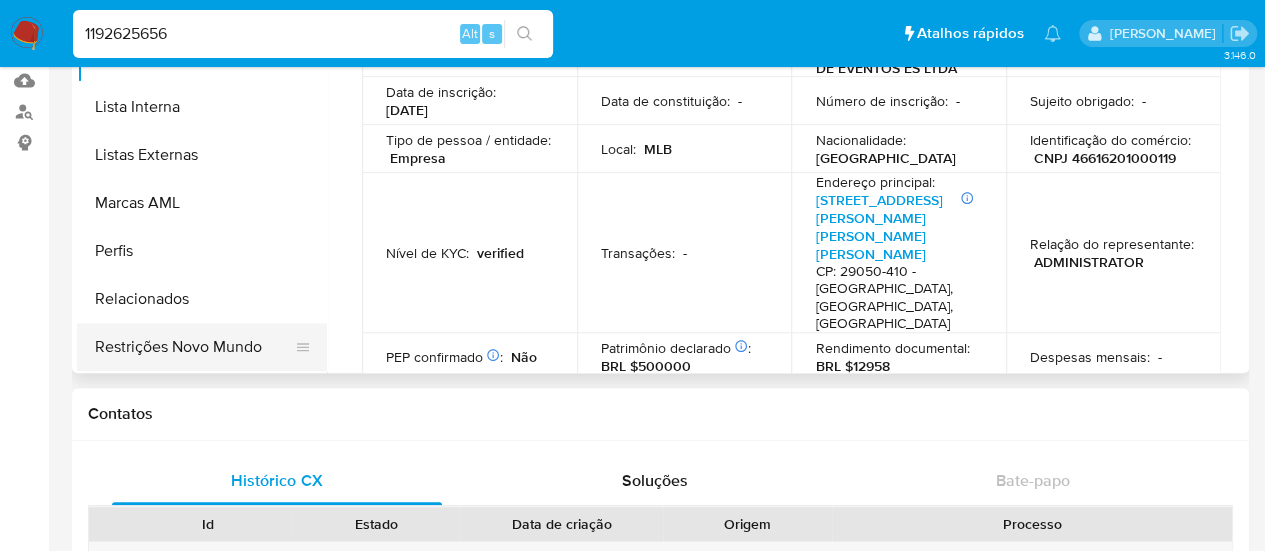 click on "Restrições Novo Mundo" at bounding box center (194, 347) 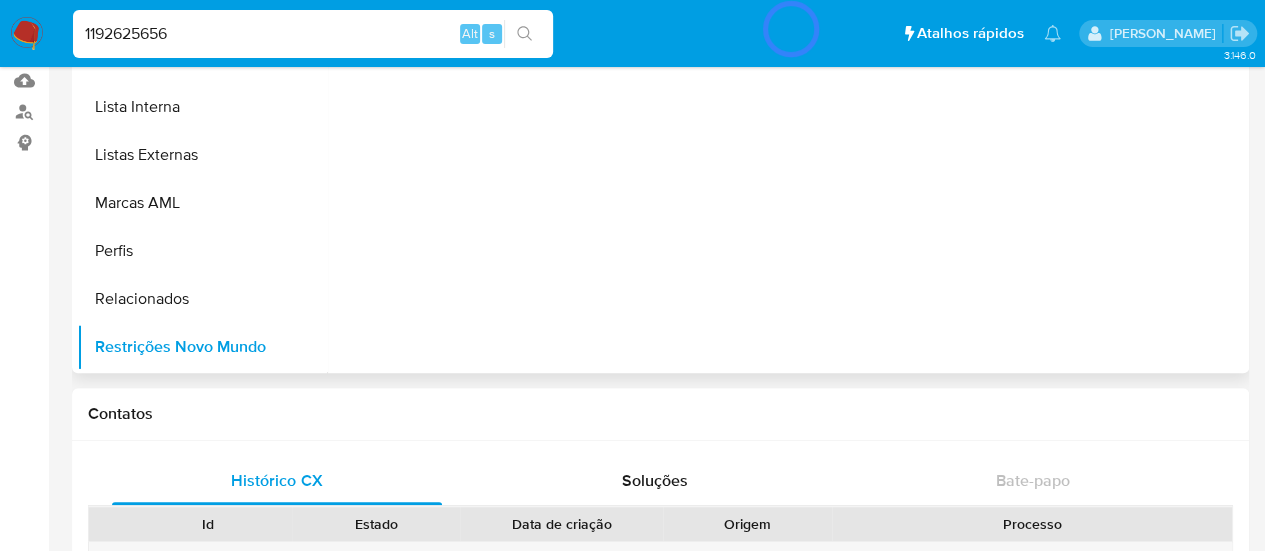 scroll, scrollTop: 100, scrollLeft: 0, axis: vertical 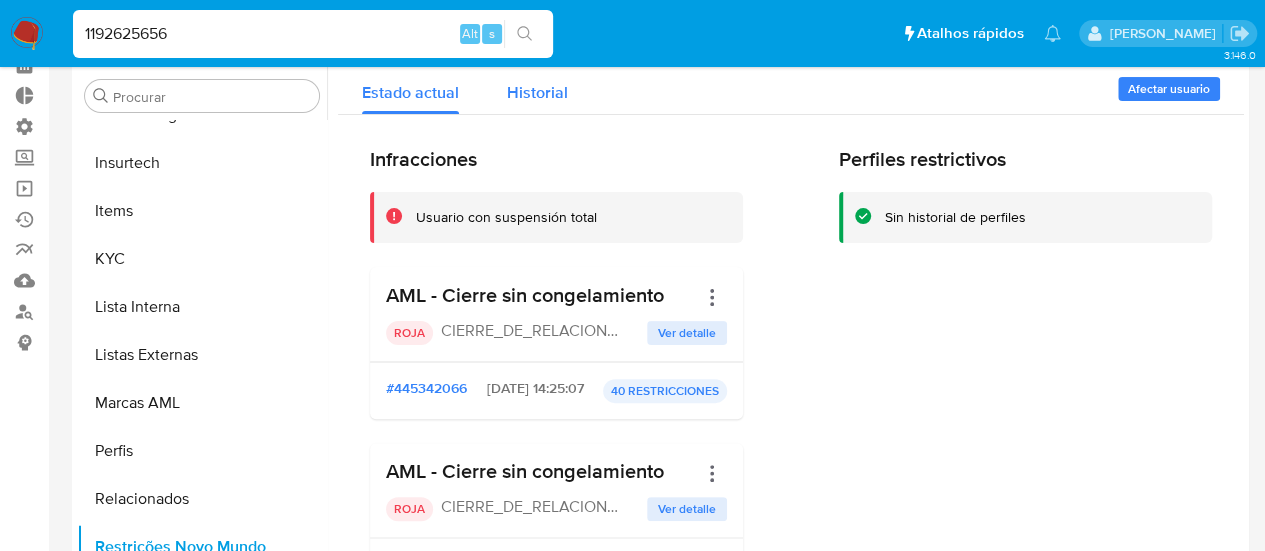 click on "Historial" at bounding box center [537, 92] 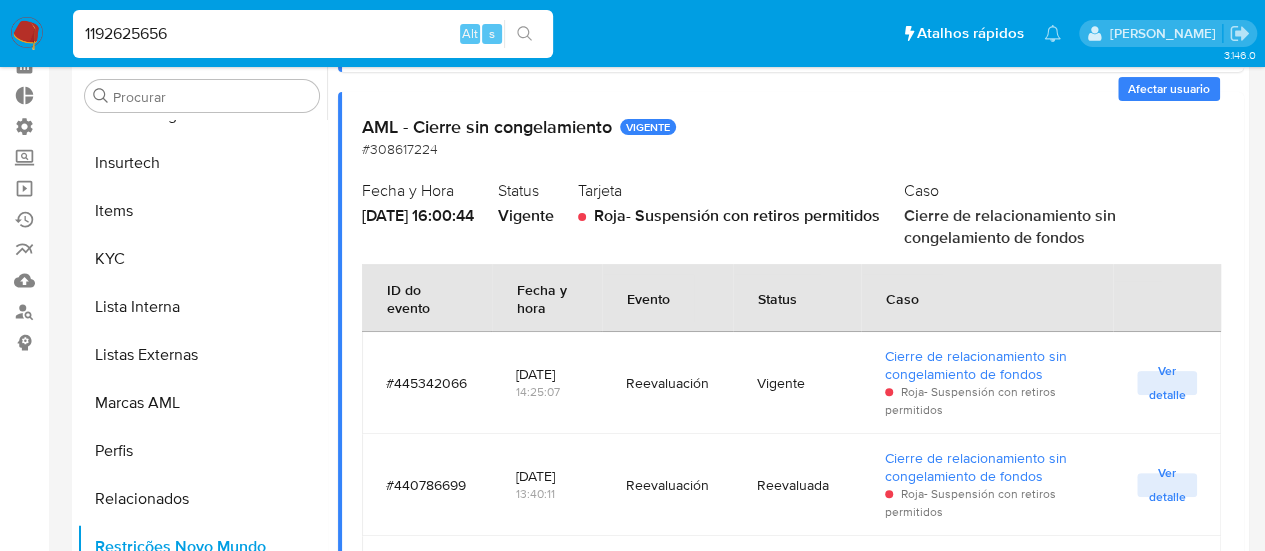 scroll, scrollTop: 700, scrollLeft: 0, axis: vertical 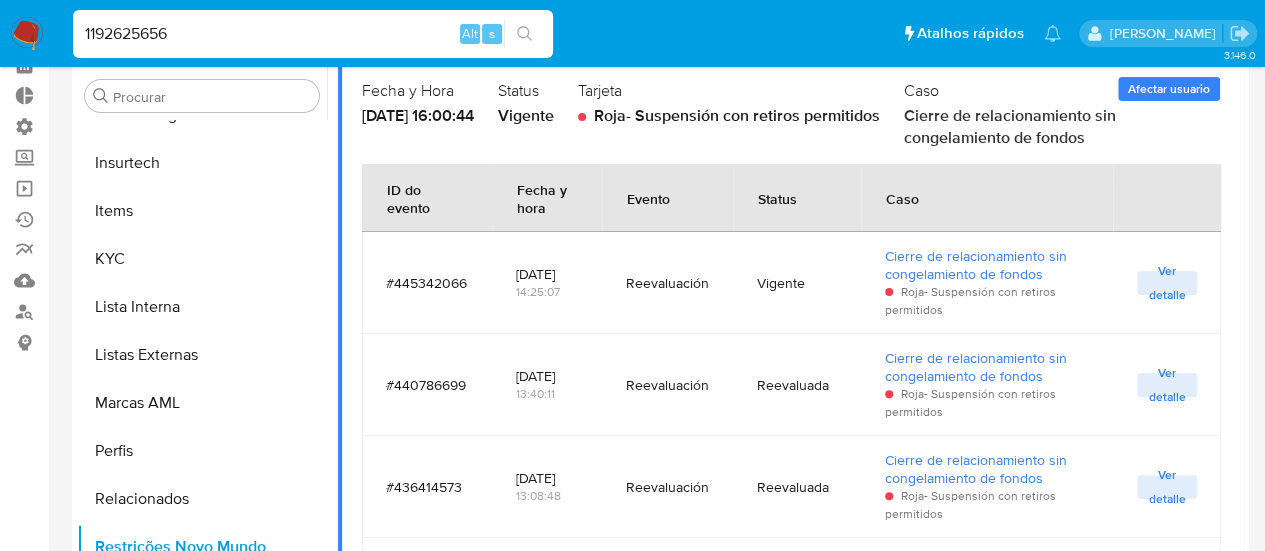 drag, startPoint x: 200, startPoint y: 33, endPoint x: 0, endPoint y: 33, distance: 200 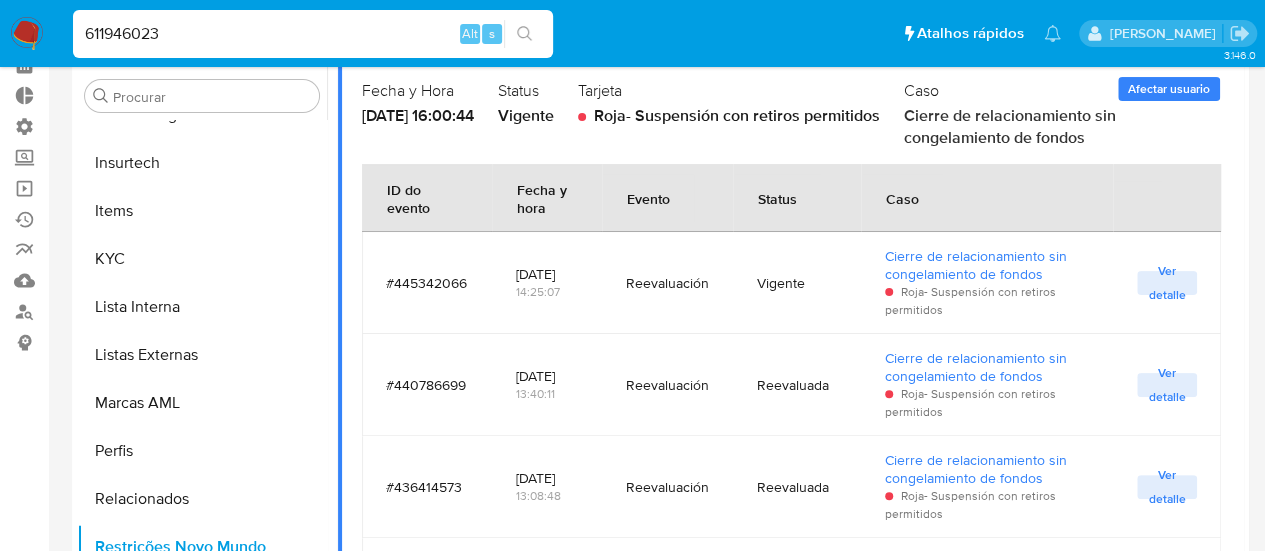 type on "611946023" 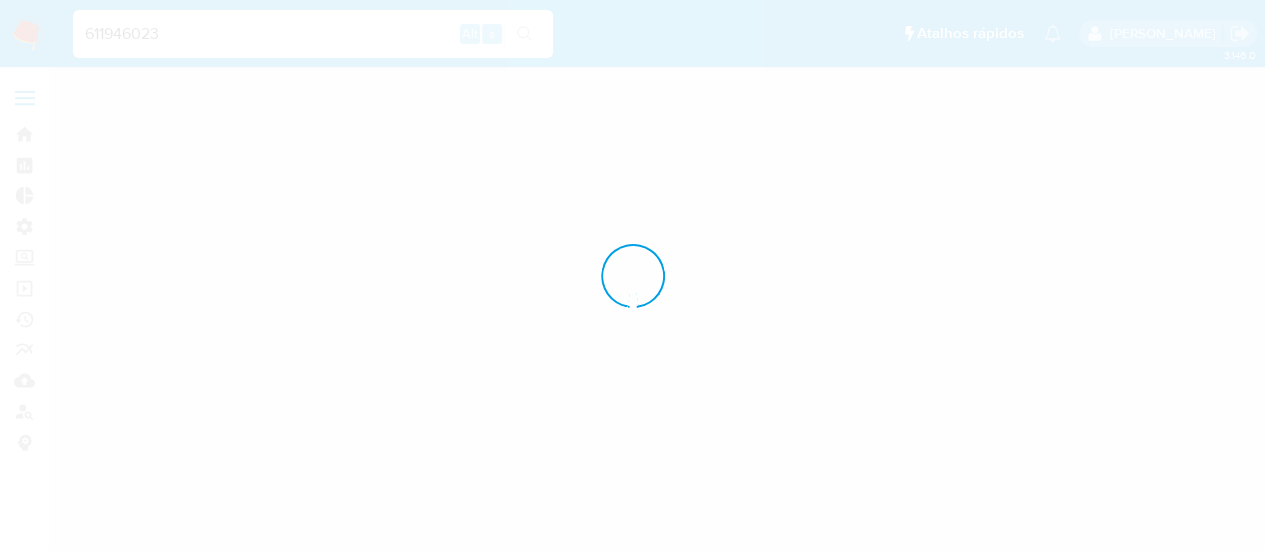 scroll, scrollTop: 0, scrollLeft: 0, axis: both 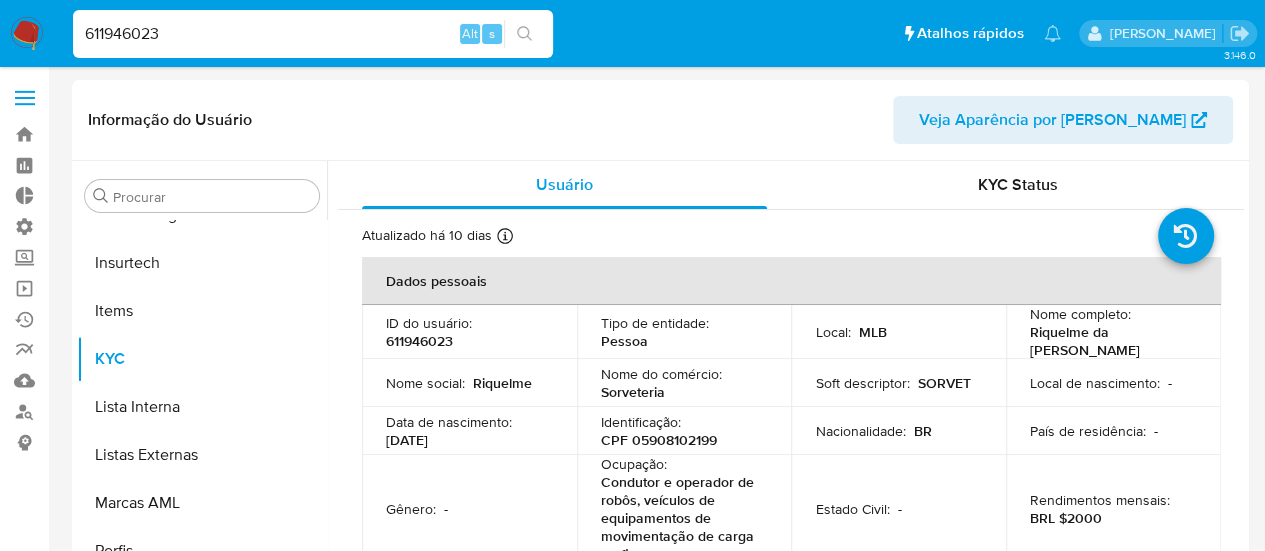 select on "10" 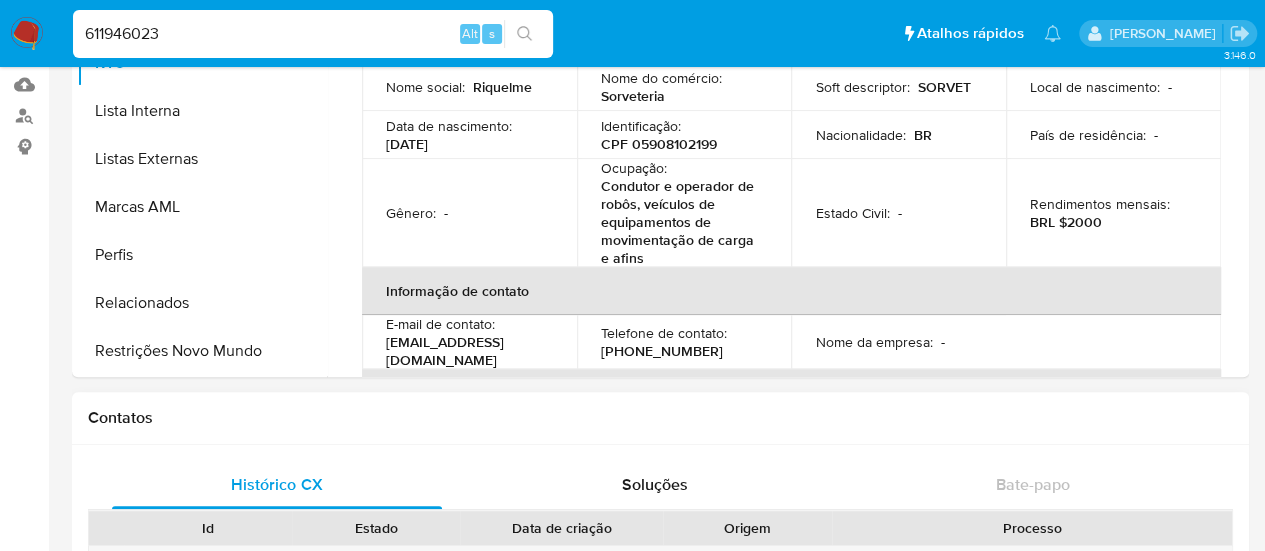 scroll, scrollTop: 300, scrollLeft: 0, axis: vertical 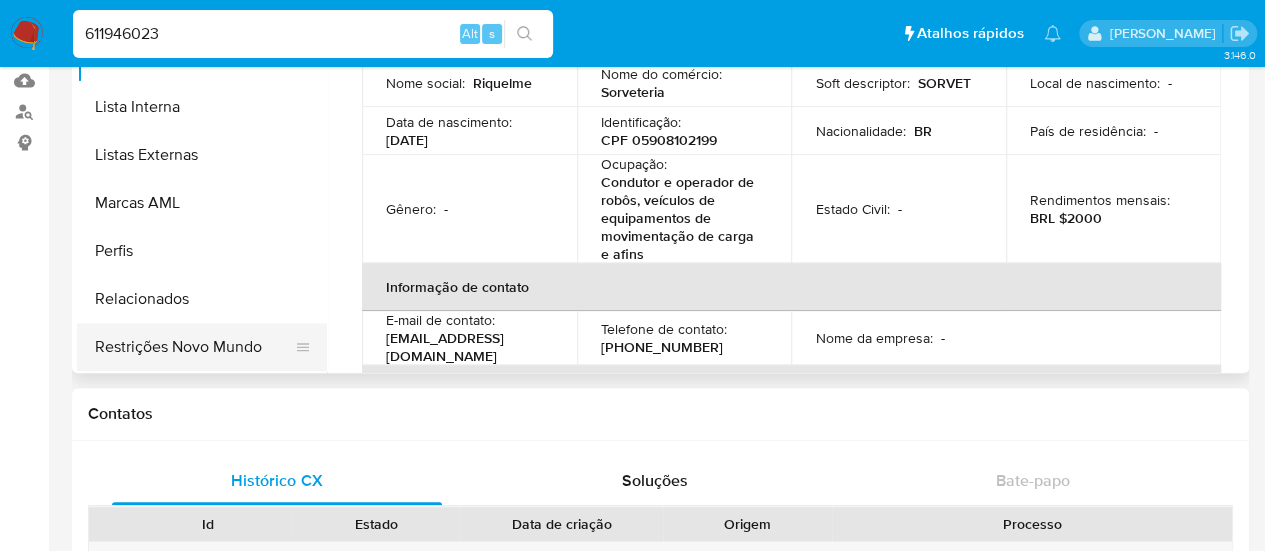 click on "Restrições Novo Mundo" at bounding box center (194, 347) 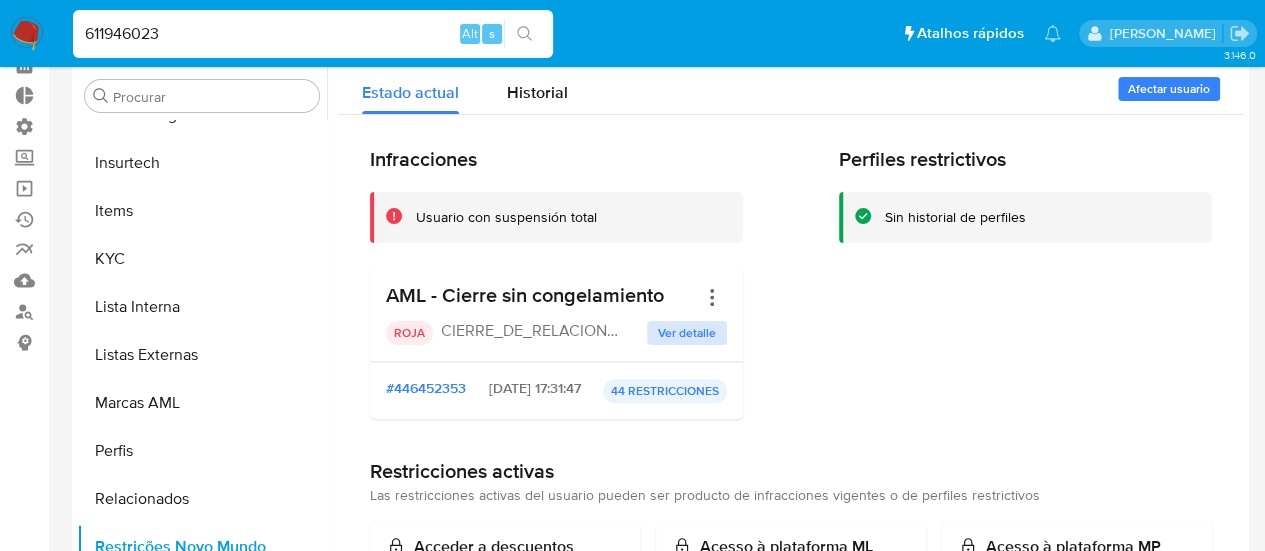 scroll, scrollTop: 100, scrollLeft: 0, axis: vertical 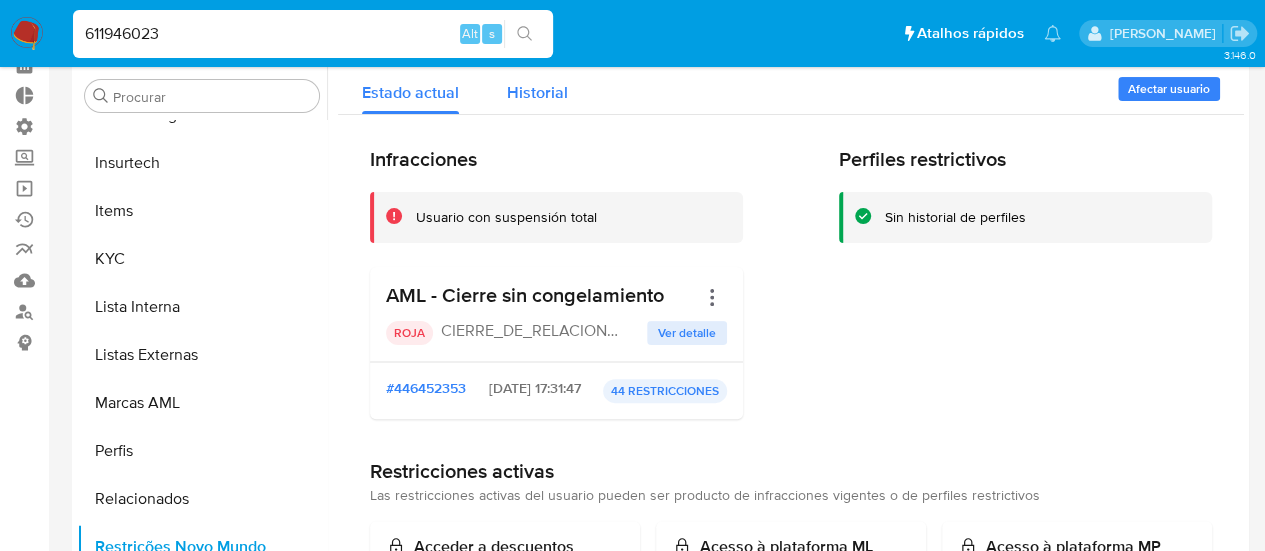 click on "Historial" at bounding box center (537, 92) 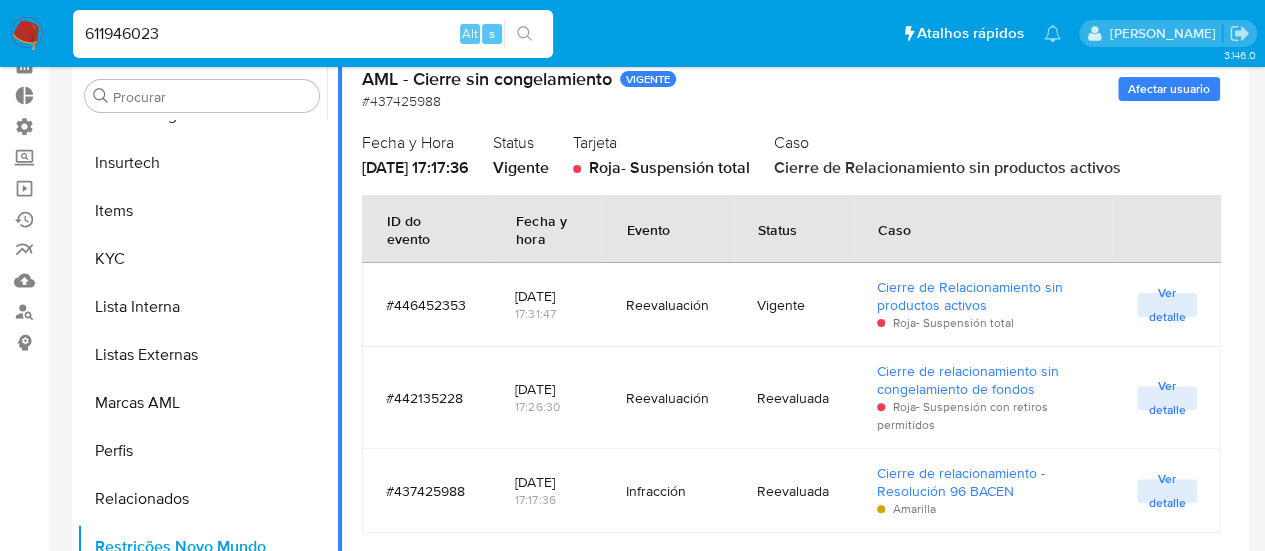 scroll, scrollTop: 32, scrollLeft: 0, axis: vertical 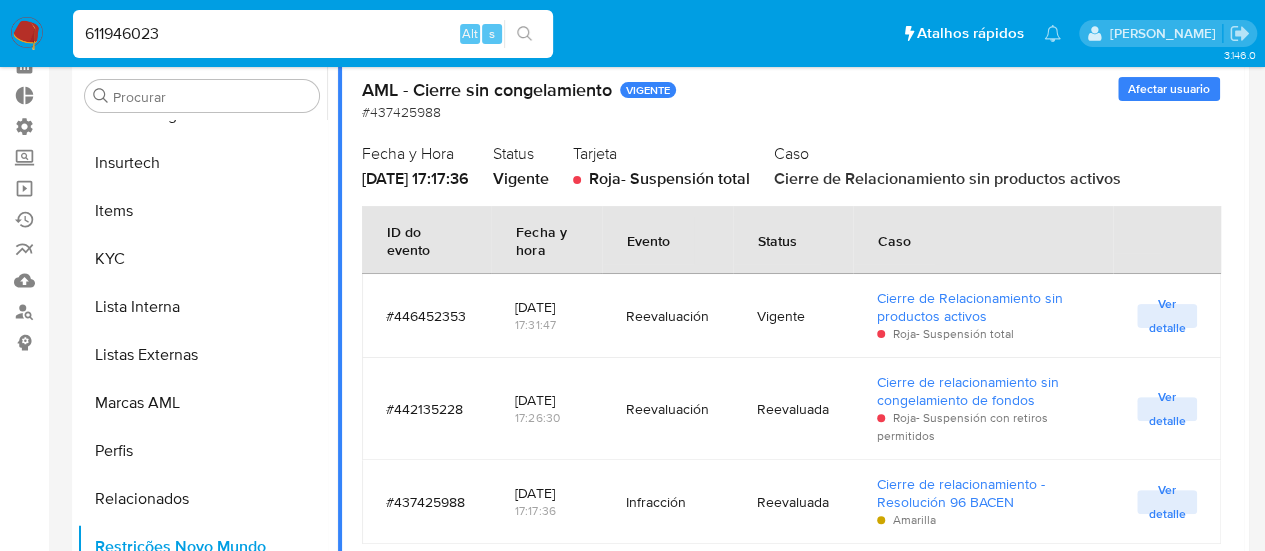 drag, startPoint x: 181, startPoint y: 30, endPoint x: 30, endPoint y: 33, distance: 151.0298 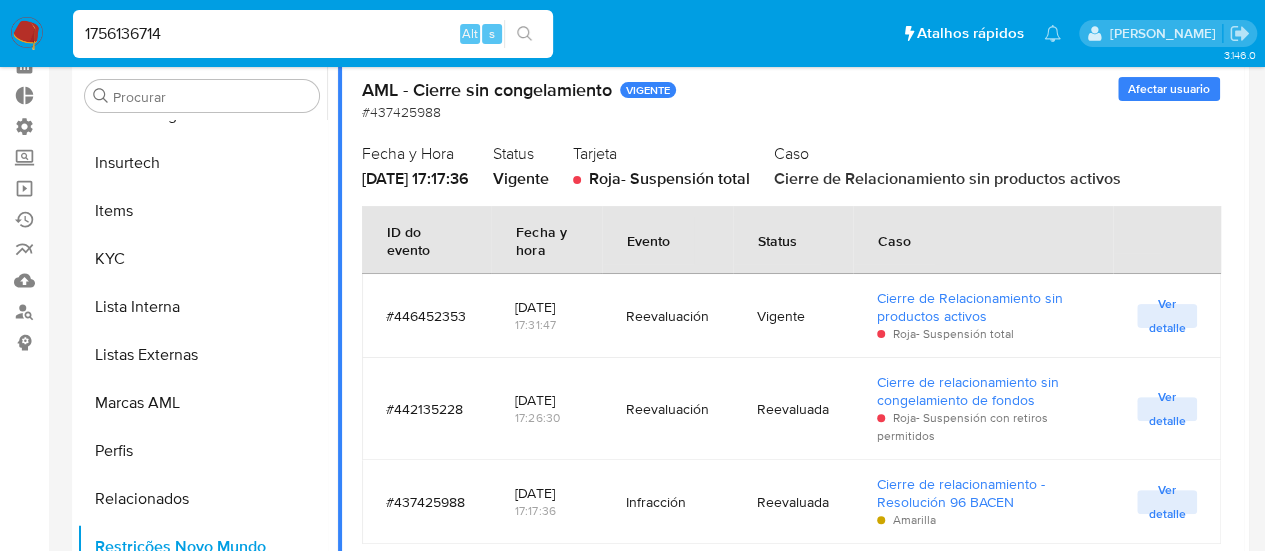 type on "1756136714" 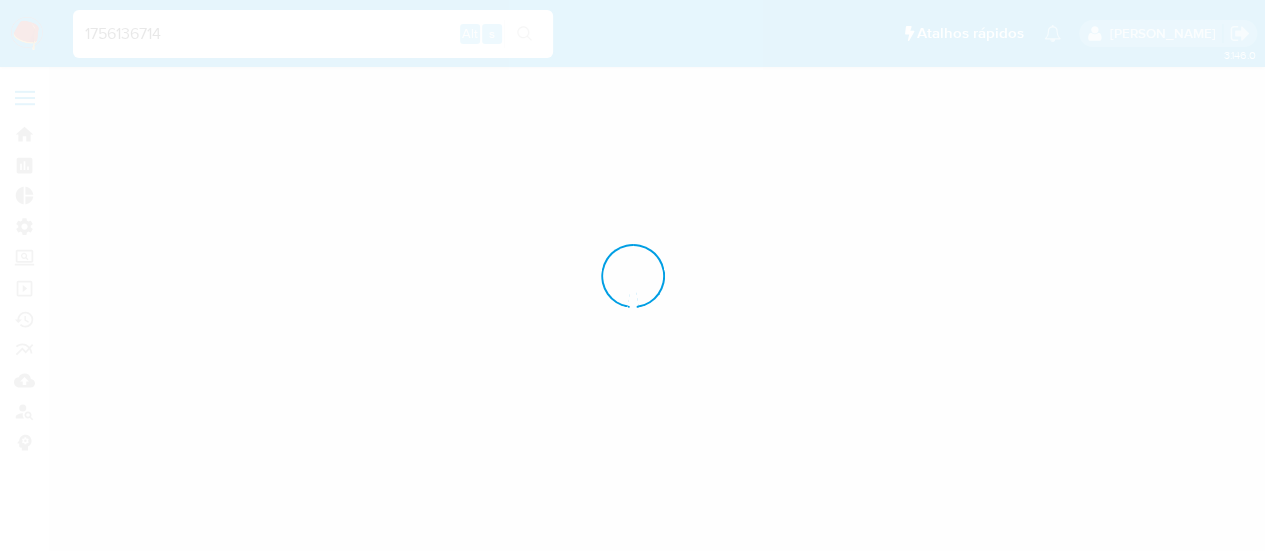 scroll, scrollTop: 0, scrollLeft: 0, axis: both 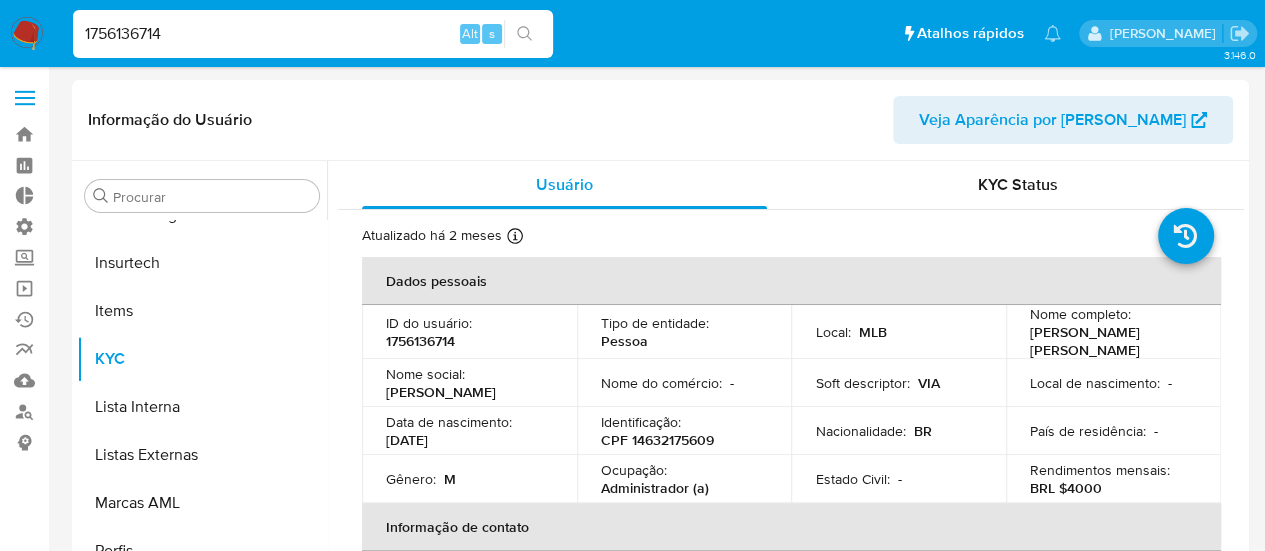 select on "10" 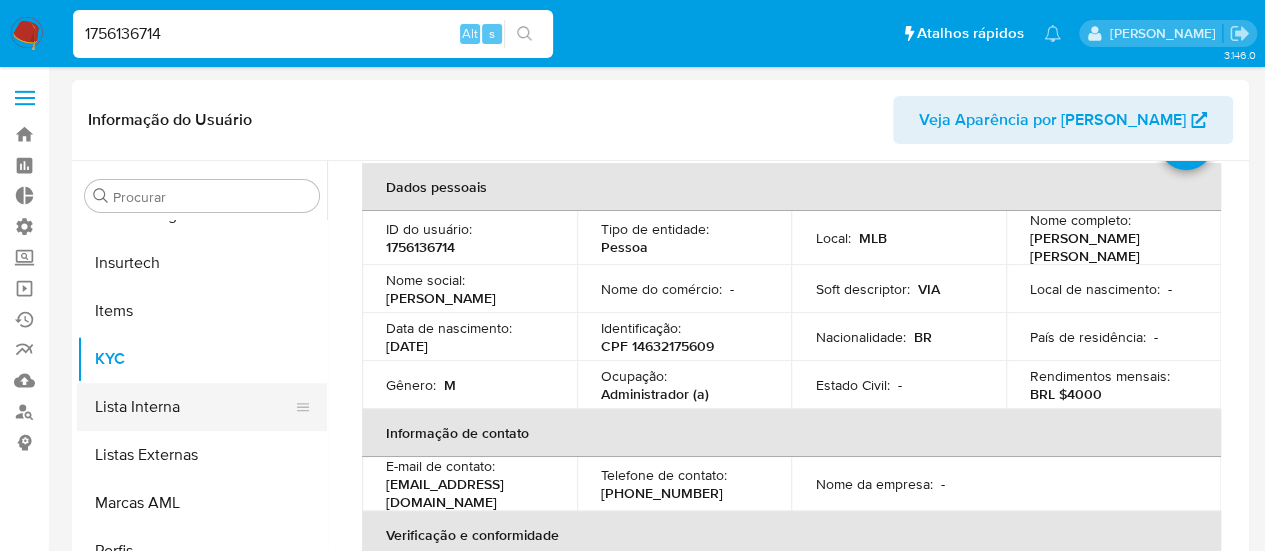 scroll, scrollTop: 200, scrollLeft: 0, axis: vertical 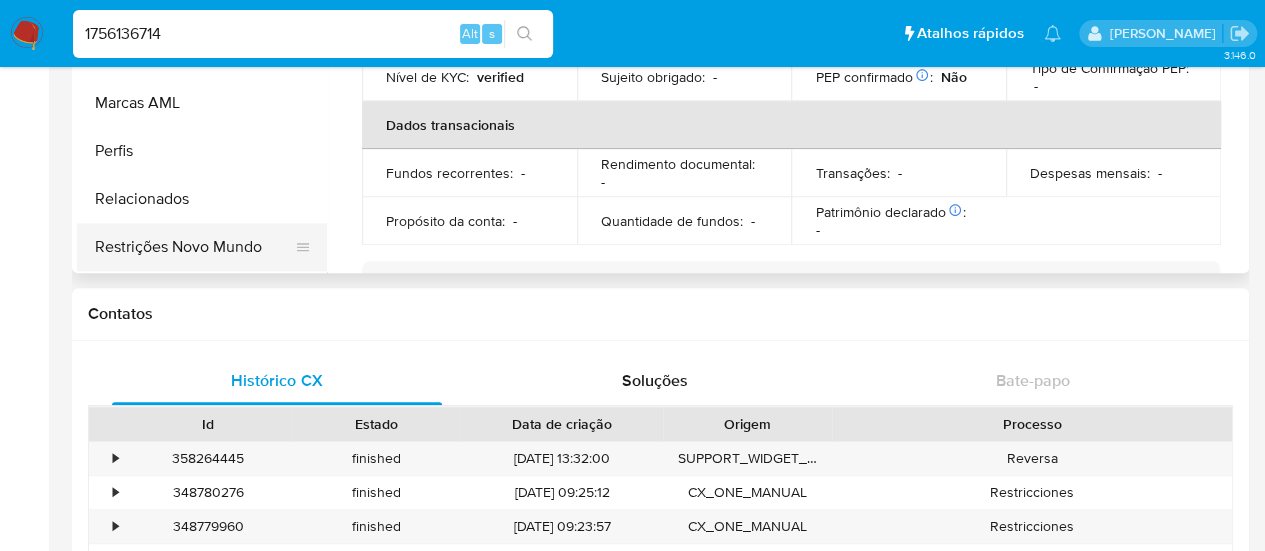 click on "Restrições Novo Mundo" at bounding box center (194, 247) 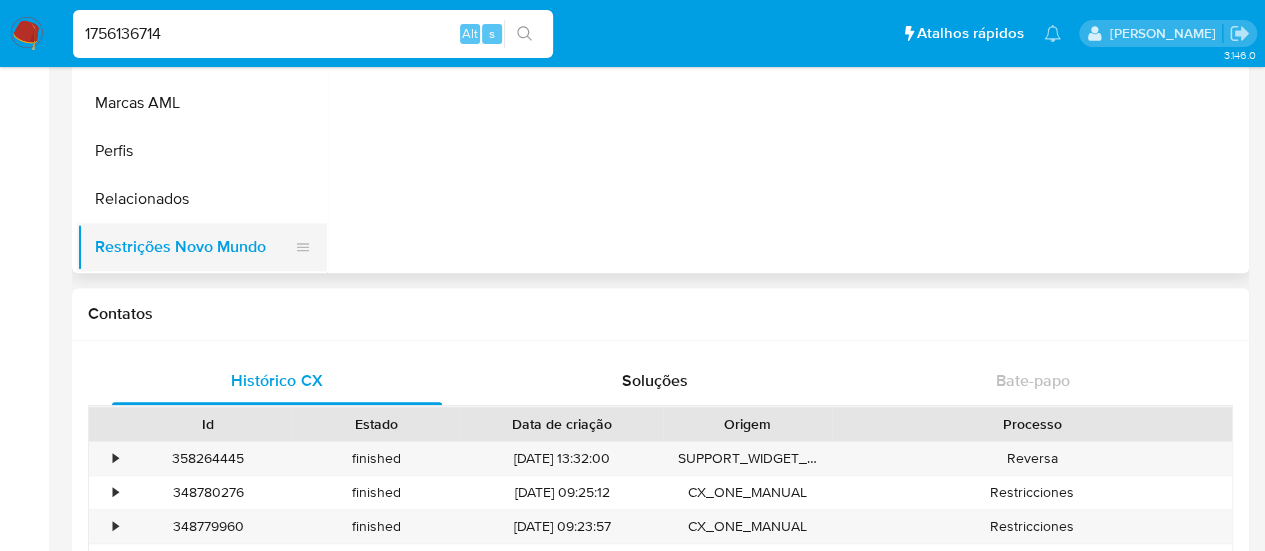 scroll, scrollTop: 0, scrollLeft: 0, axis: both 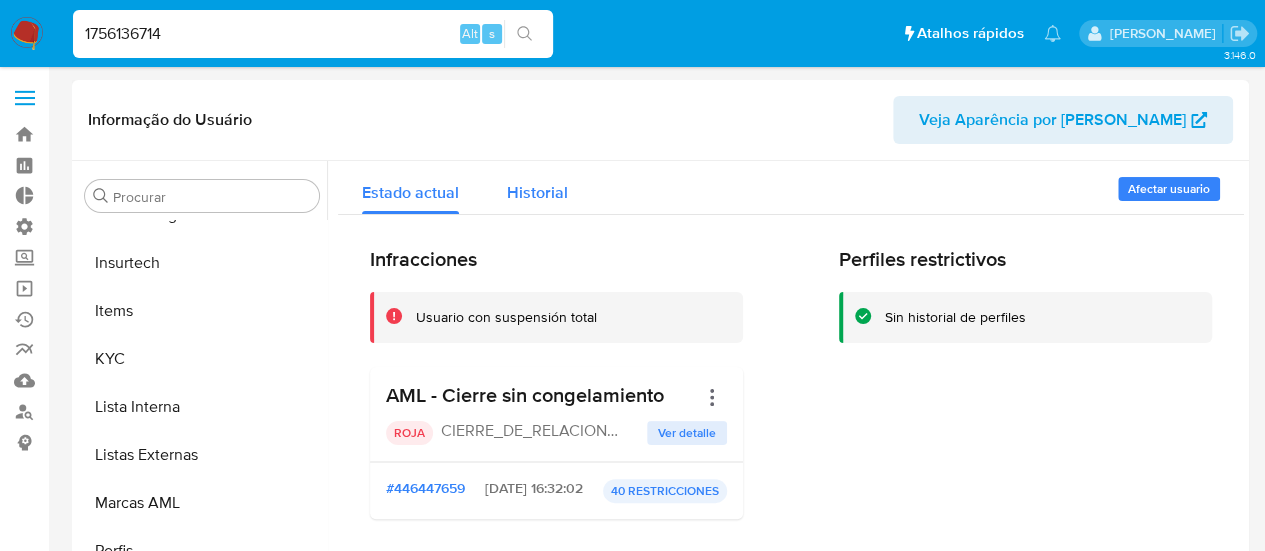 click on "Historial" at bounding box center [537, 192] 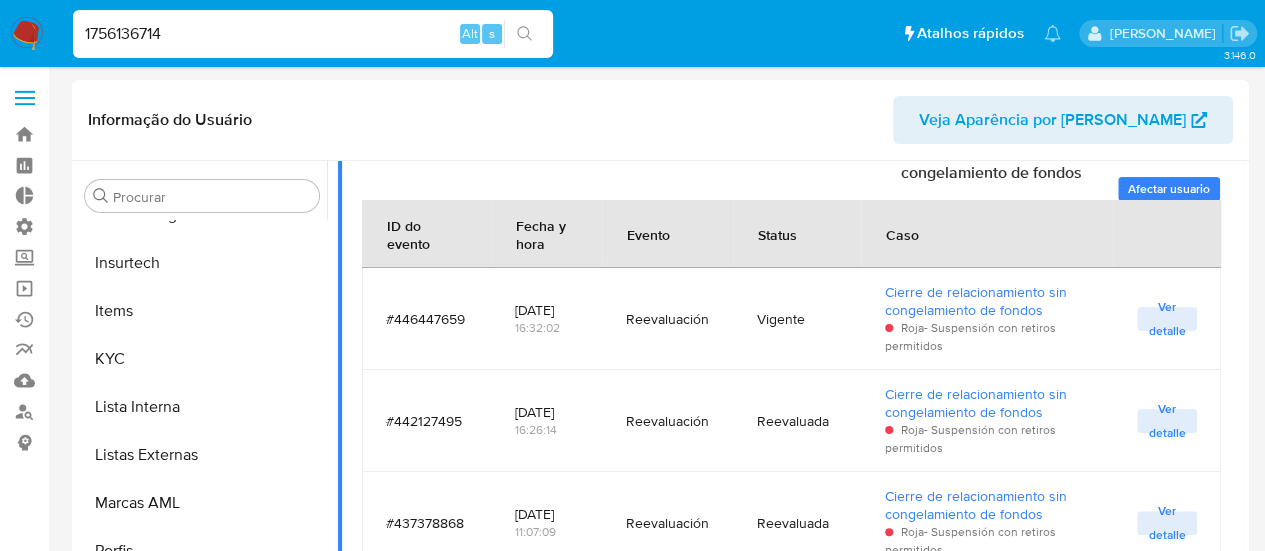 scroll, scrollTop: 867, scrollLeft: 0, axis: vertical 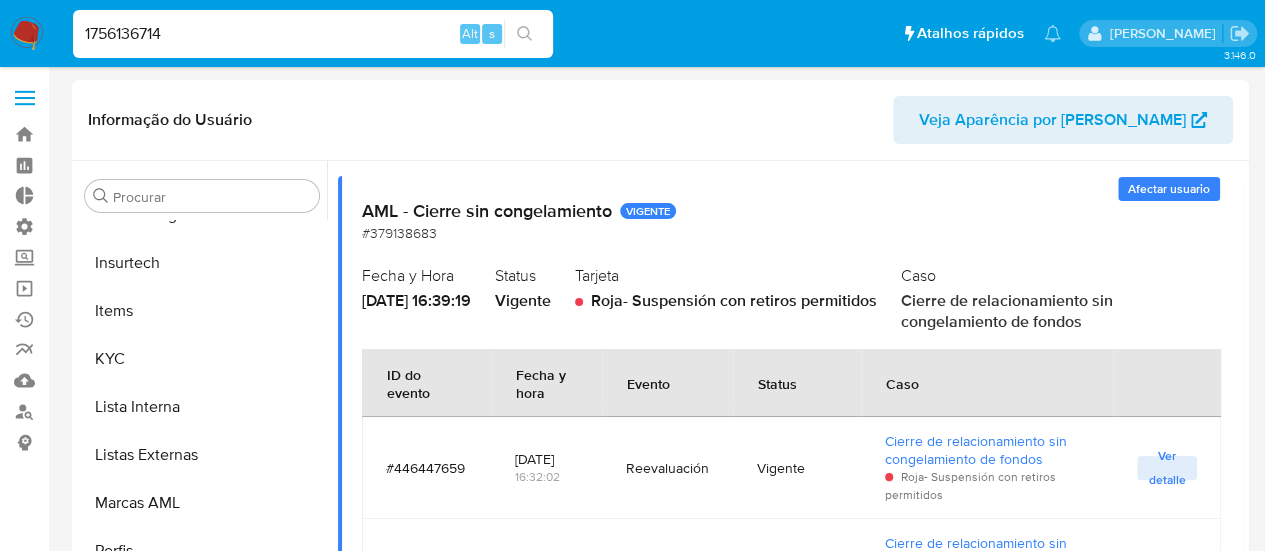 drag, startPoint x: 186, startPoint y: 31, endPoint x: 78, endPoint y: 33, distance: 108.01852 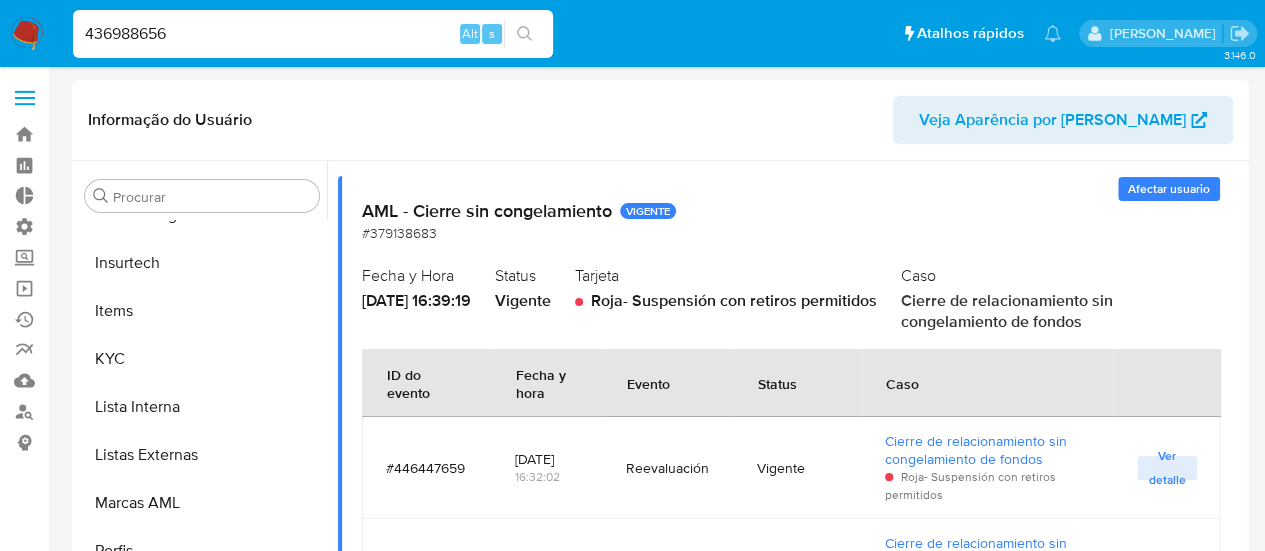 type on "436988656" 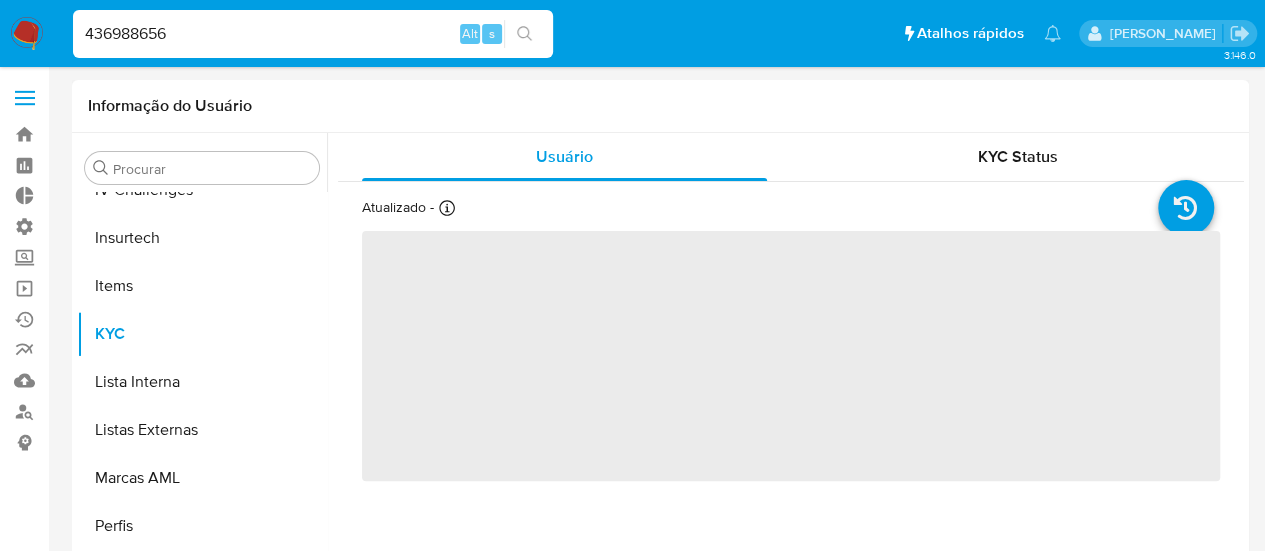 scroll, scrollTop: 845, scrollLeft: 0, axis: vertical 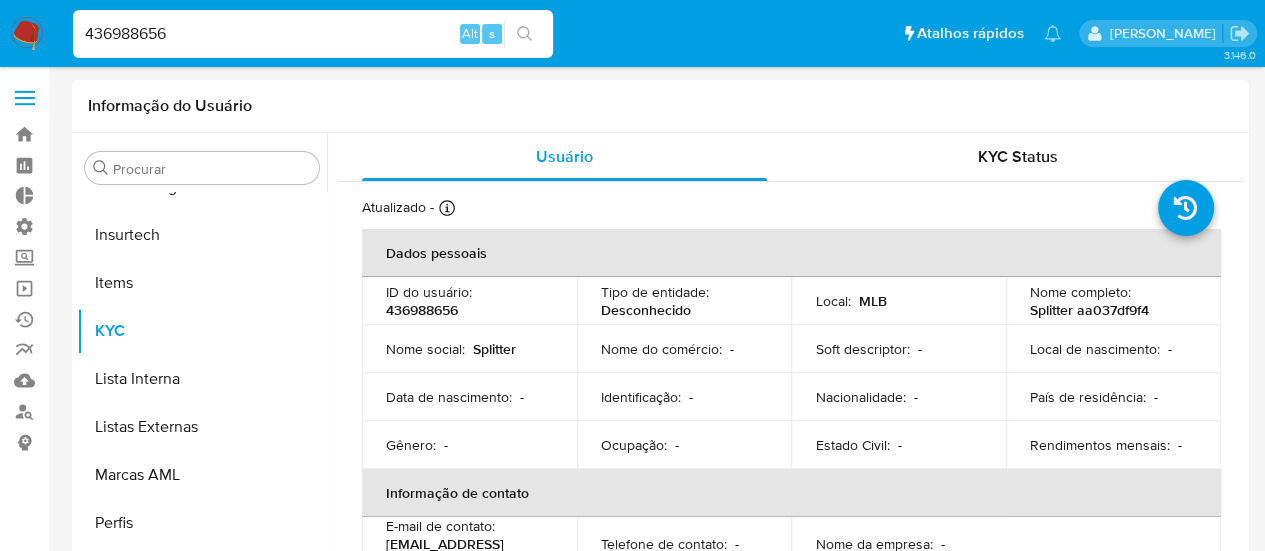 select on "10" 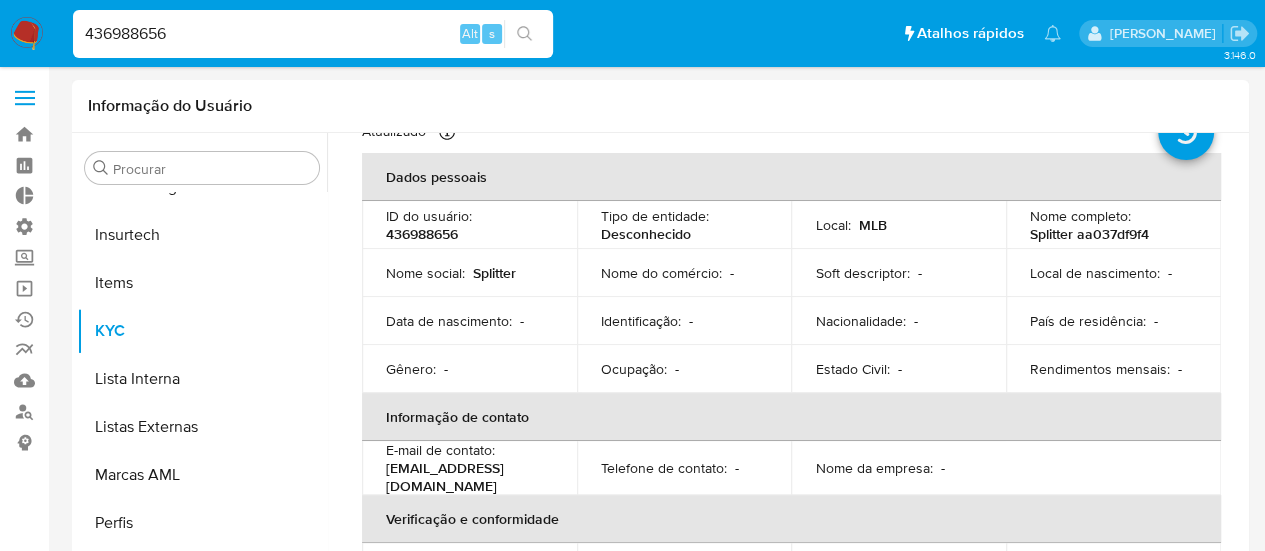 scroll, scrollTop: 192, scrollLeft: 0, axis: vertical 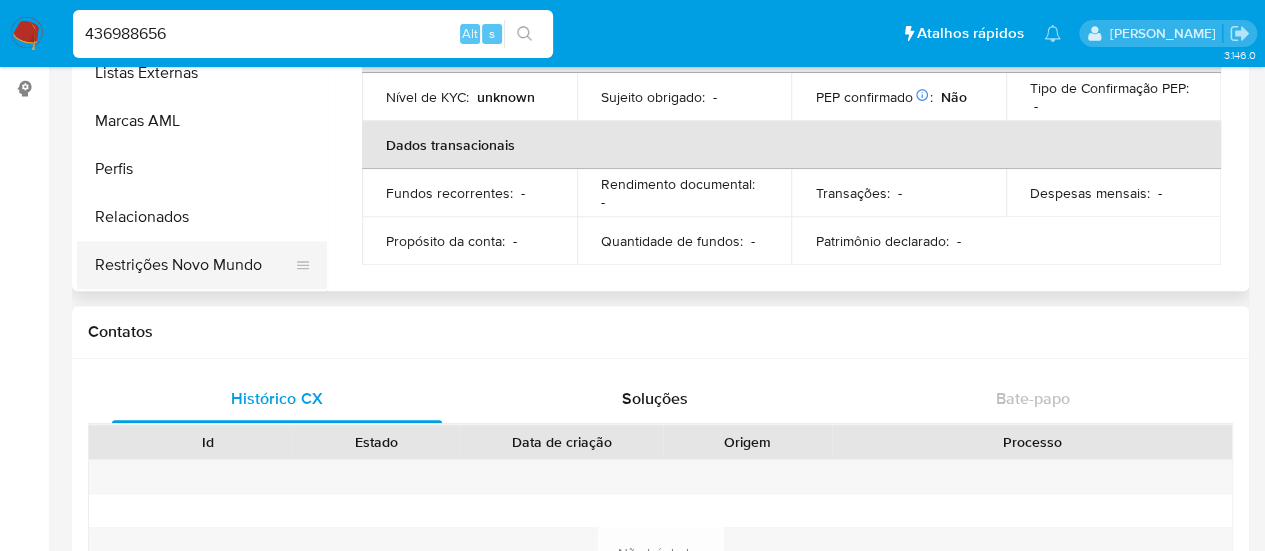 click on "Restrições Novo Mundo" at bounding box center (194, 265) 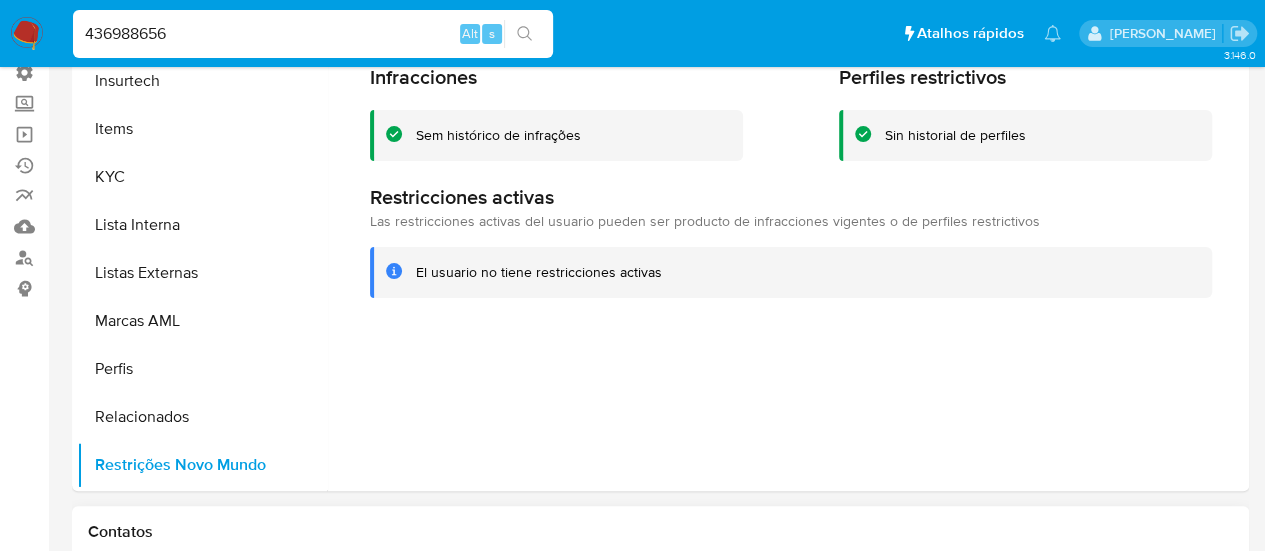 scroll, scrollTop: 0, scrollLeft: 0, axis: both 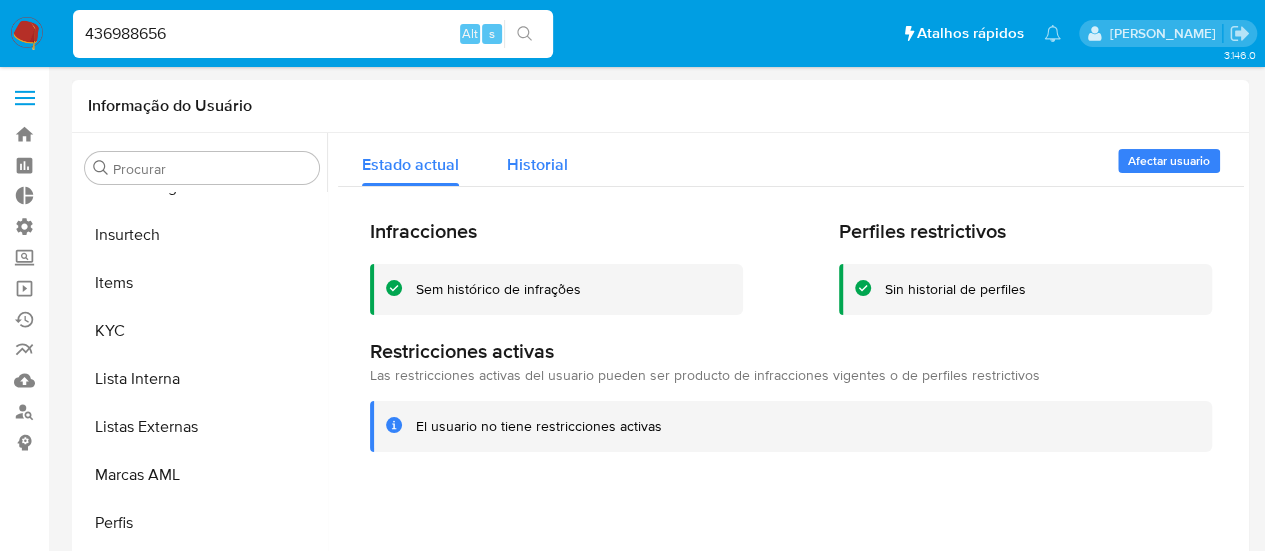 click on "Historial" at bounding box center (537, 164) 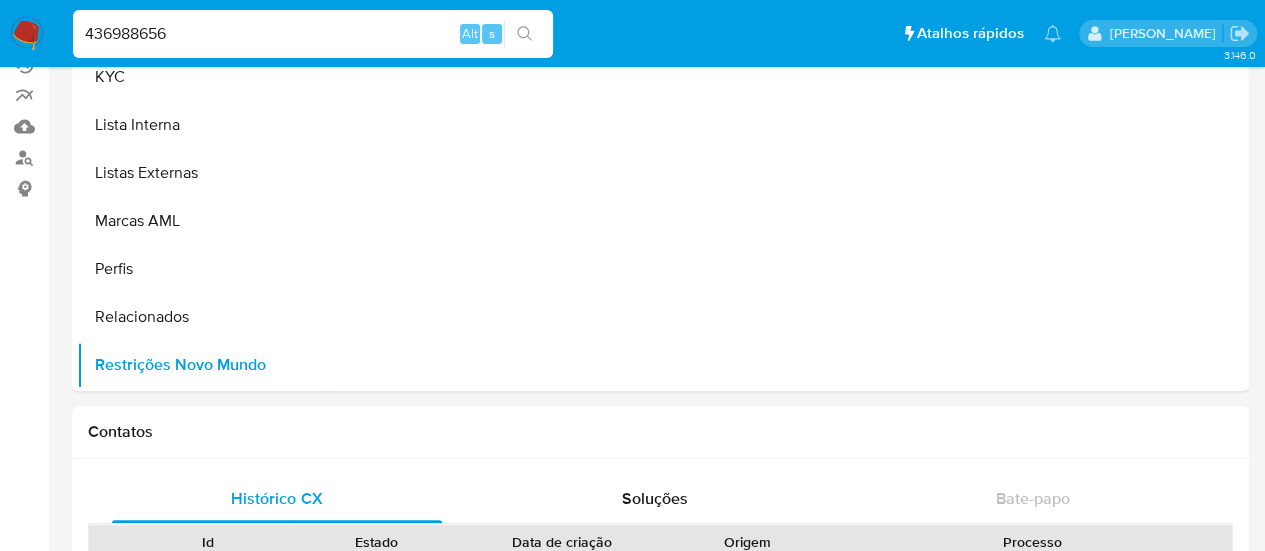 scroll, scrollTop: 0, scrollLeft: 0, axis: both 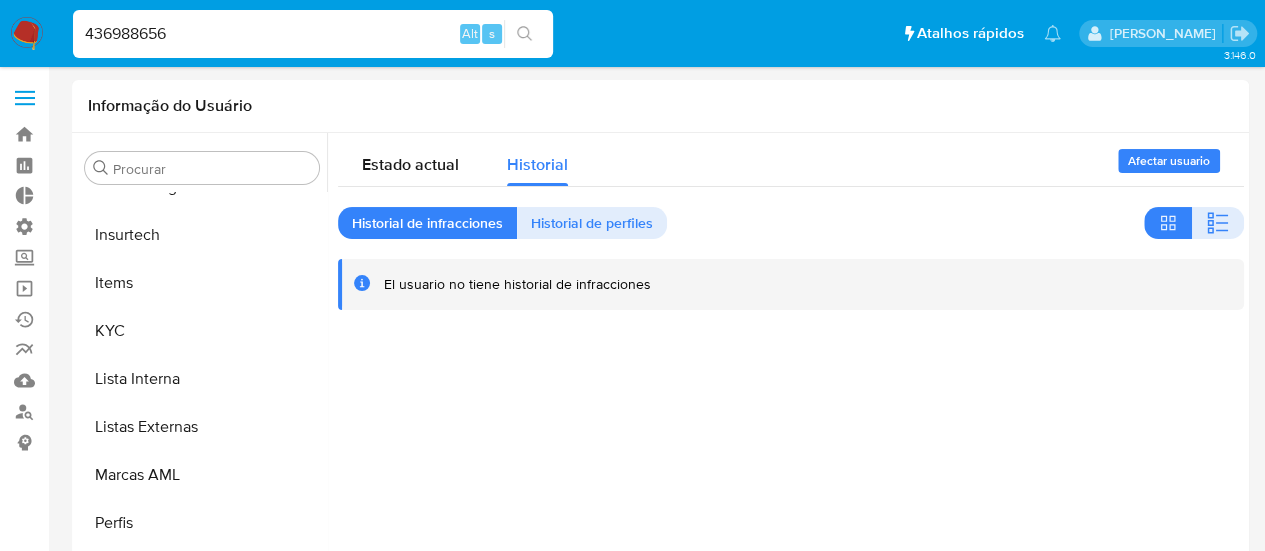click on "436988656" at bounding box center (313, 34) 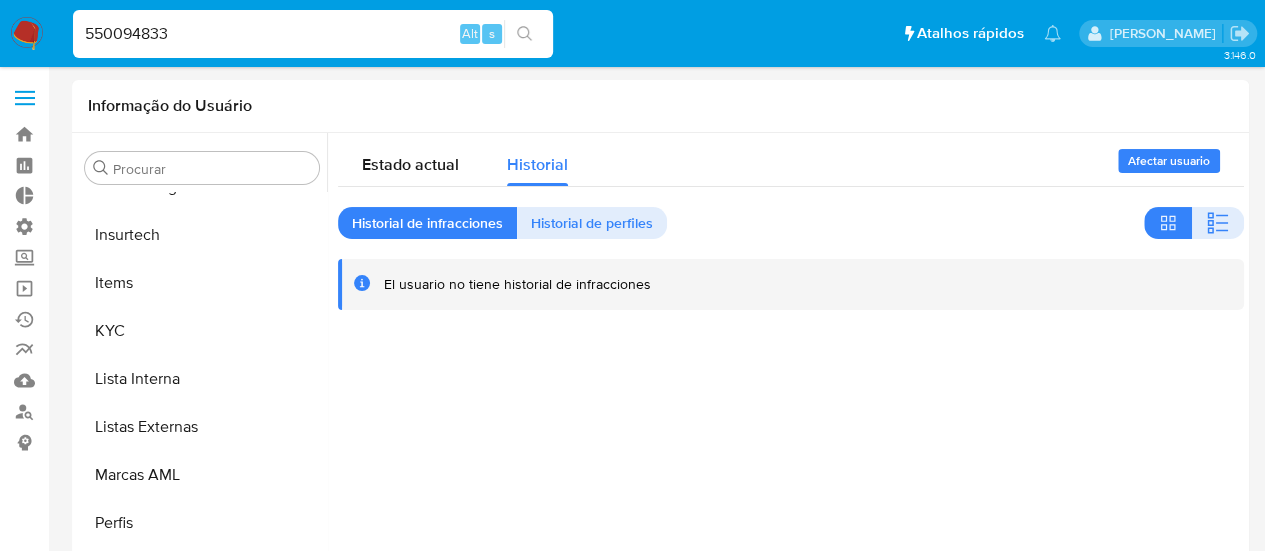 type on "550094833" 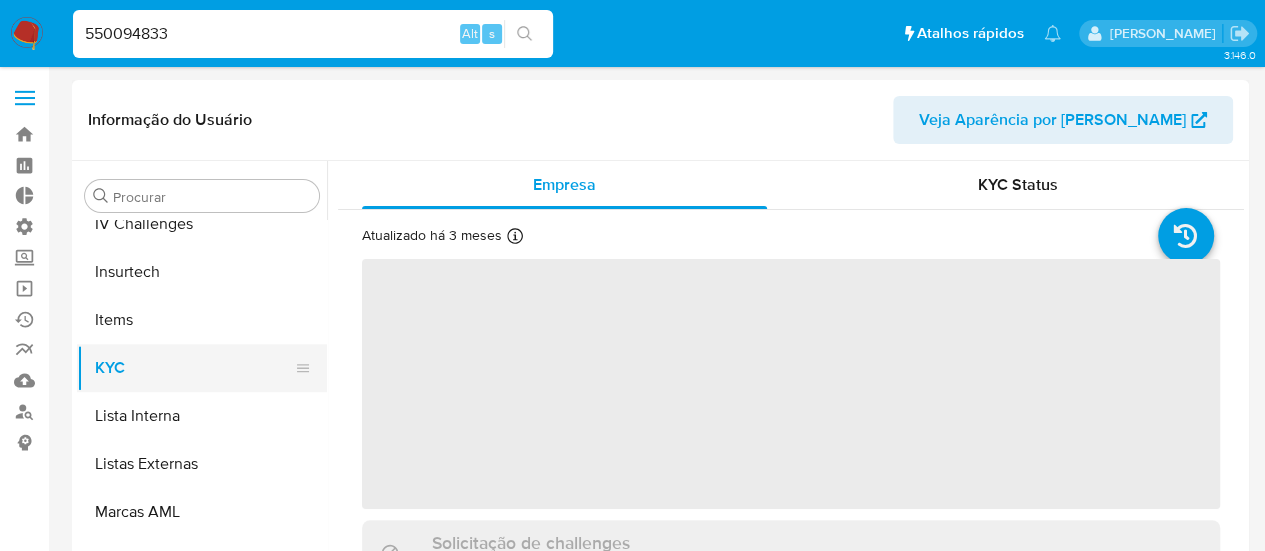 scroll, scrollTop: 845, scrollLeft: 0, axis: vertical 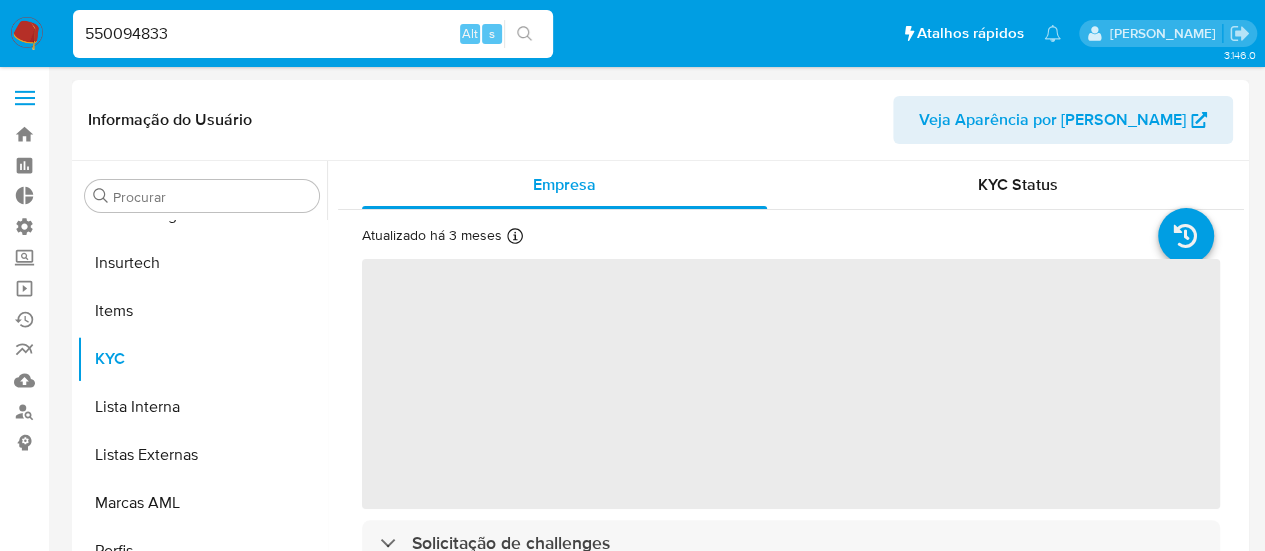 select on "10" 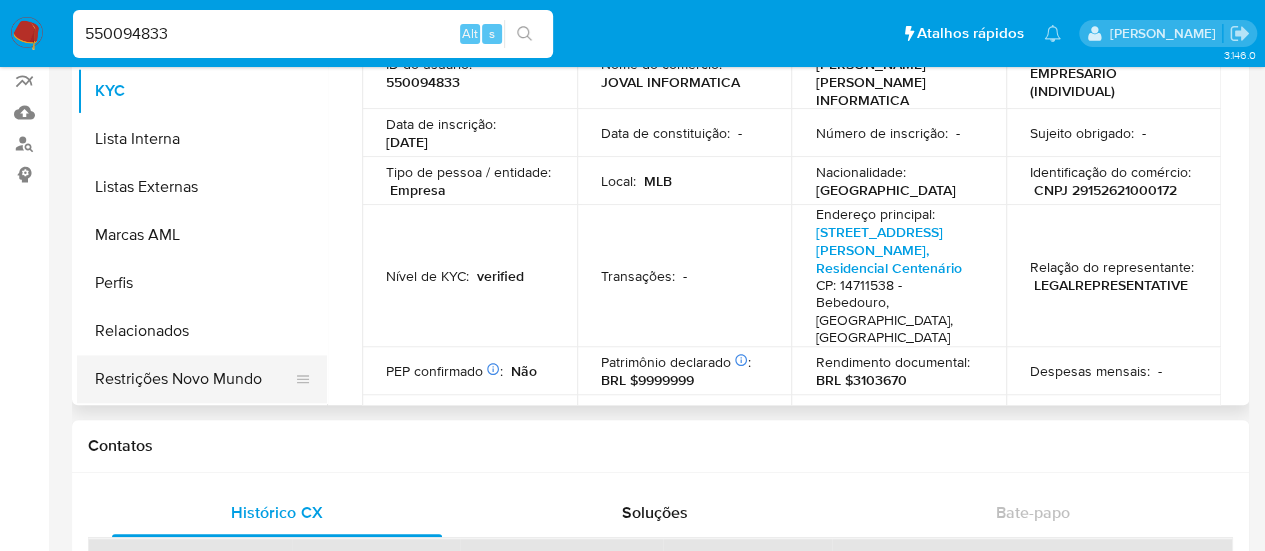 scroll, scrollTop: 300, scrollLeft: 0, axis: vertical 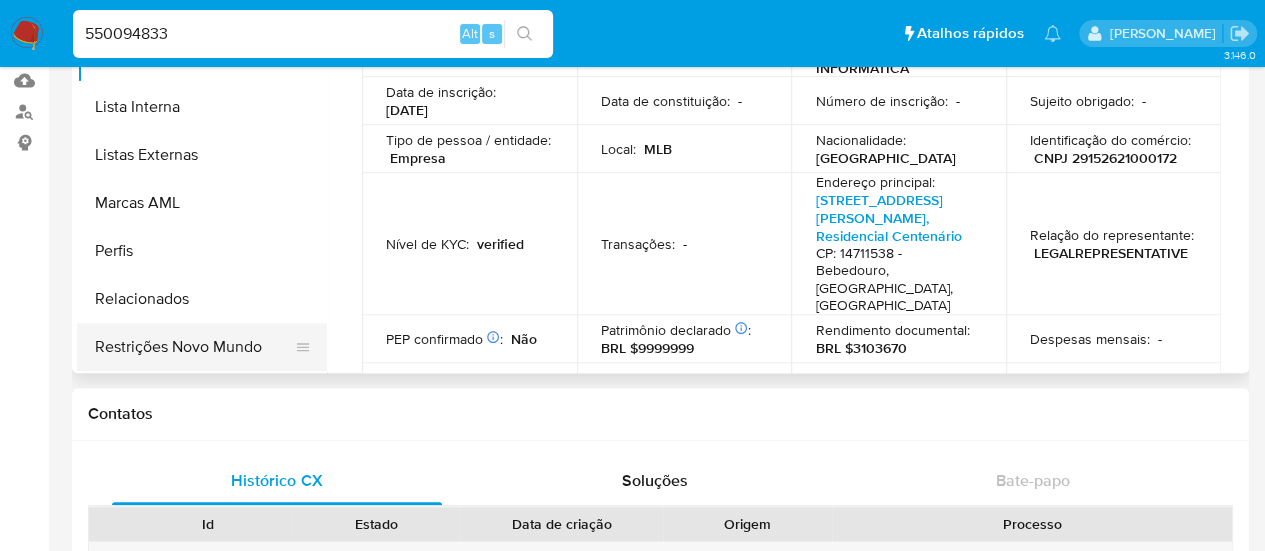 click on "Restrições Novo Mundo" at bounding box center [194, 347] 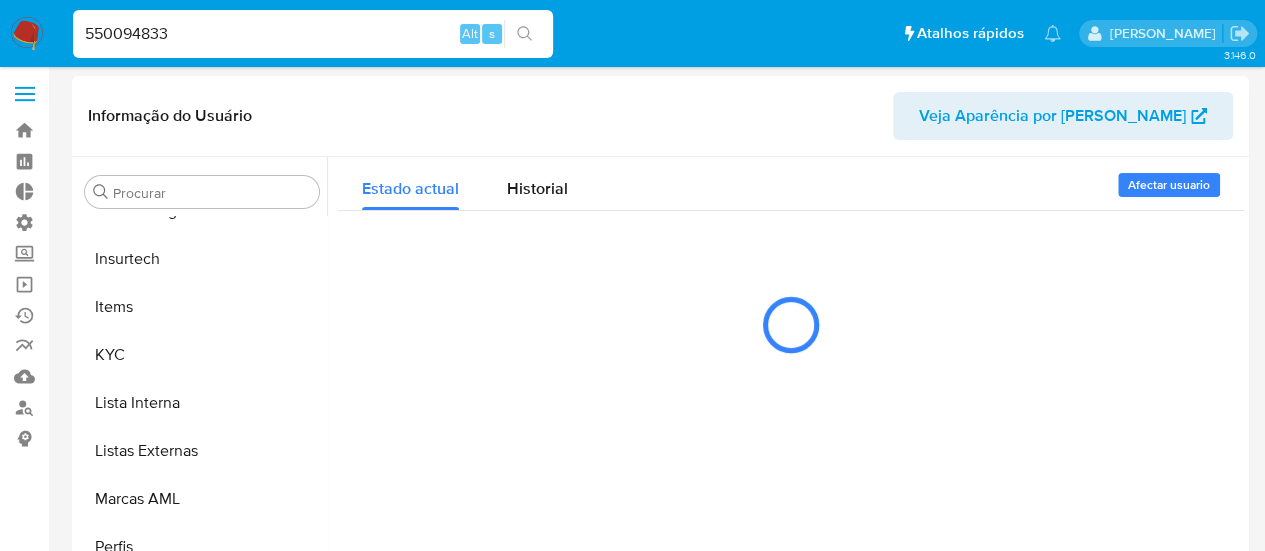 scroll, scrollTop: 0, scrollLeft: 0, axis: both 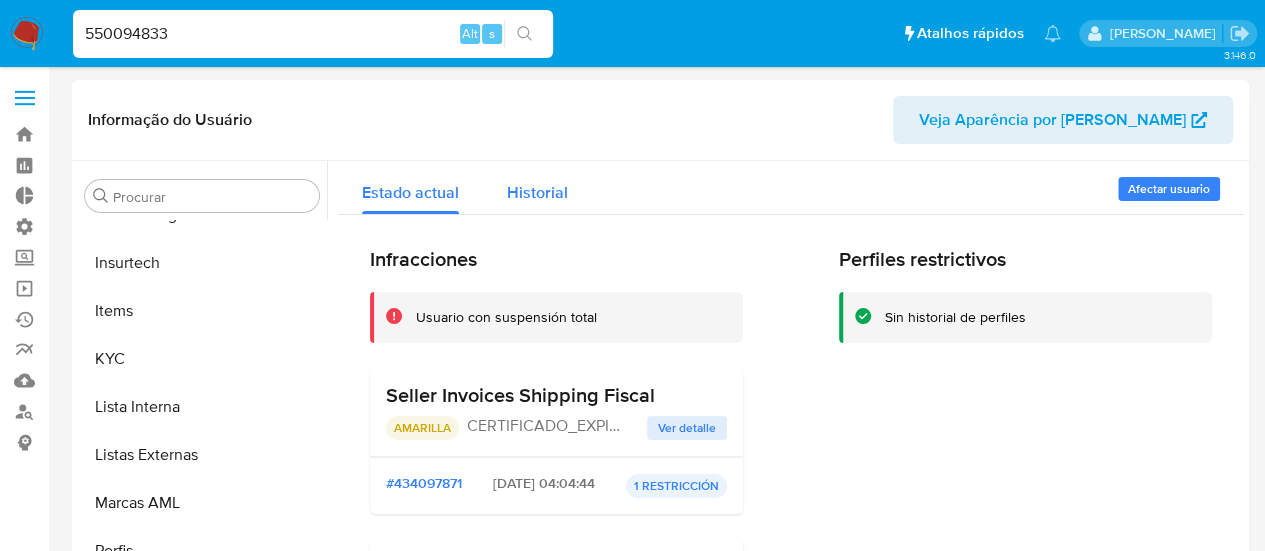 click on "Historial" at bounding box center (537, 192) 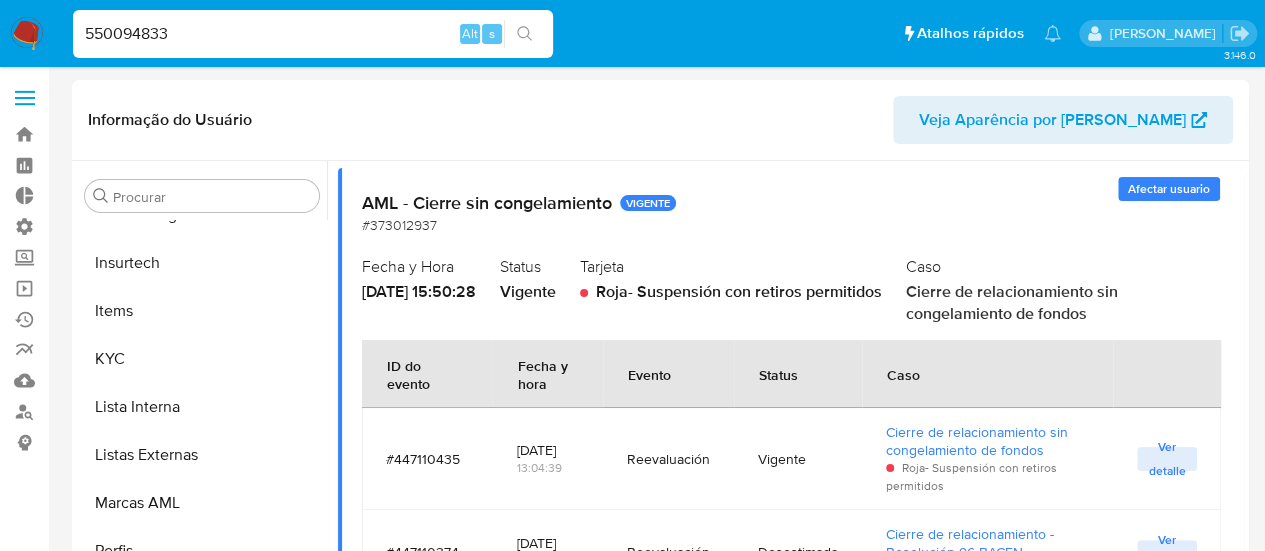 scroll, scrollTop: 1500, scrollLeft: 0, axis: vertical 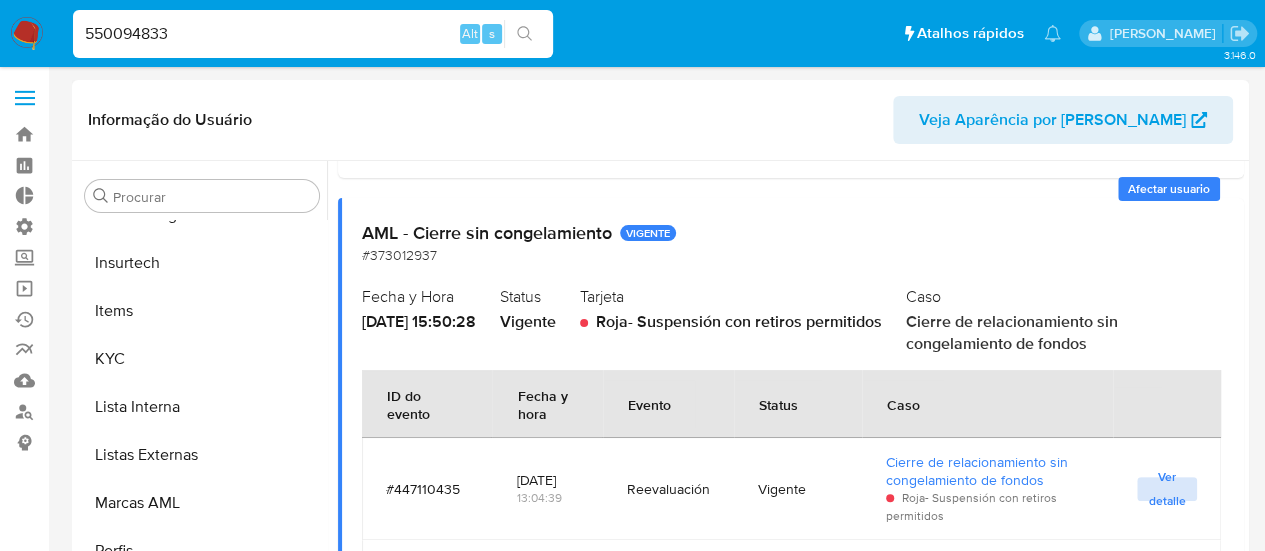 click on "Ver detalle" at bounding box center [1167, 489] 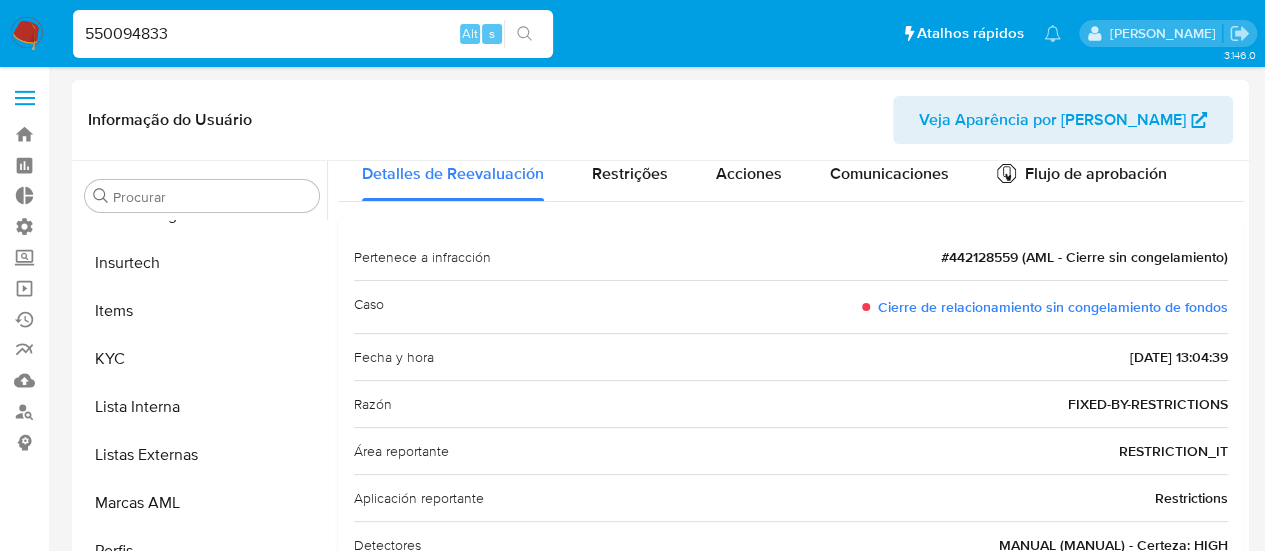 scroll, scrollTop: 79, scrollLeft: 0, axis: vertical 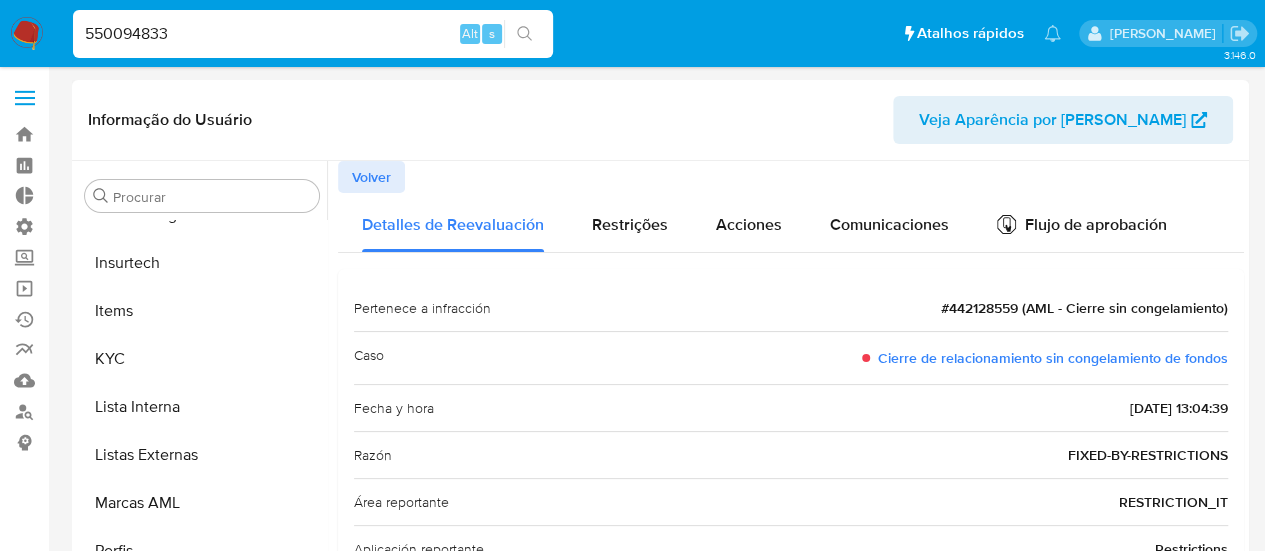 click on "Volver" at bounding box center (371, 177) 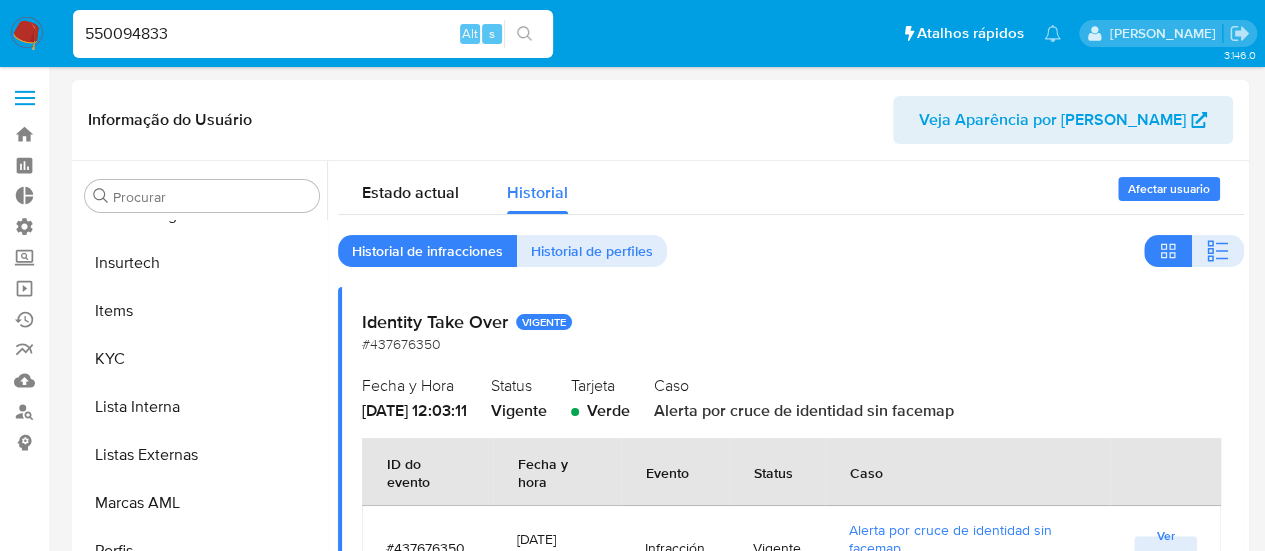 drag, startPoint x: 176, startPoint y: 32, endPoint x: 49, endPoint y: 32, distance: 127 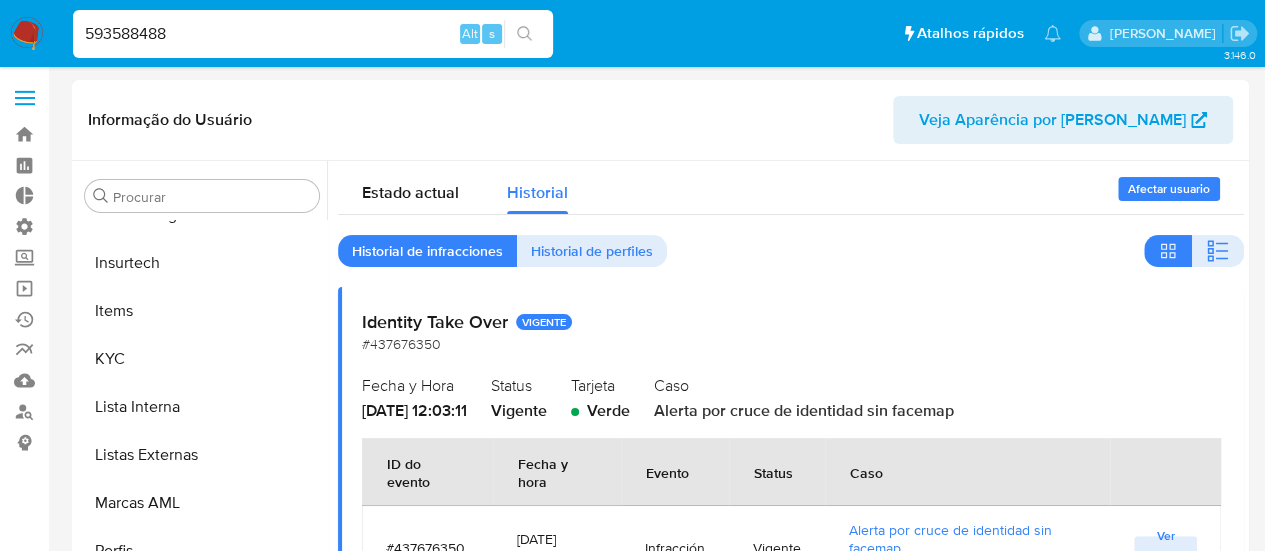 type on "593588488" 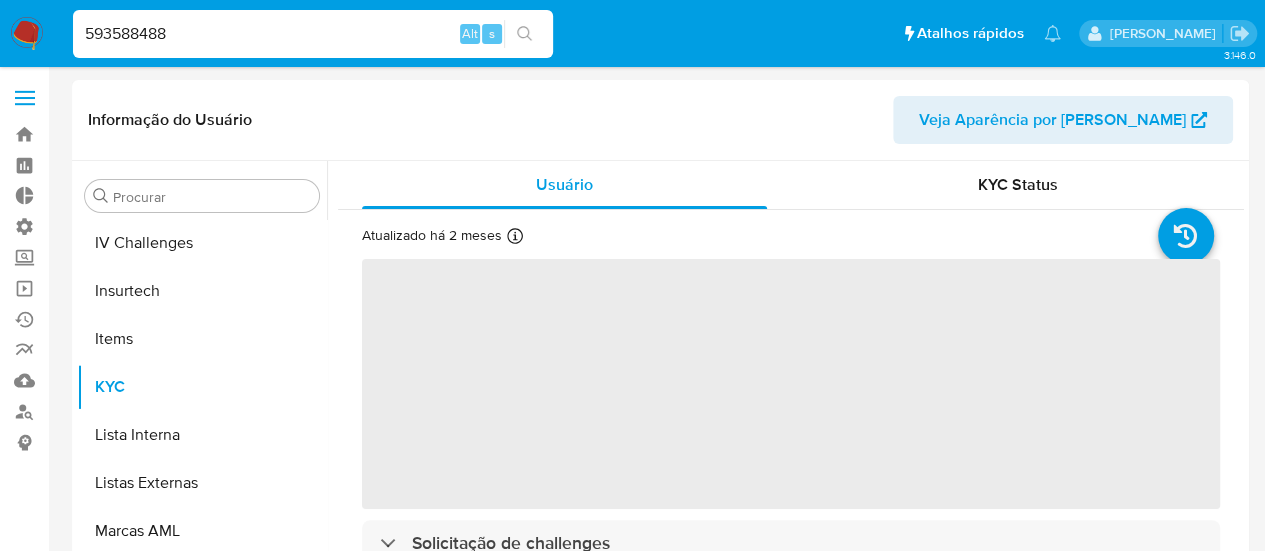 scroll, scrollTop: 845, scrollLeft: 0, axis: vertical 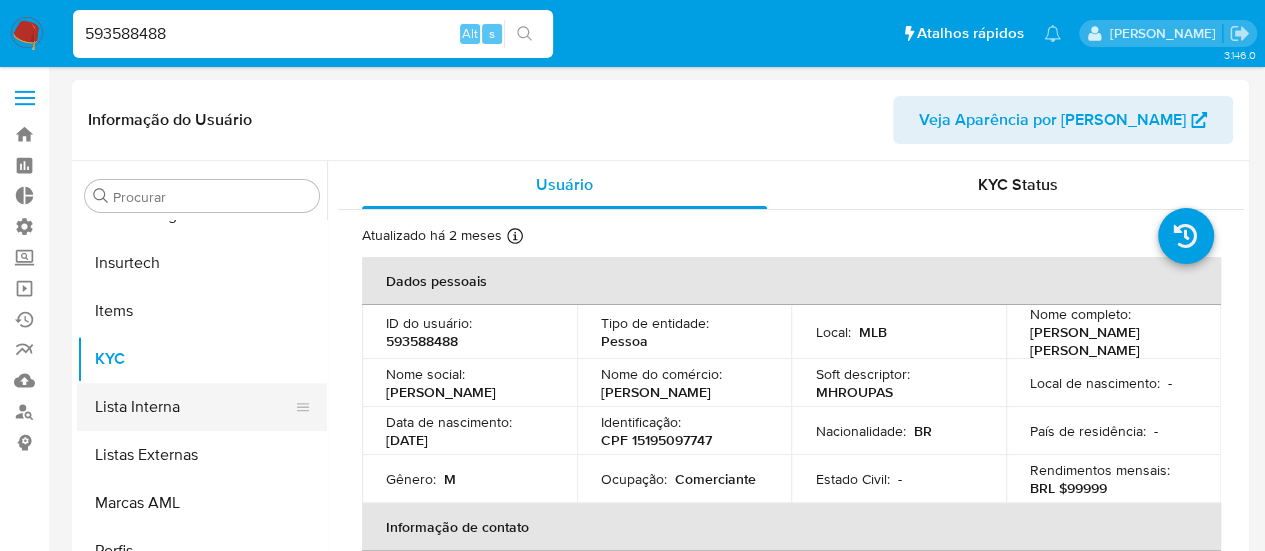 select on "10" 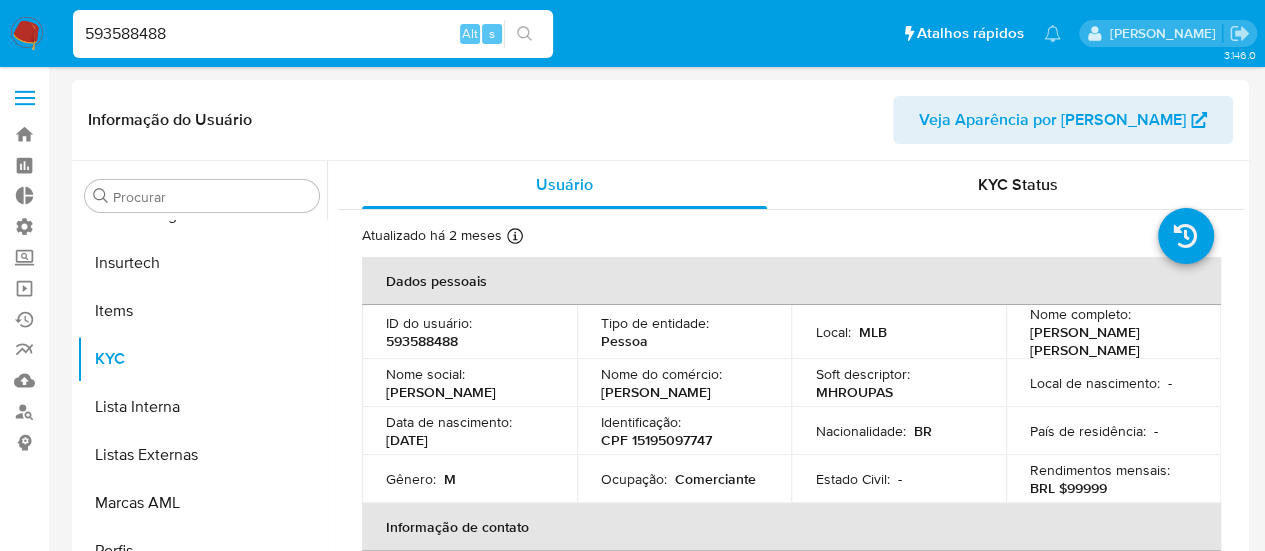 type 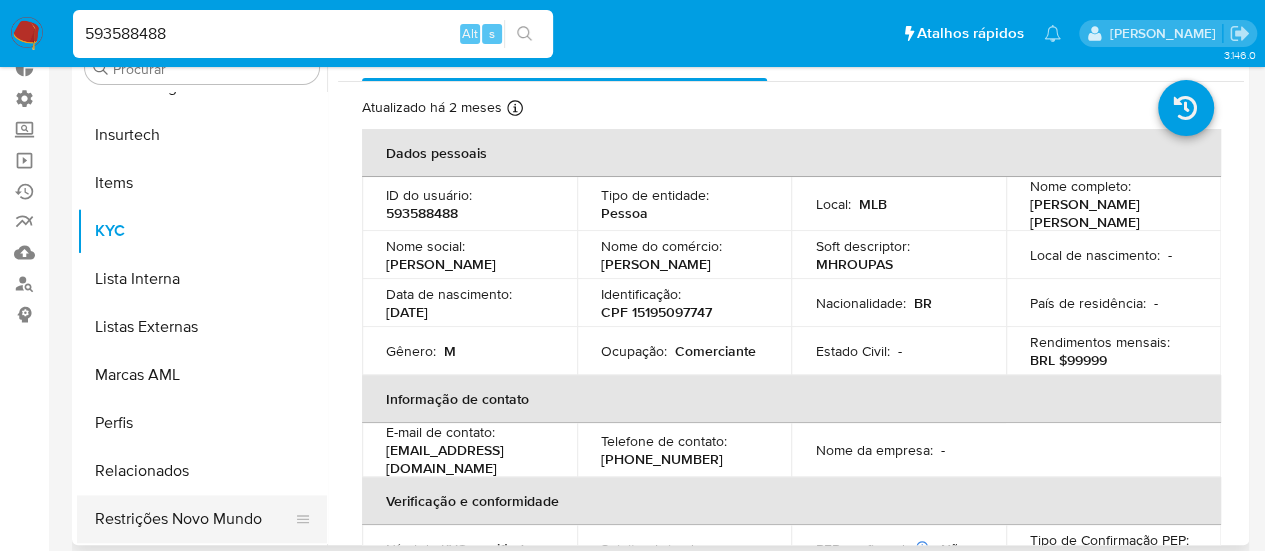 scroll, scrollTop: 200, scrollLeft: 0, axis: vertical 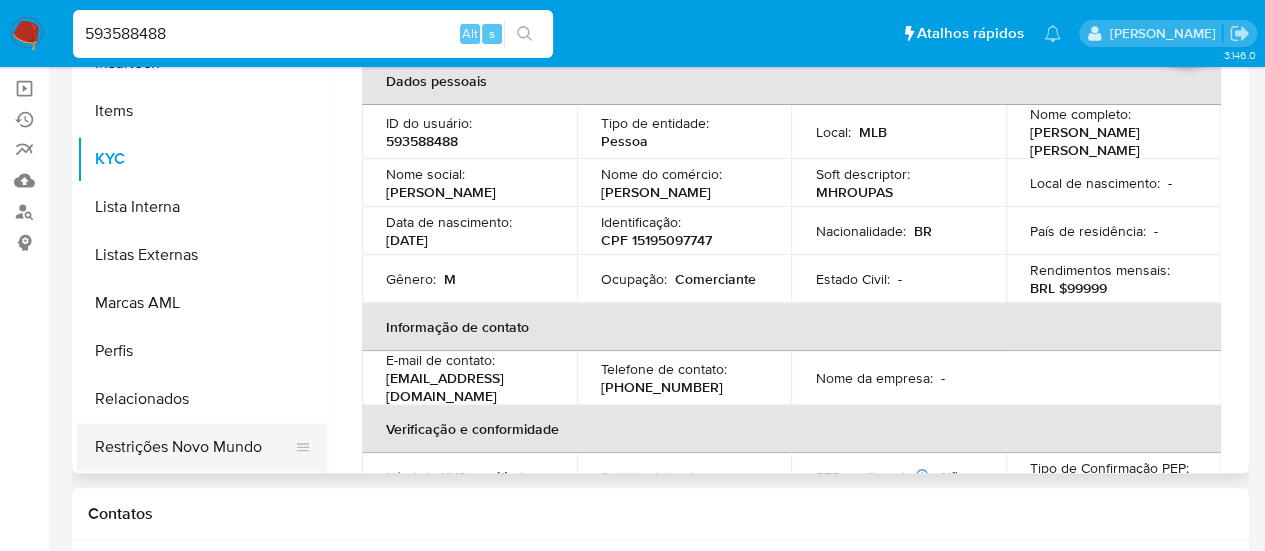 click on "Restrições Novo Mundo" at bounding box center [194, 447] 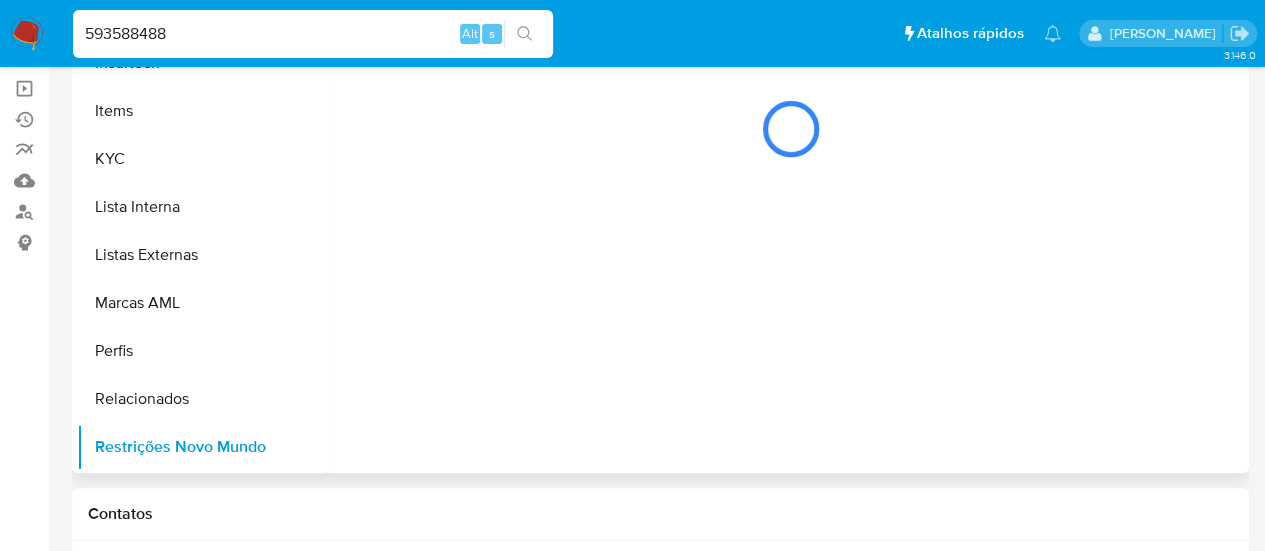 scroll, scrollTop: 0, scrollLeft: 0, axis: both 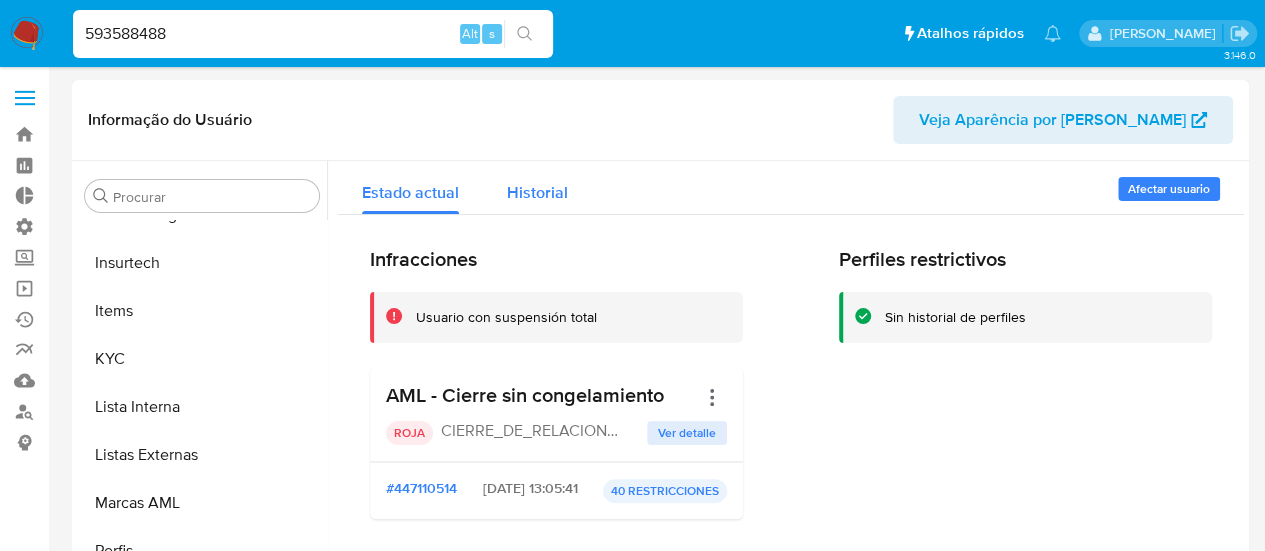click on "Historial" at bounding box center [537, 187] 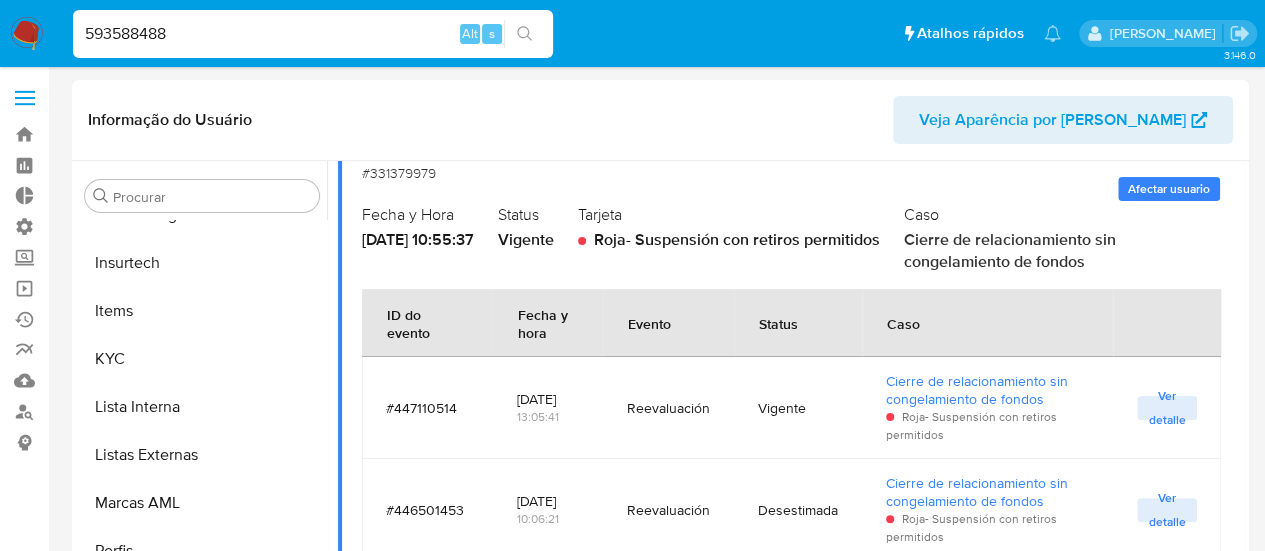 scroll, scrollTop: 200, scrollLeft: 0, axis: vertical 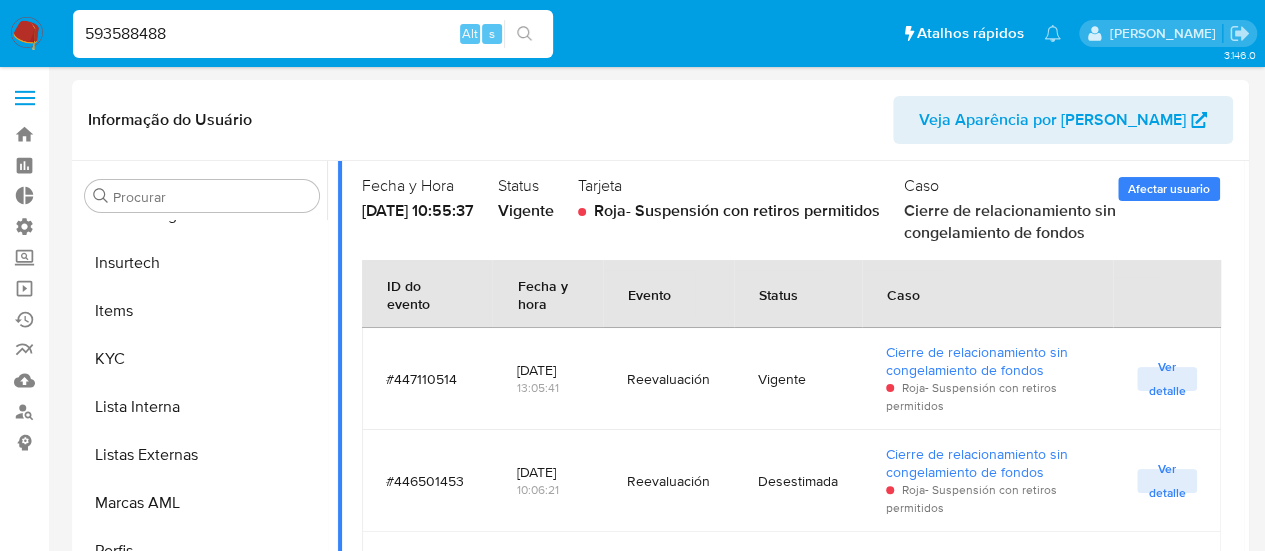 drag, startPoint x: 190, startPoint y: 29, endPoint x: 67, endPoint y: 29, distance: 123 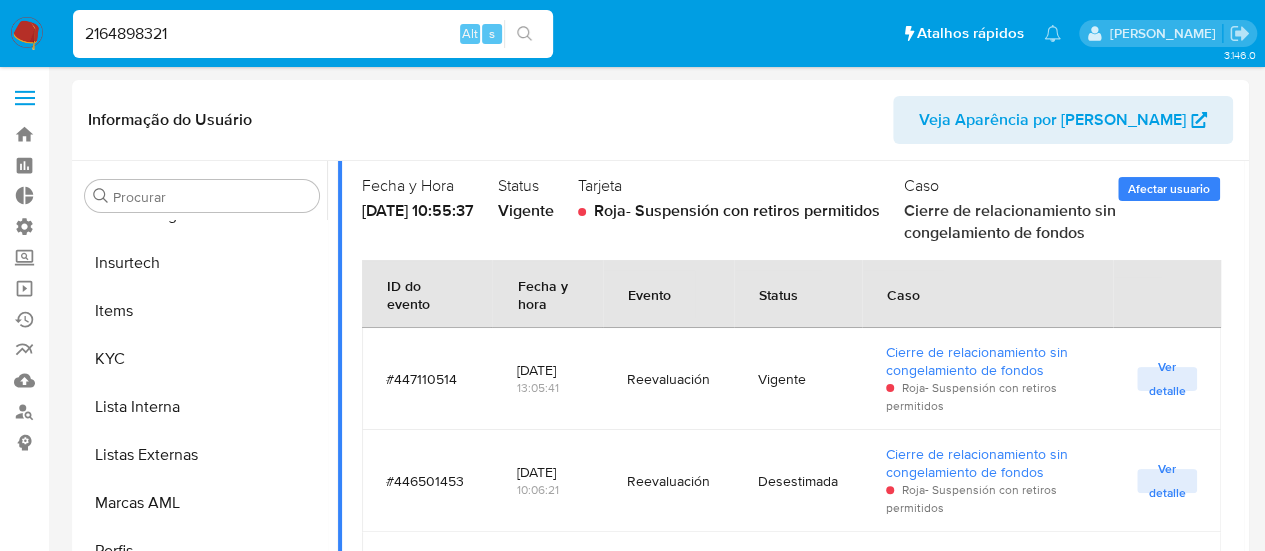 type on "2164898321" 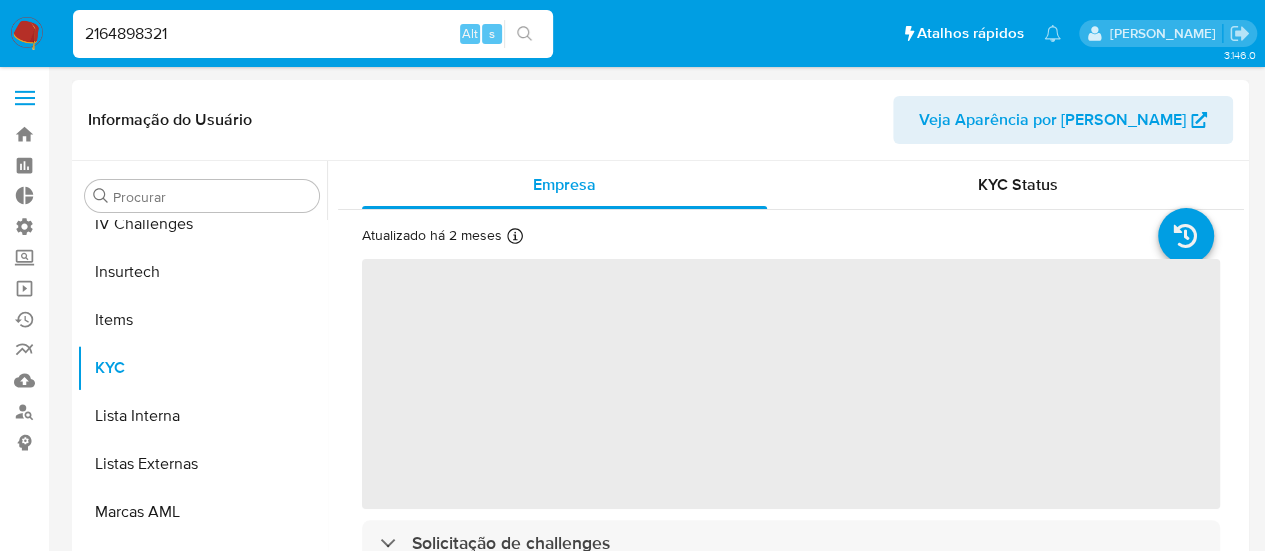 scroll, scrollTop: 845, scrollLeft: 0, axis: vertical 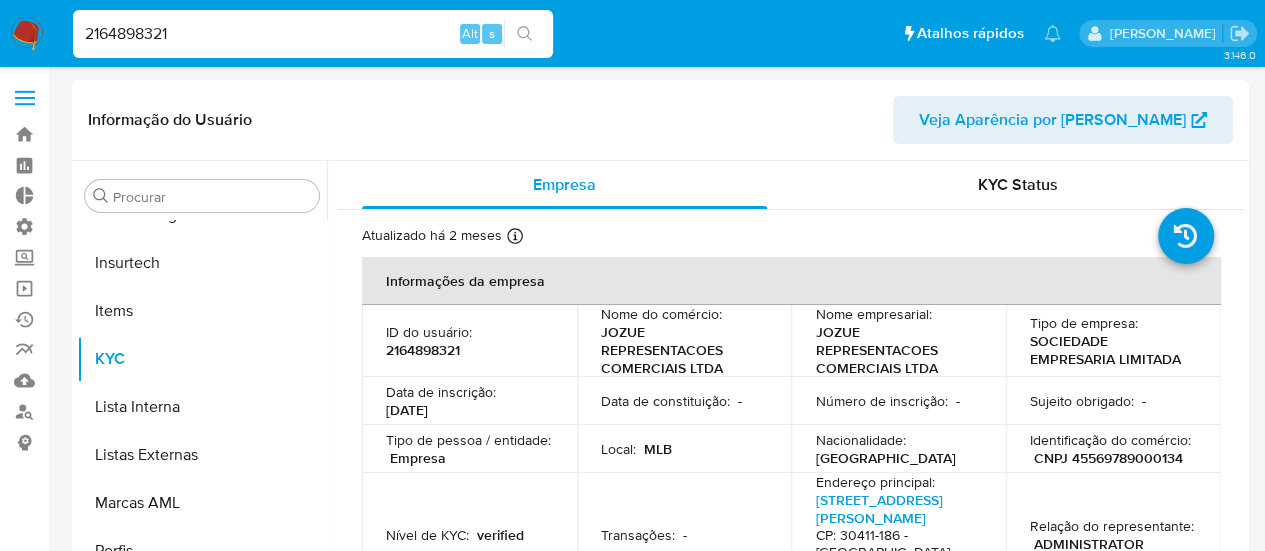 select on "10" 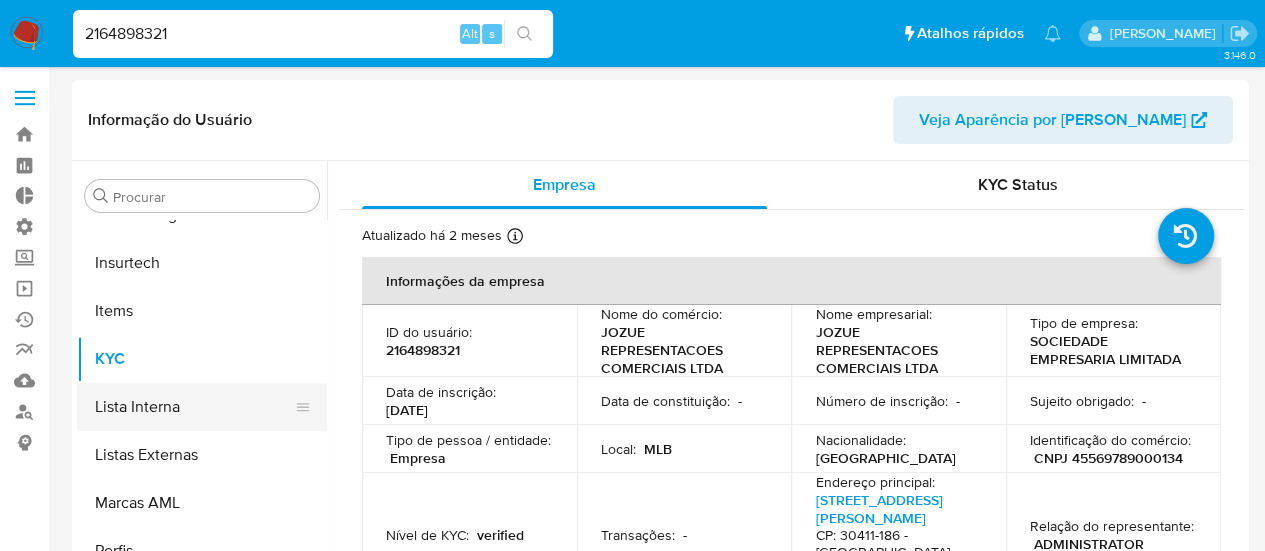 scroll, scrollTop: 200, scrollLeft: 0, axis: vertical 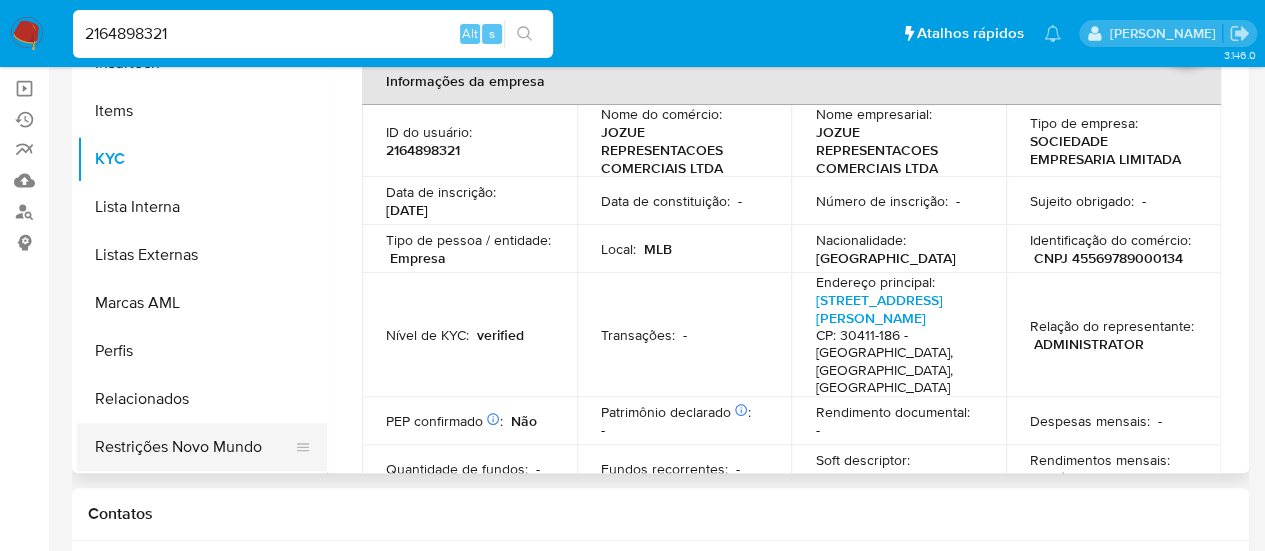 click on "Restrições Novo Mundo" at bounding box center [194, 447] 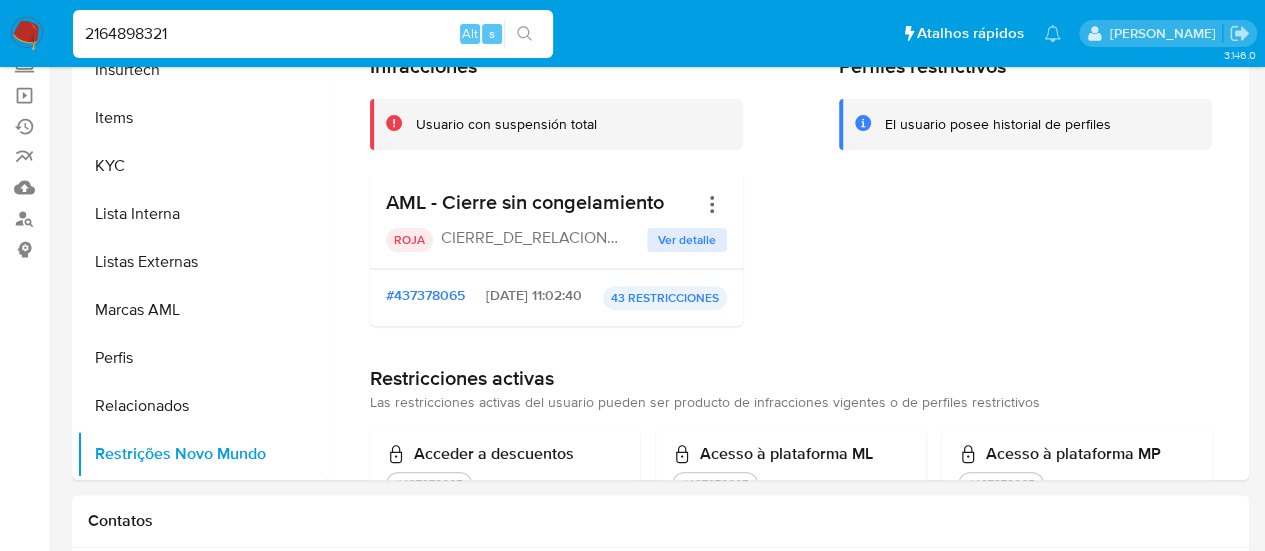 scroll, scrollTop: 0, scrollLeft: 0, axis: both 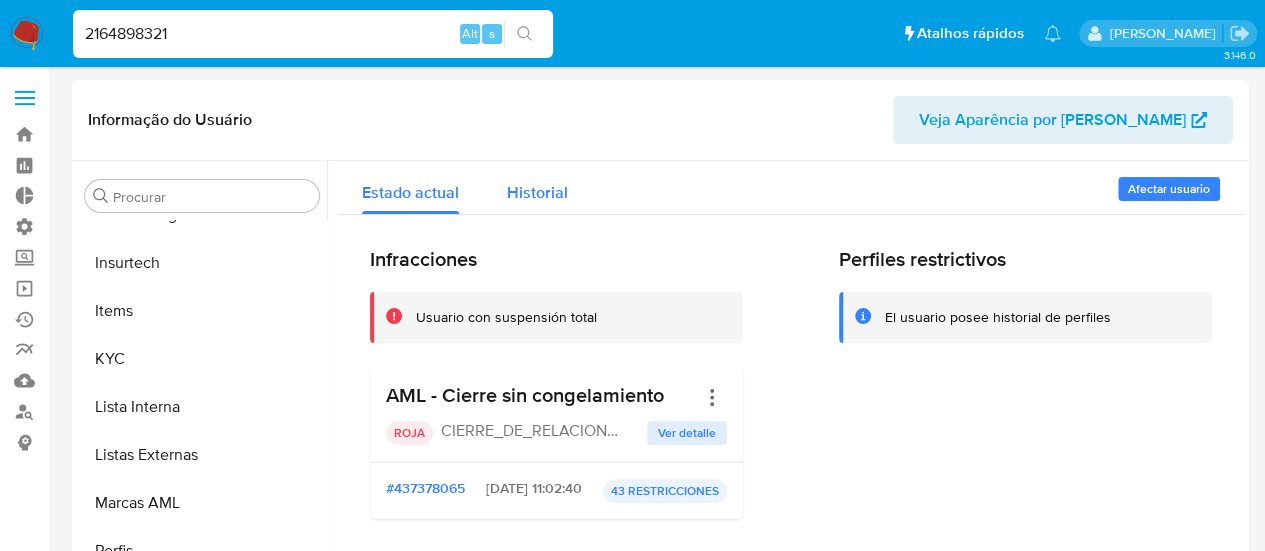 click on "Historial" at bounding box center [537, 192] 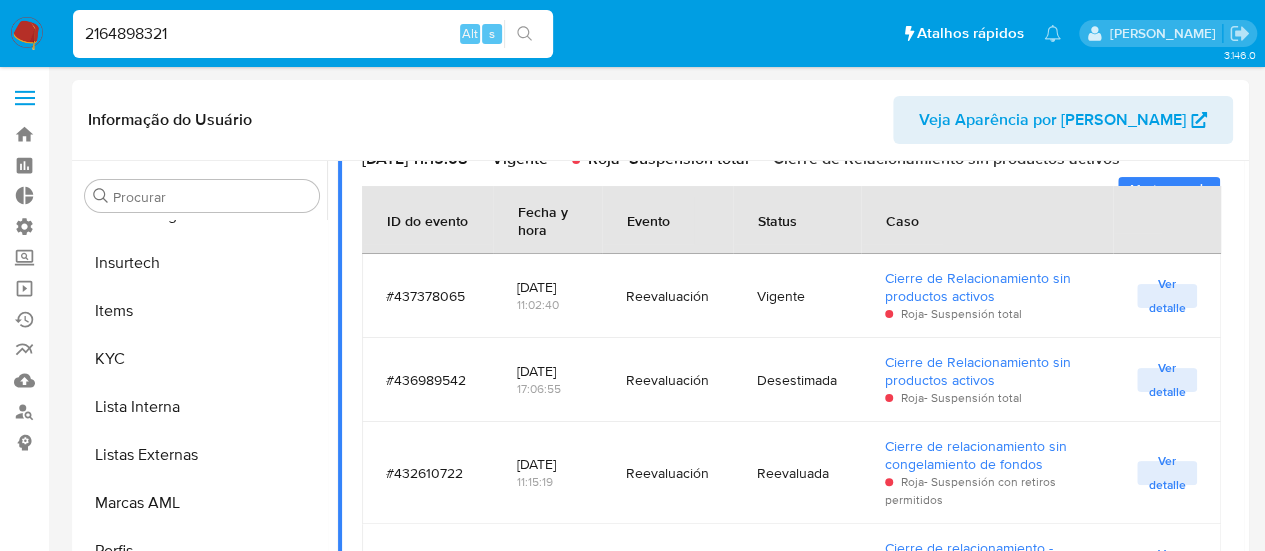 scroll, scrollTop: 152, scrollLeft: 0, axis: vertical 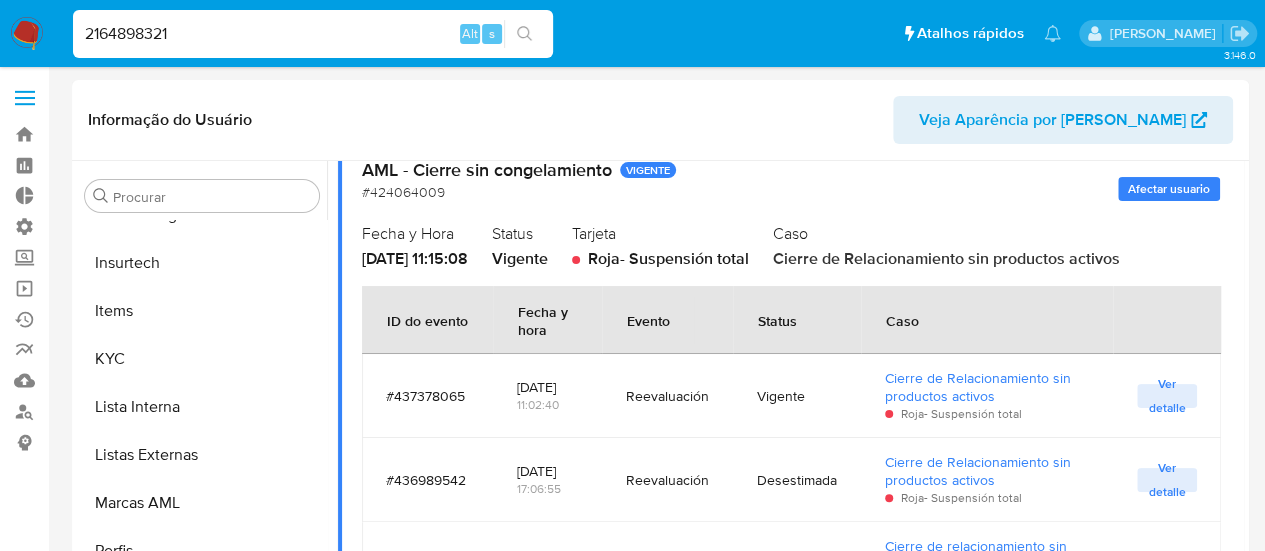 drag, startPoint x: 180, startPoint y: 31, endPoint x: 0, endPoint y: 28, distance: 180.025 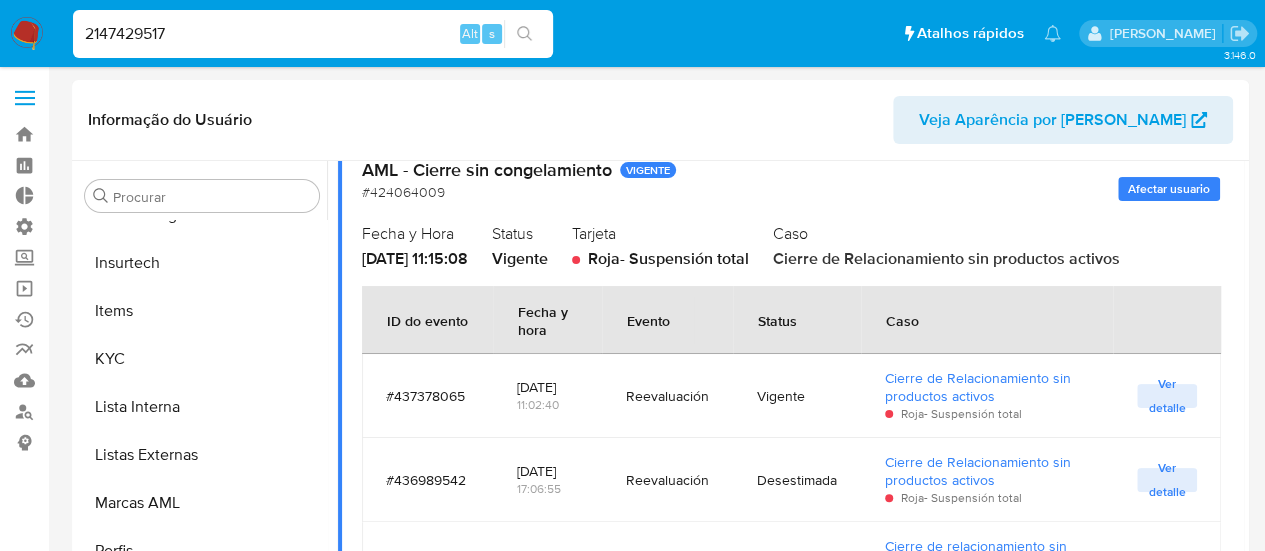 type on "2147429517" 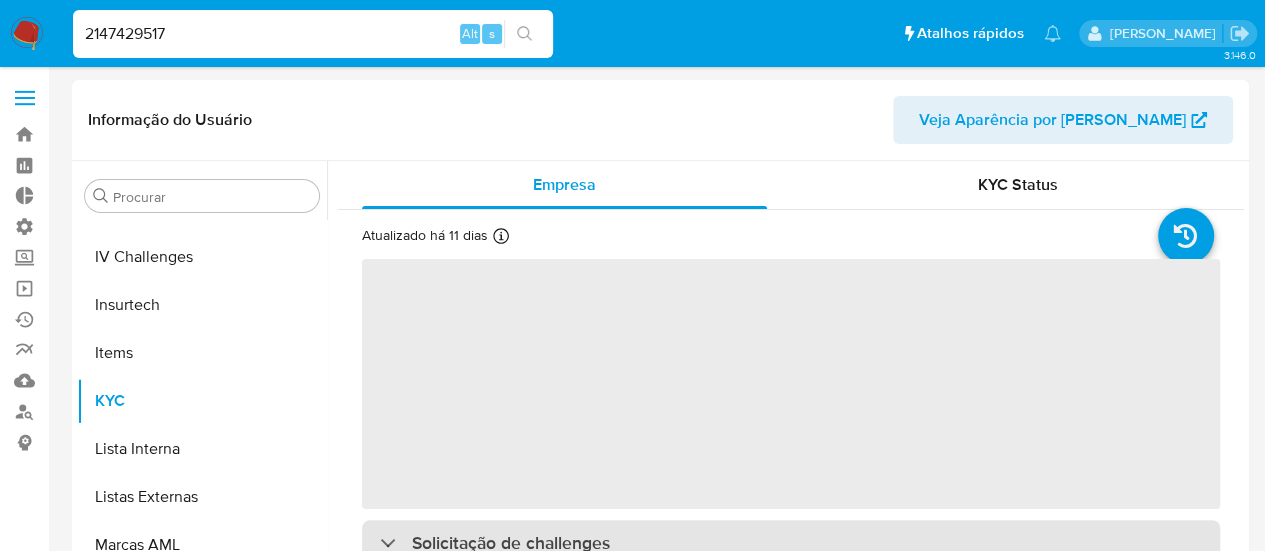 scroll, scrollTop: 845, scrollLeft: 0, axis: vertical 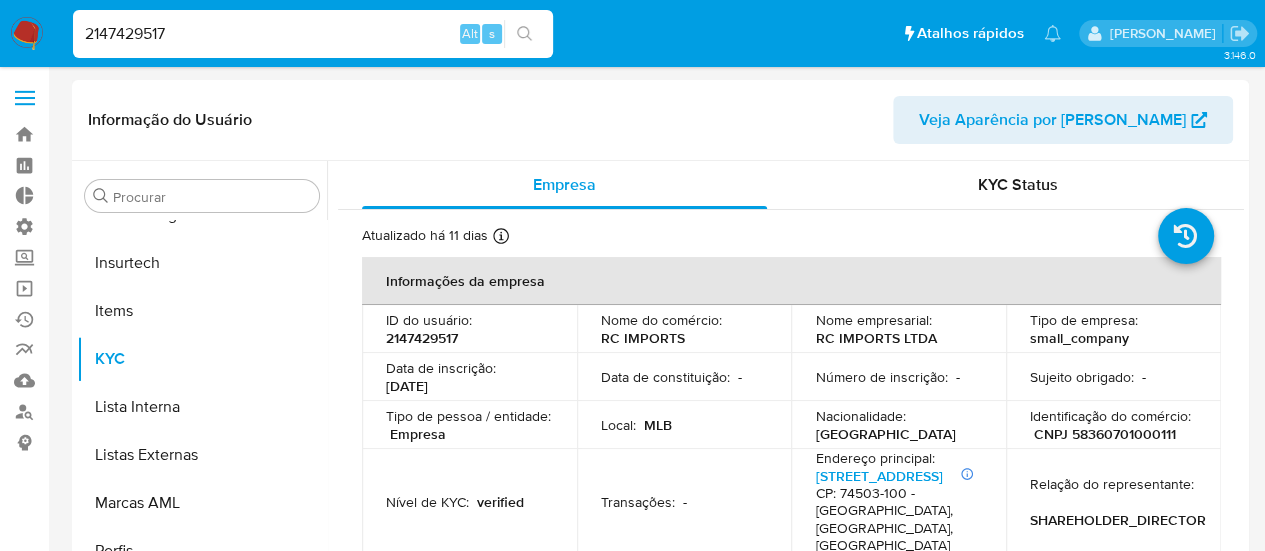 select on "10" 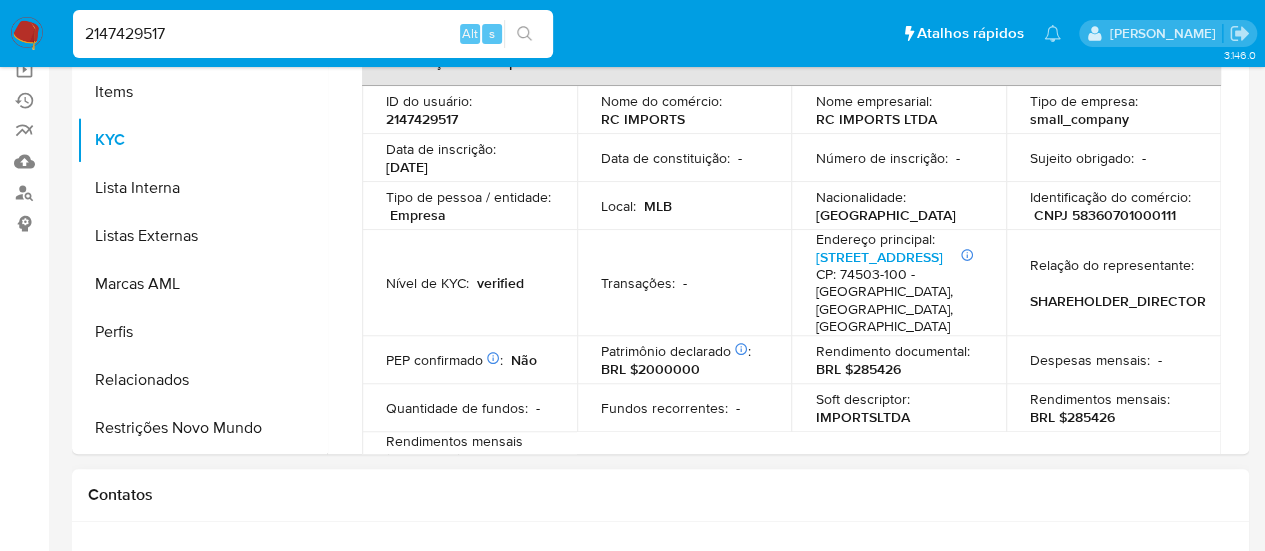 scroll, scrollTop: 400, scrollLeft: 0, axis: vertical 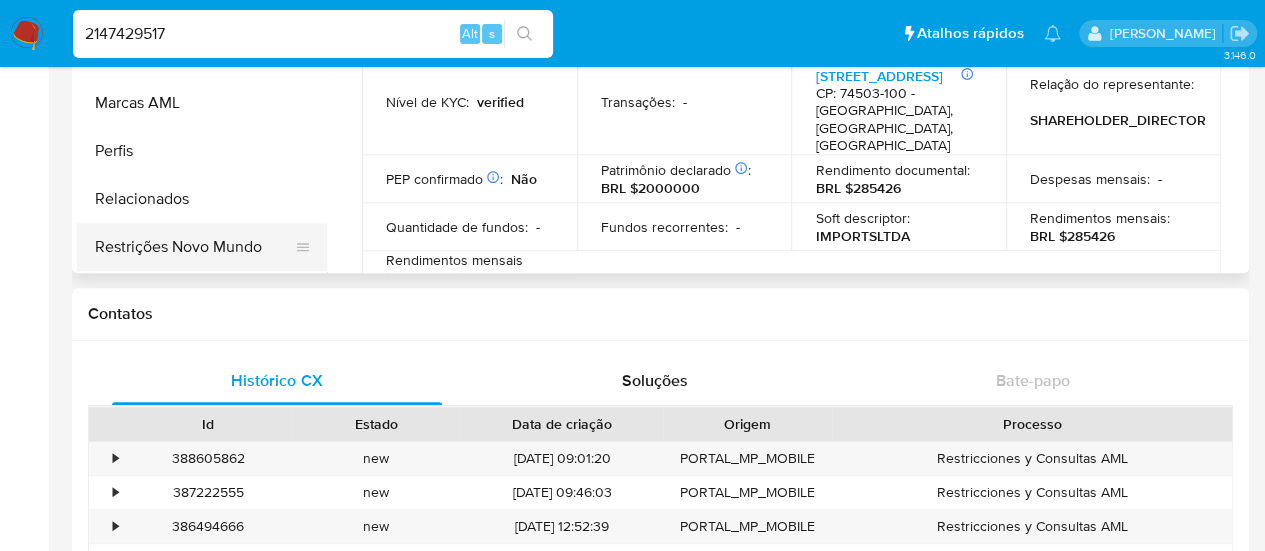 click on "Restrições Novo Mundo" at bounding box center (194, 247) 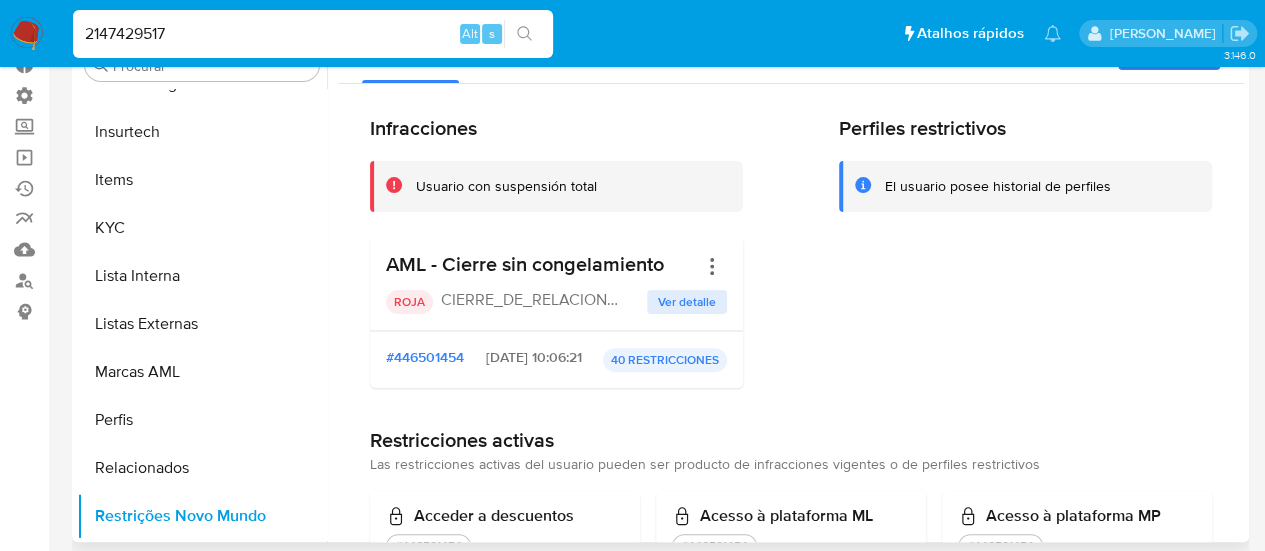 scroll, scrollTop: 100, scrollLeft: 0, axis: vertical 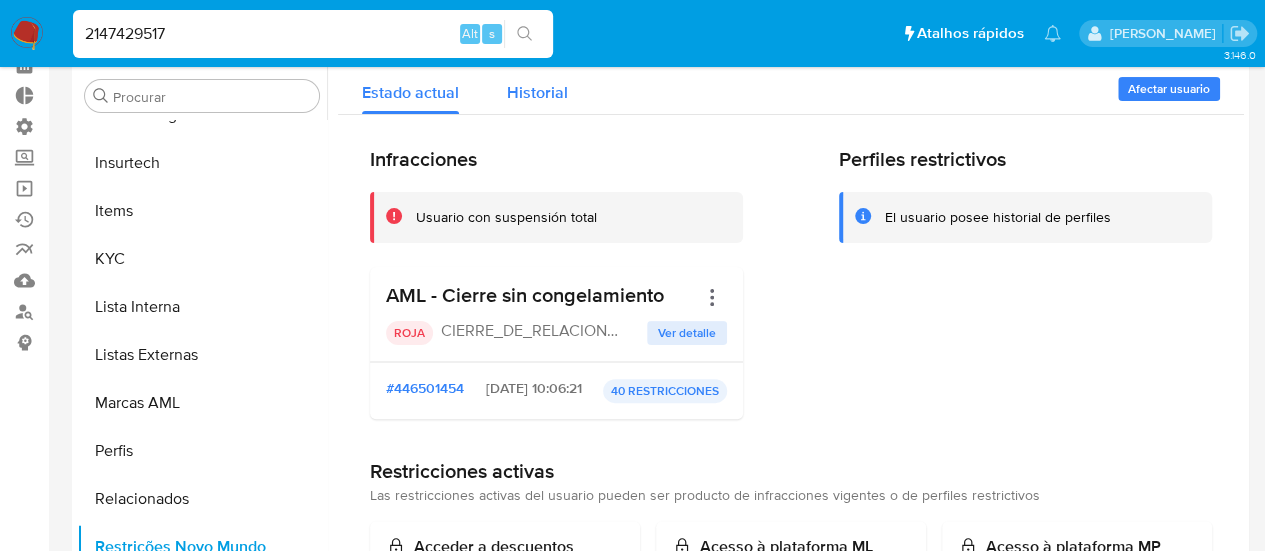 click on "Historial" at bounding box center [537, 92] 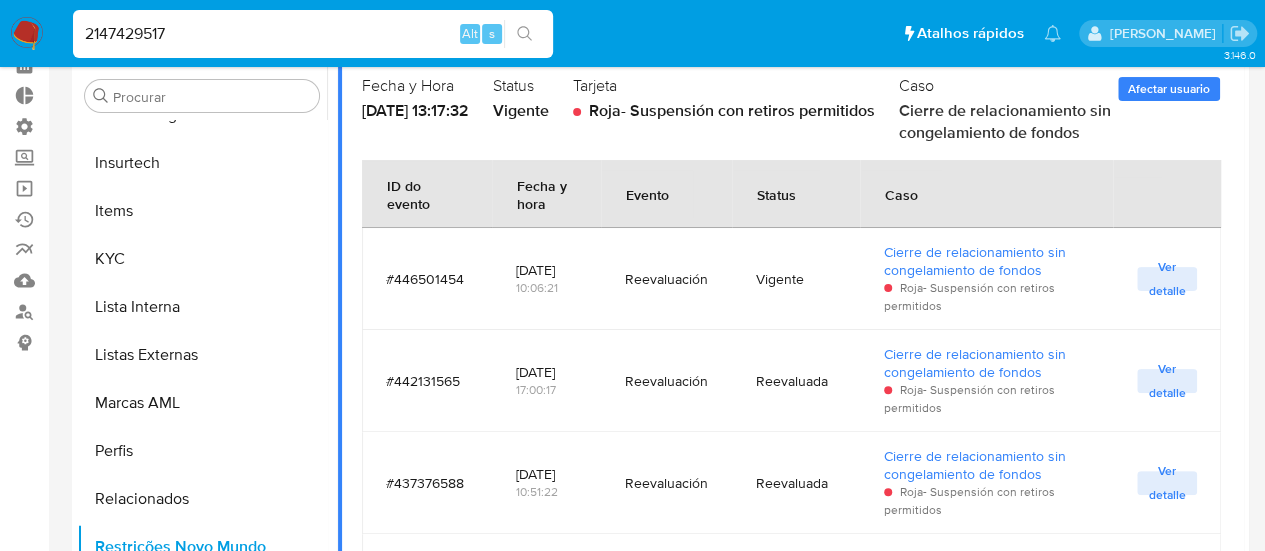 scroll, scrollTop: 0, scrollLeft: 0, axis: both 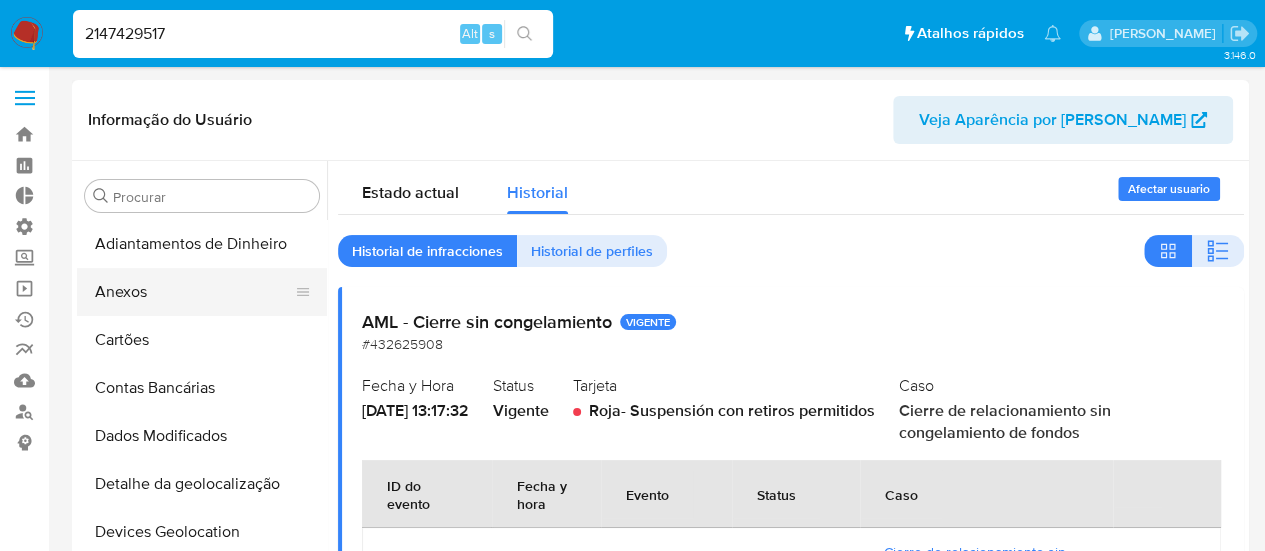click on "Anexos" at bounding box center (194, 292) 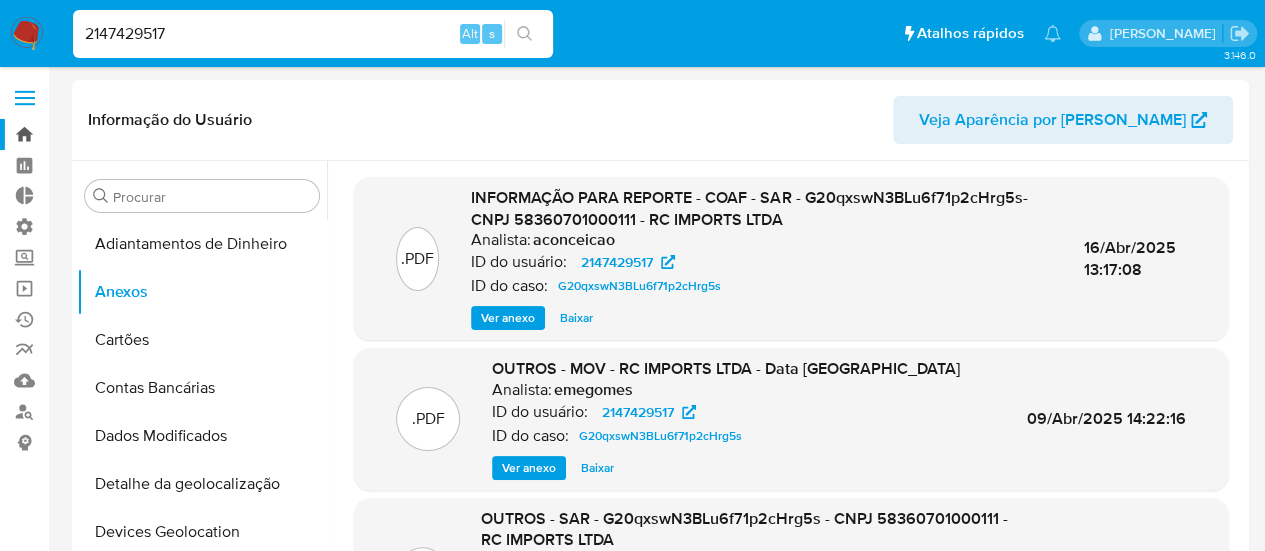 click on "Bandeja" at bounding box center (119, 134) 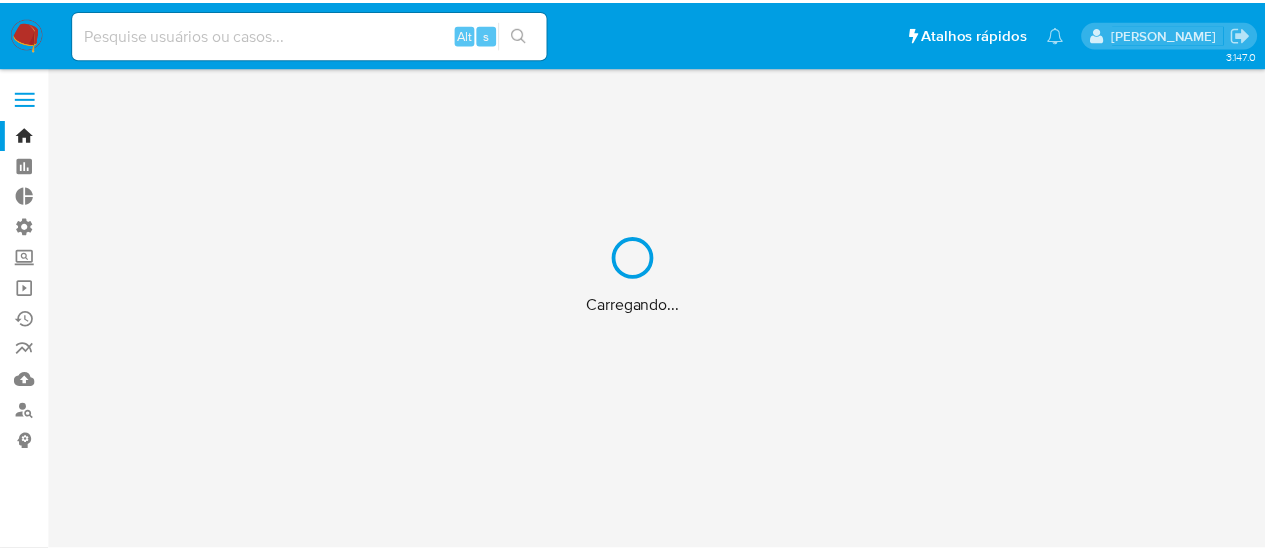 scroll, scrollTop: 0, scrollLeft: 0, axis: both 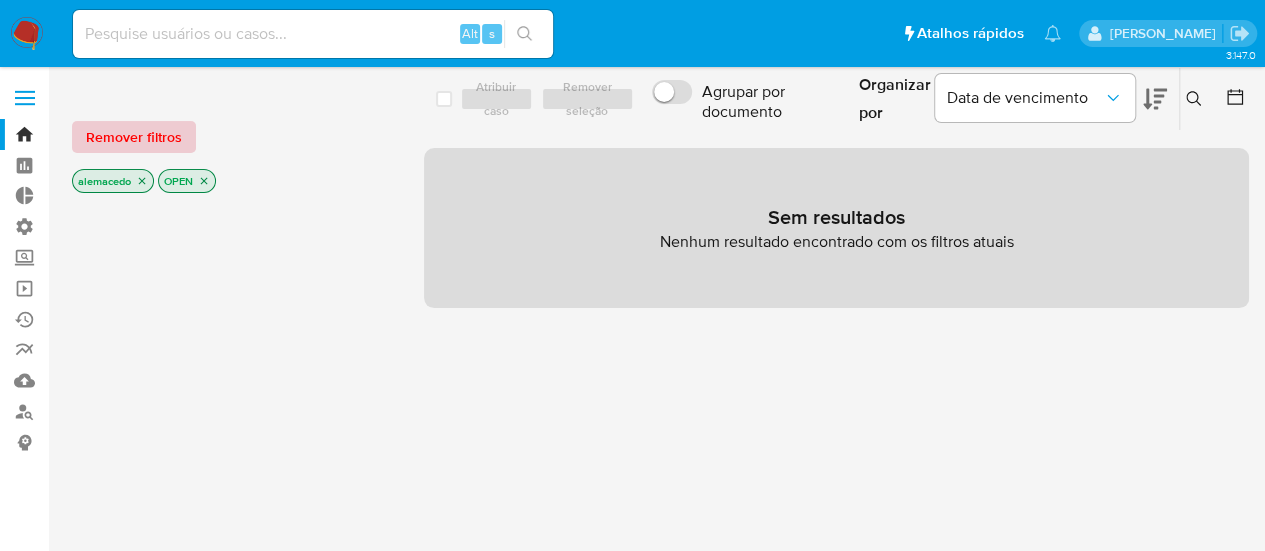 drag, startPoint x: 151, startPoint y: 134, endPoint x: 565, endPoint y: 131, distance: 414.01086 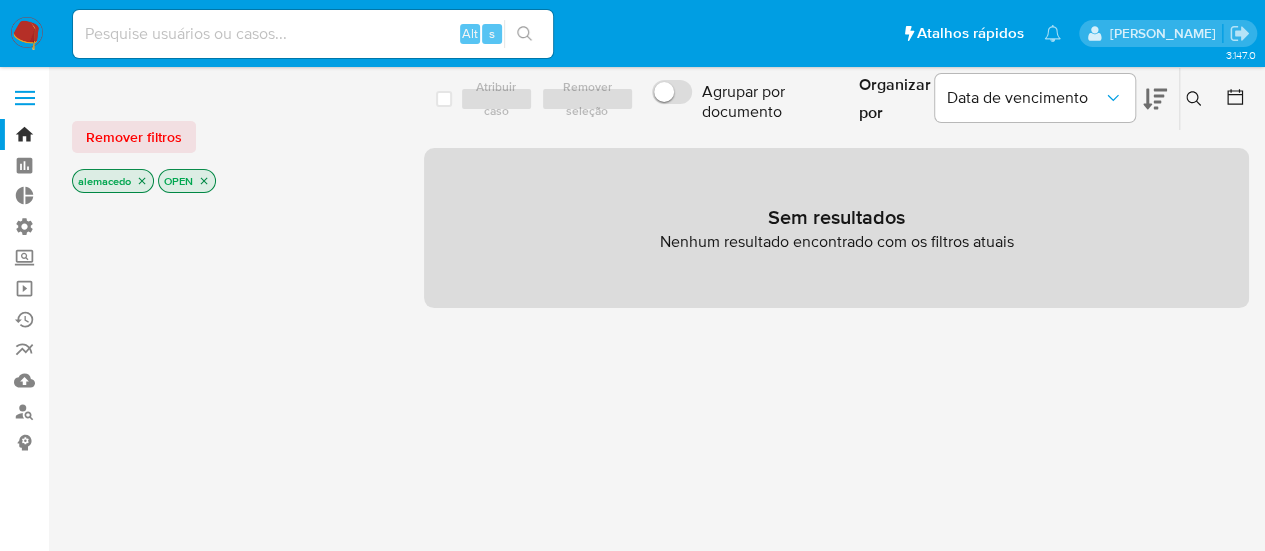 click on "Remover filtros" at bounding box center (134, 137) 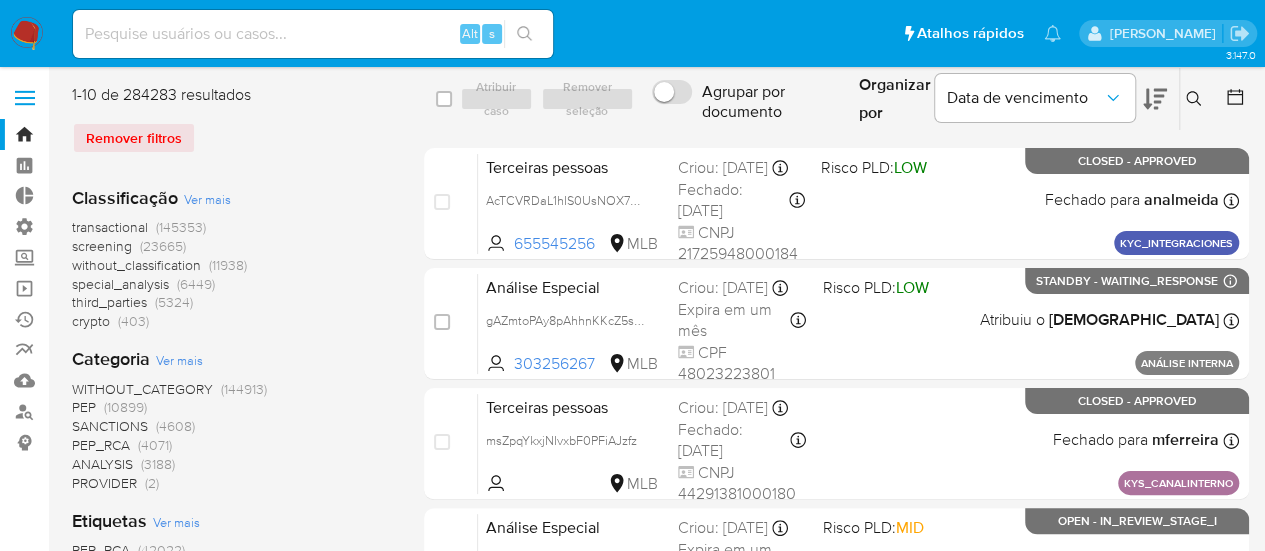 click 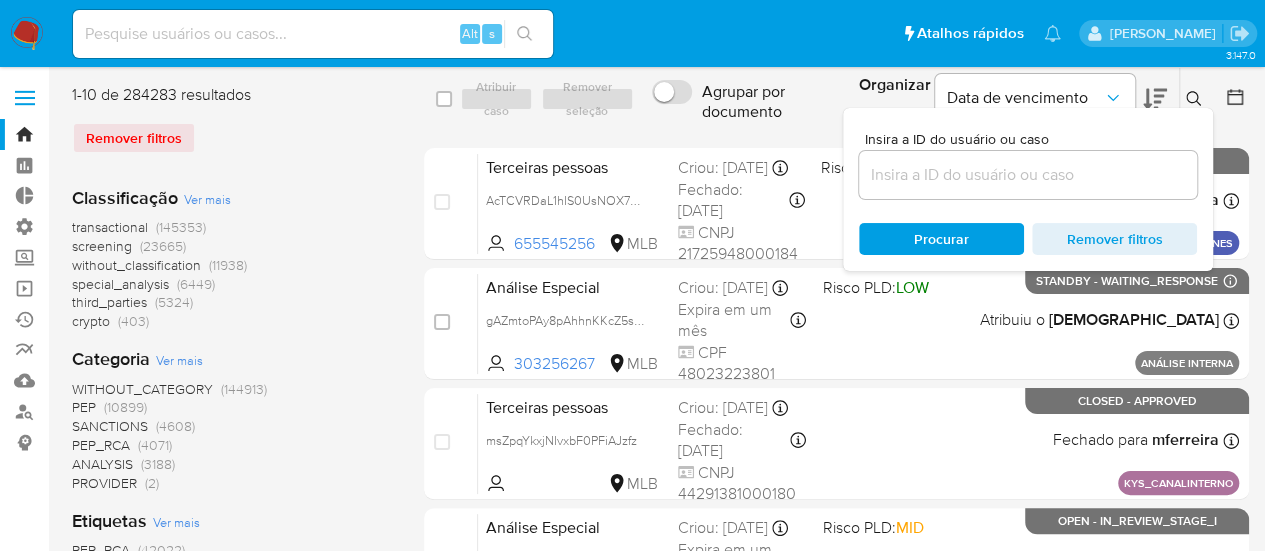 click at bounding box center [1028, 175] 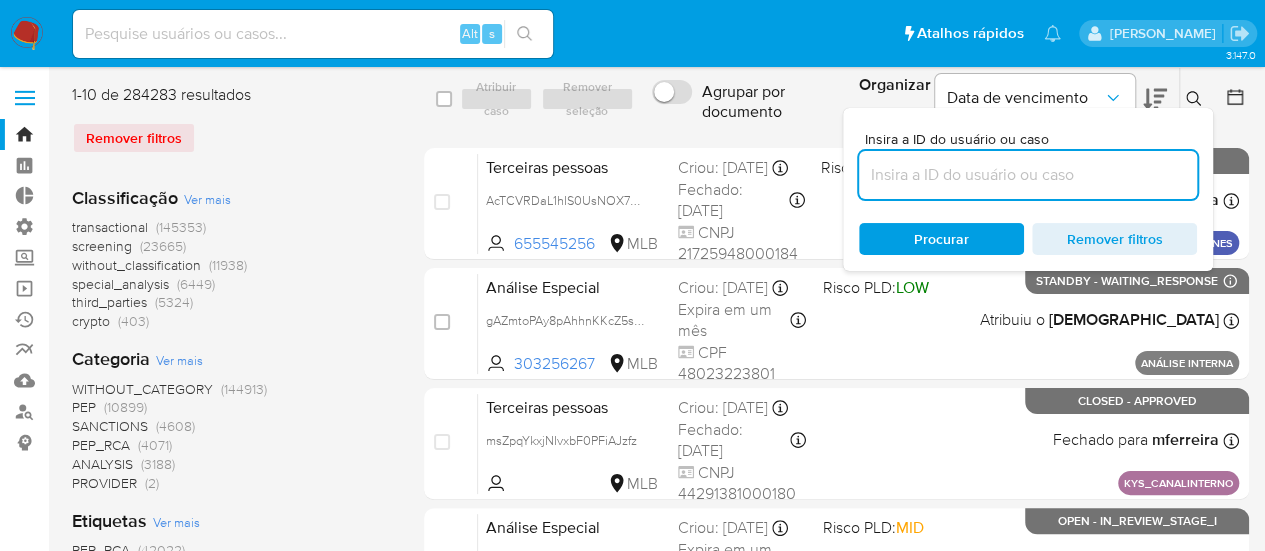 paste on "ih5IH6k9uAfYRFTVKAlbRuBX" 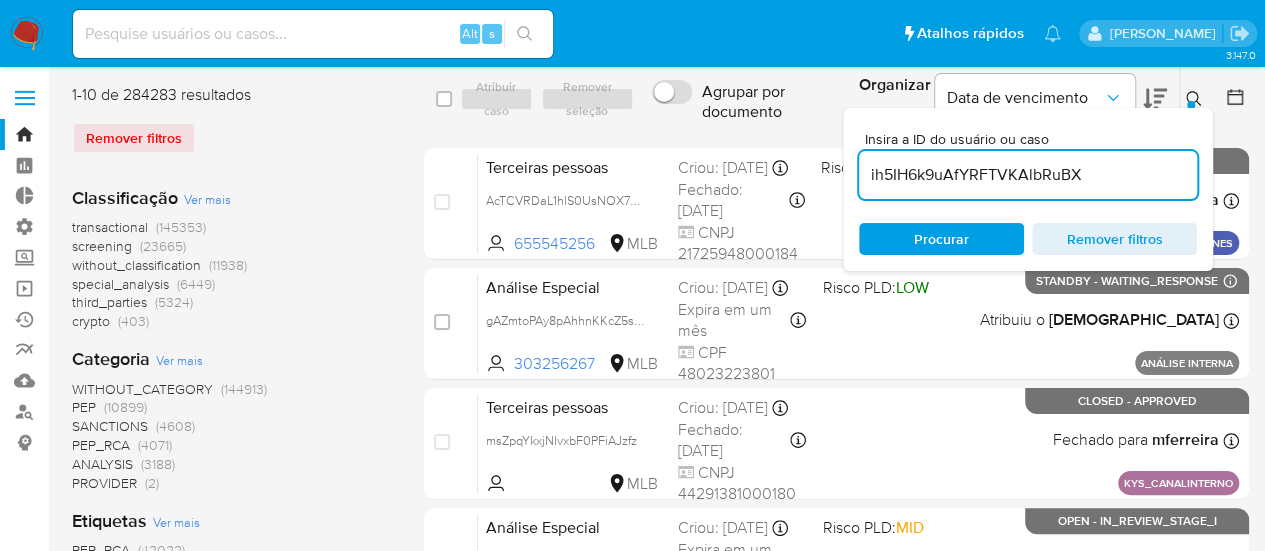 type on "ih5IH6k9uAfYRFTVKAlbRuBX" 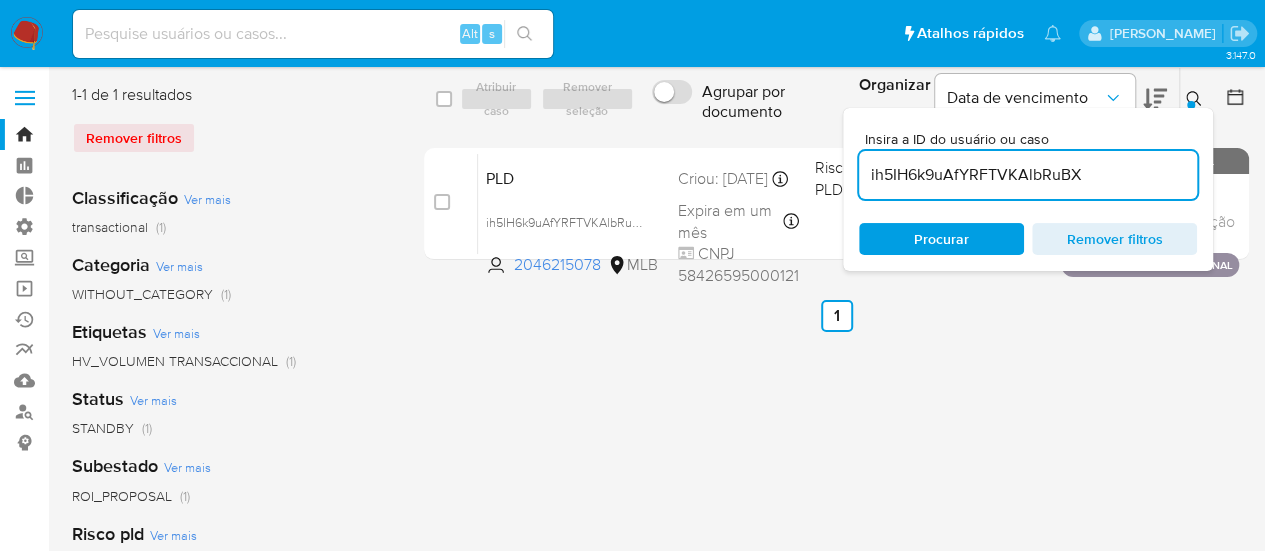 click 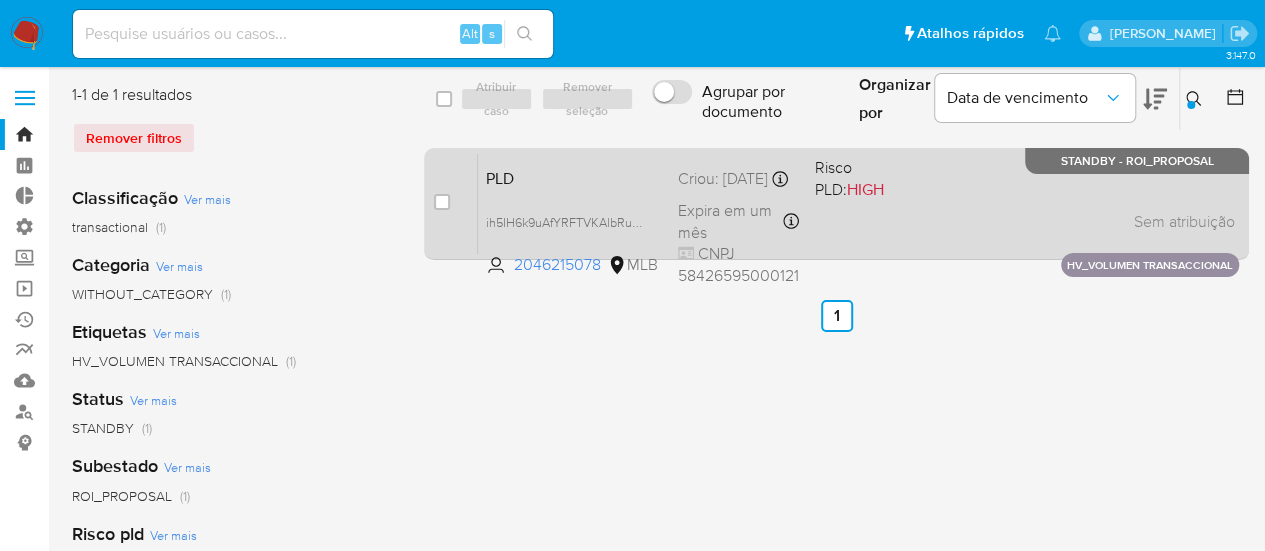 click on "PLD" at bounding box center (574, 177) 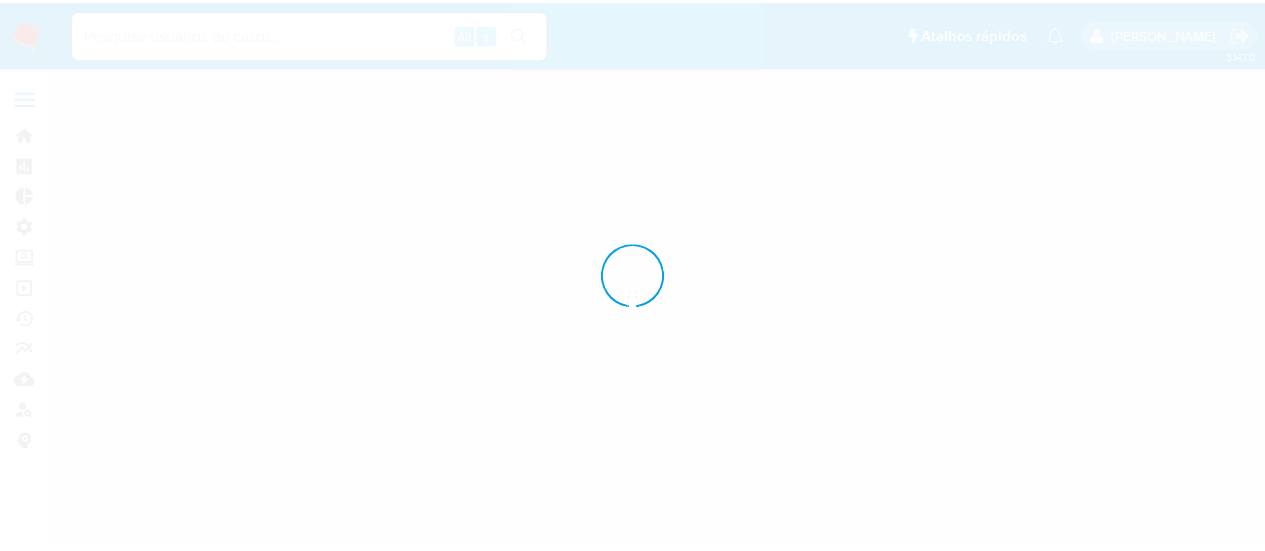 scroll, scrollTop: 0, scrollLeft: 0, axis: both 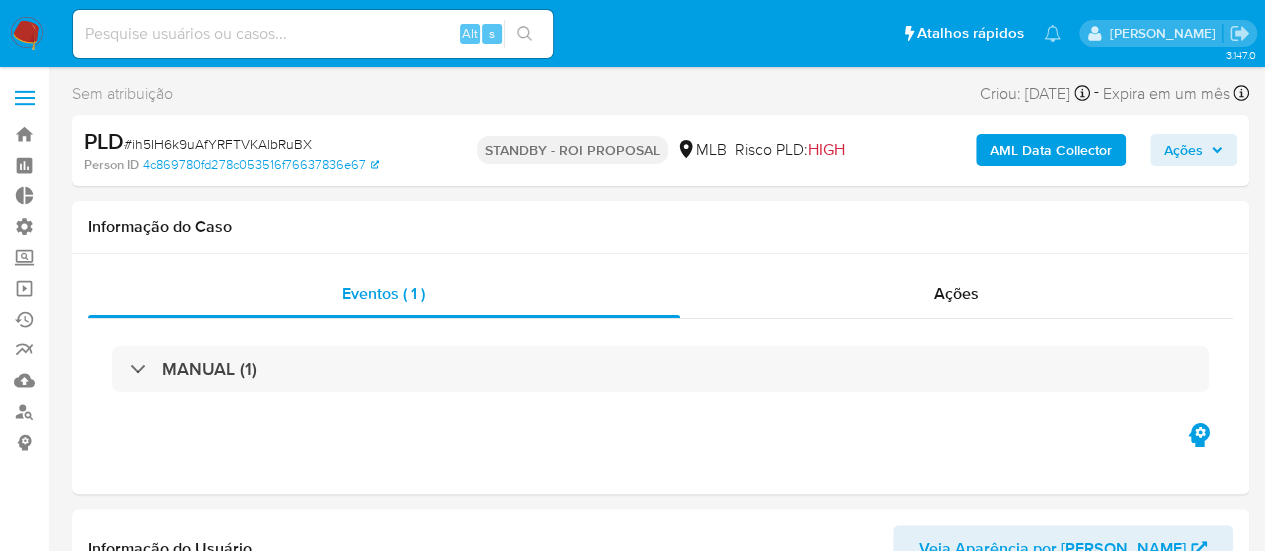 select on "10" 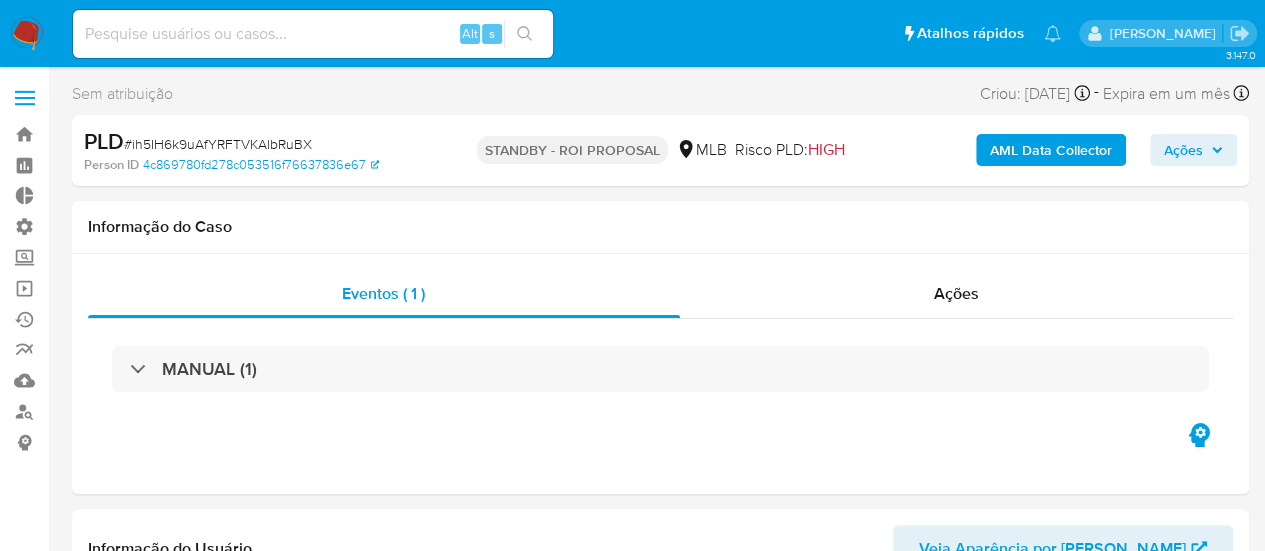 scroll, scrollTop: 845, scrollLeft: 0, axis: vertical 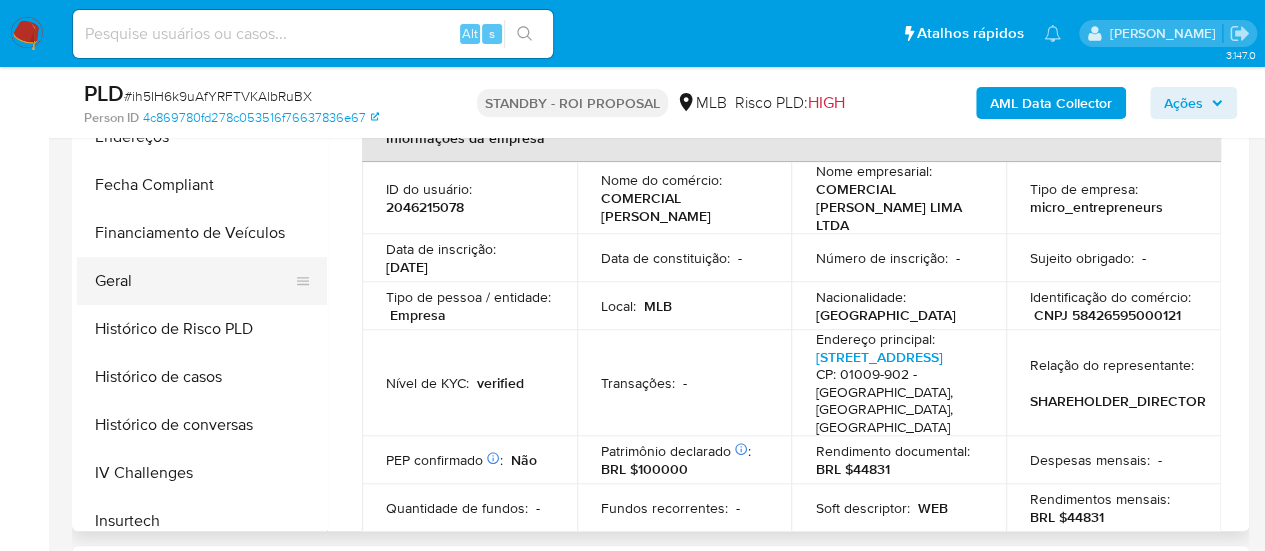click on "Geral" at bounding box center (194, 281) 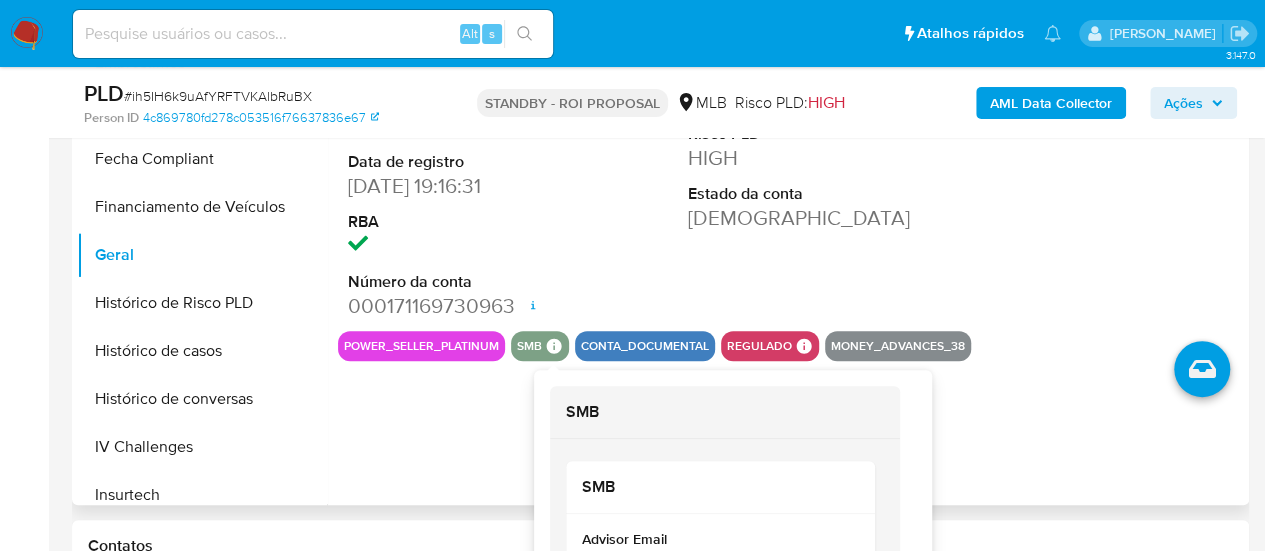 scroll, scrollTop: 600, scrollLeft: 0, axis: vertical 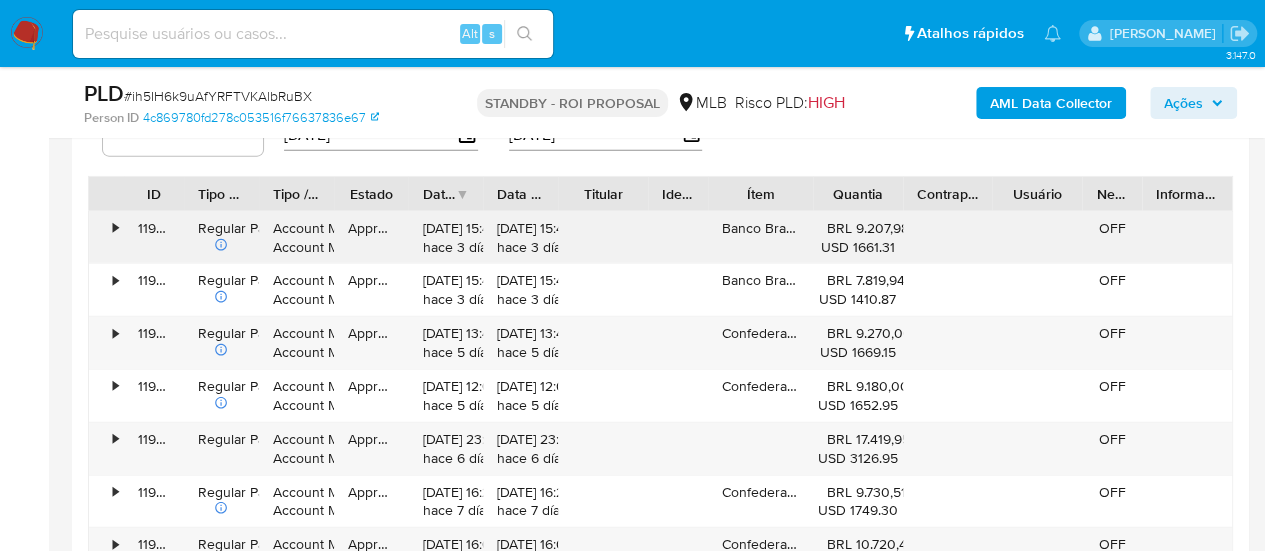 click on "•" at bounding box center (115, 228) 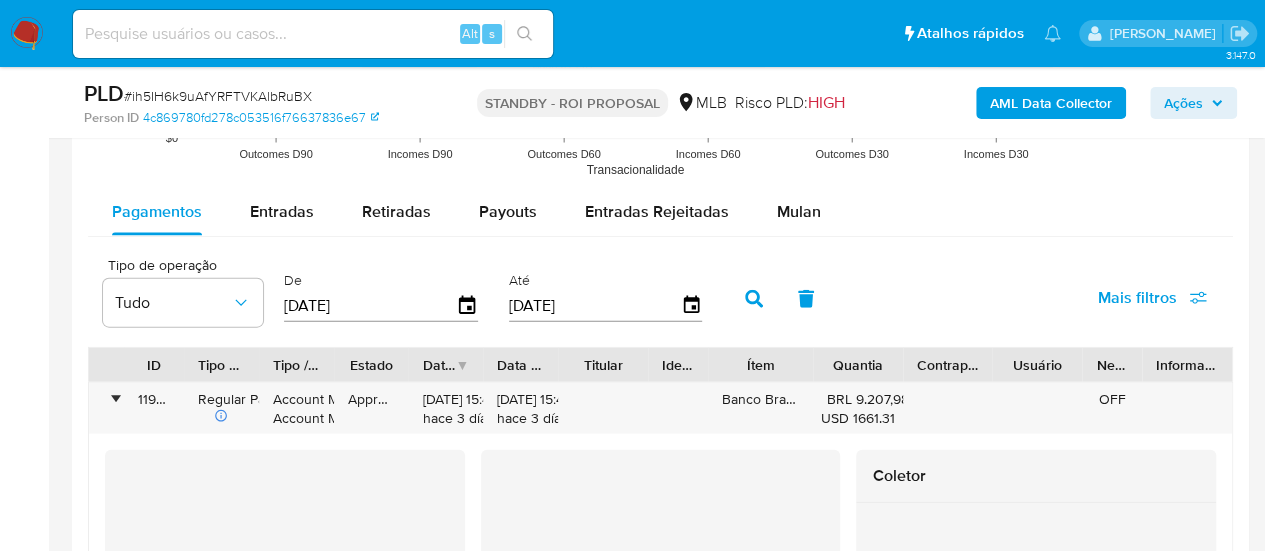 scroll, scrollTop: 2100, scrollLeft: 0, axis: vertical 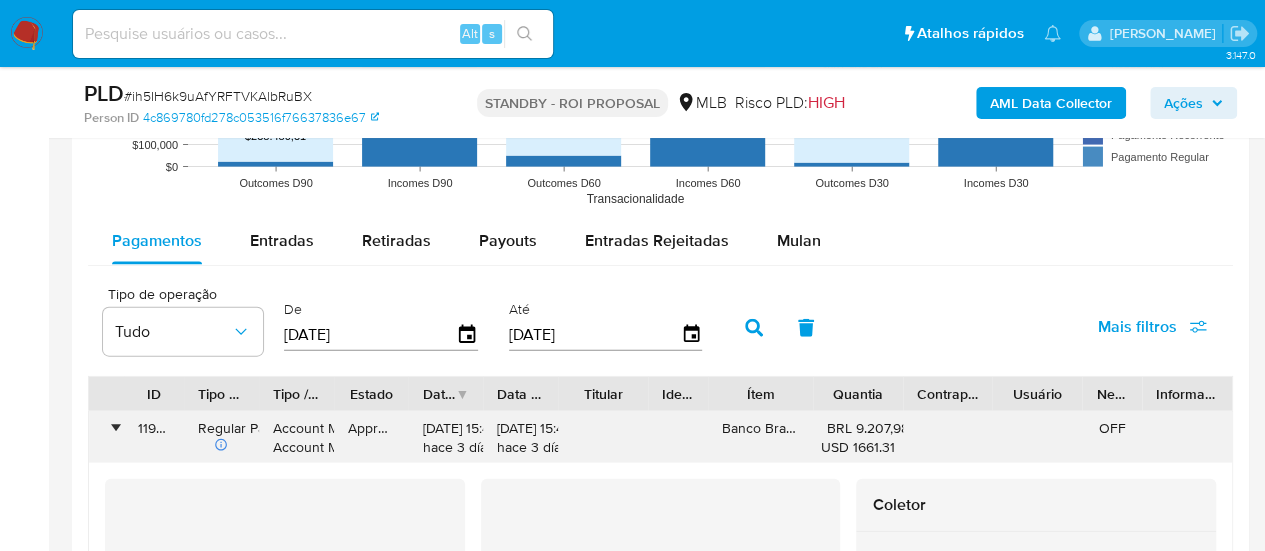 click on "•" at bounding box center (115, 428) 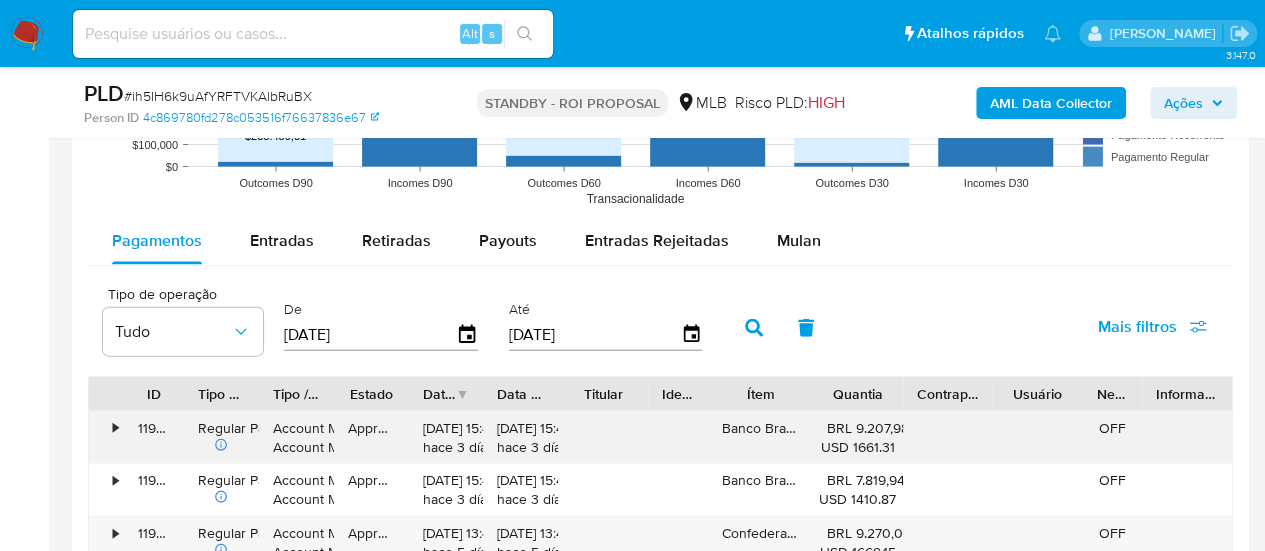 scroll, scrollTop: 2300, scrollLeft: 0, axis: vertical 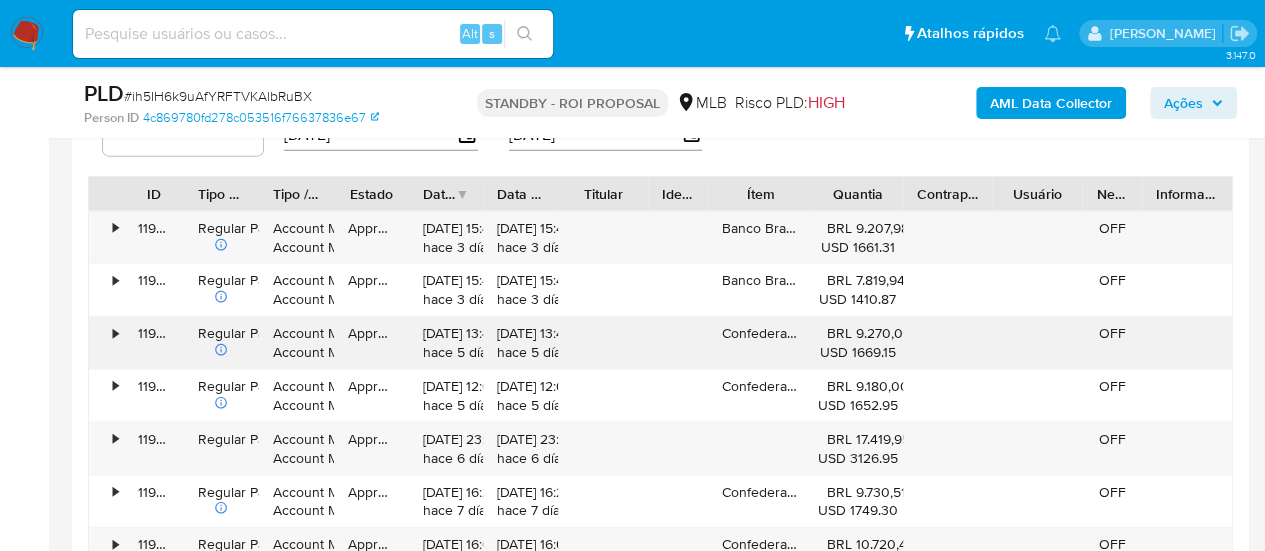 click on "•" at bounding box center (115, 333) 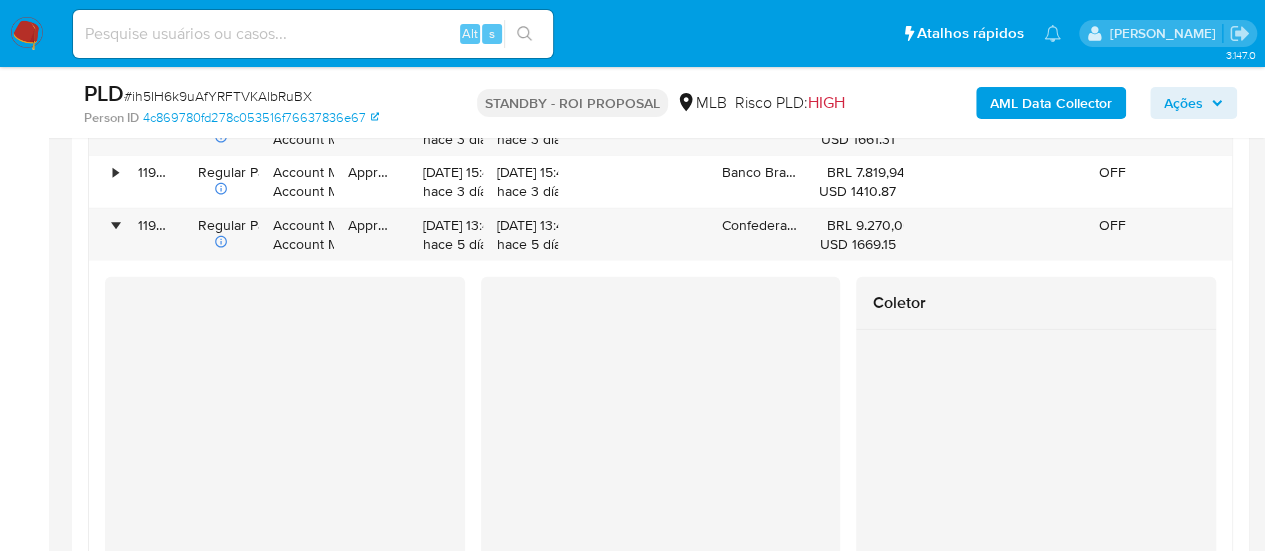 scroll, scrollTop: 2400, scrollLeft: 0, axis: vertical 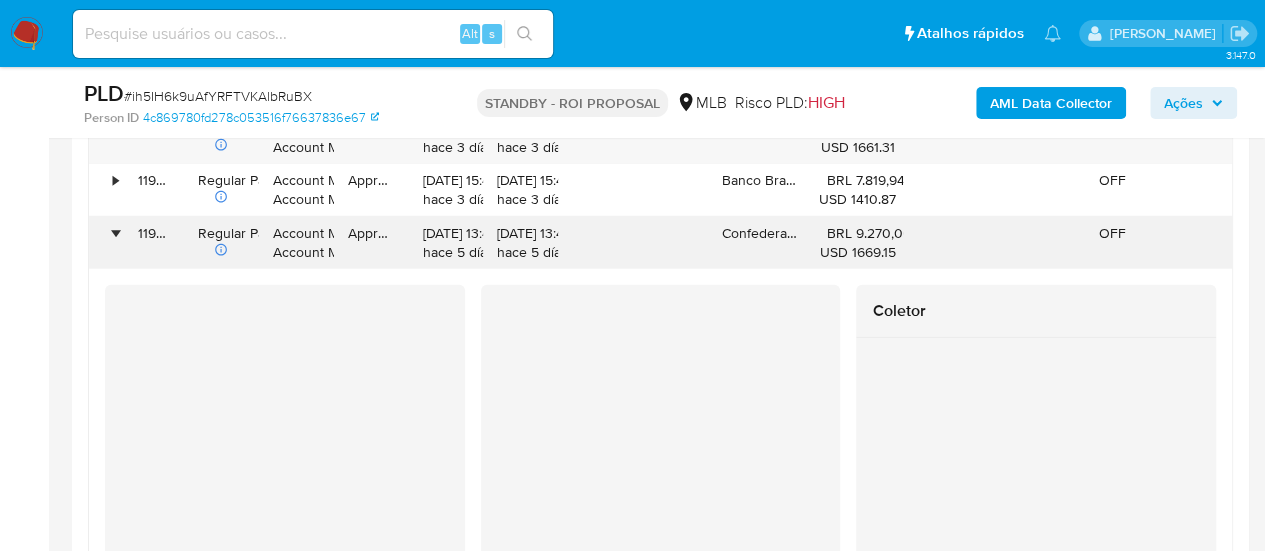 click on "•" at bounding box center (106, 243) 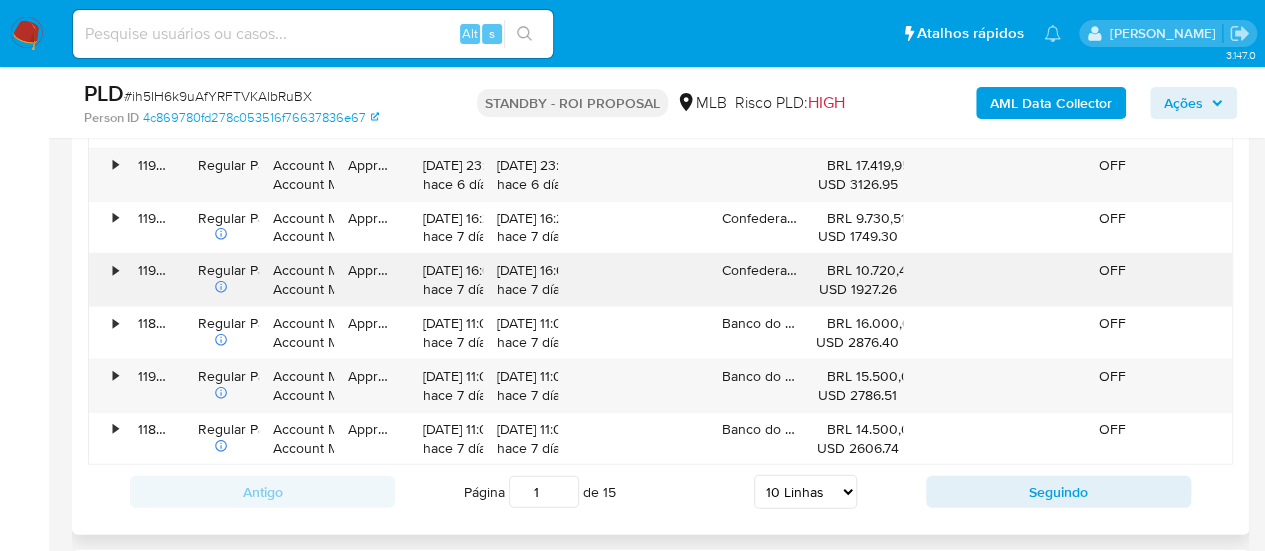 scroll, scrollTop: 2600, scrollLeft: 0, axis: vertical 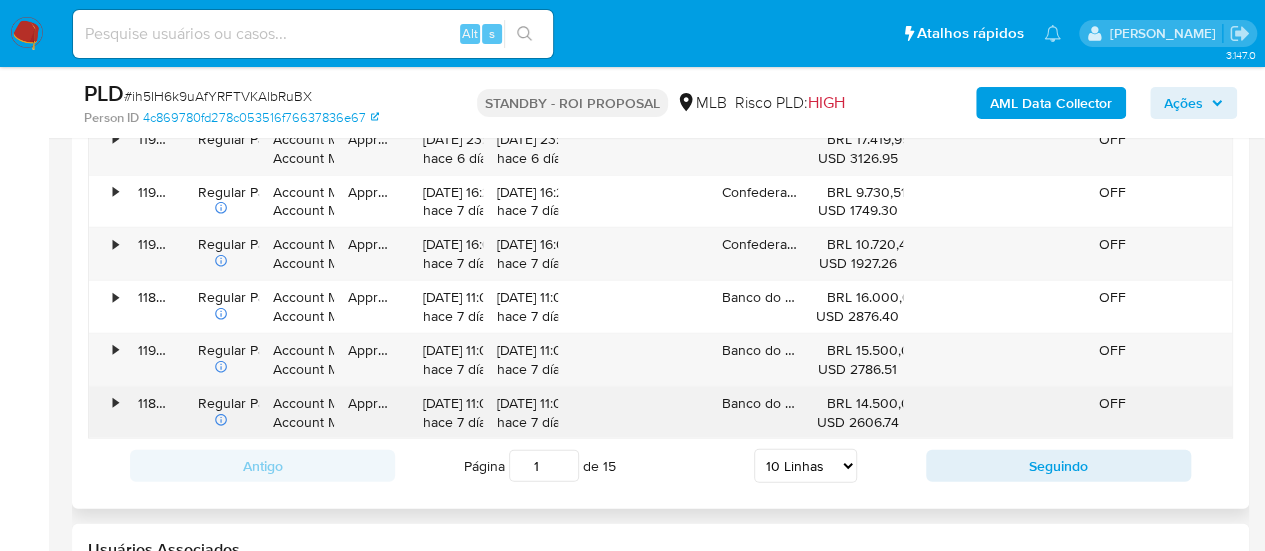 click on "•" at bounding box center [115, 403] 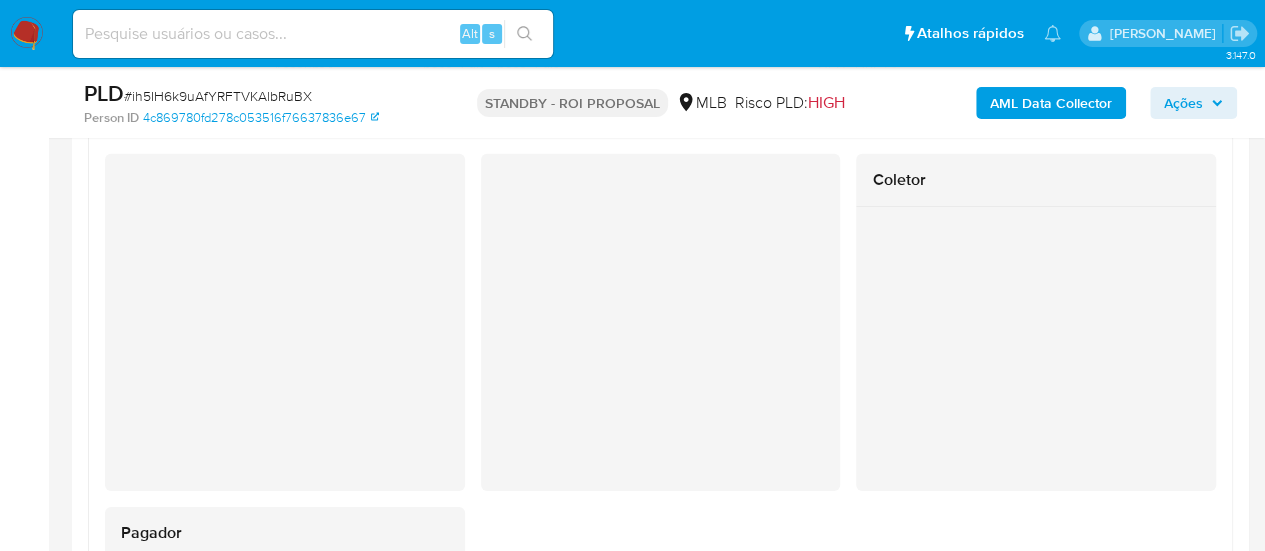 scroll, scrollTop: 2700, scrollLeft: 0, axis: vertical 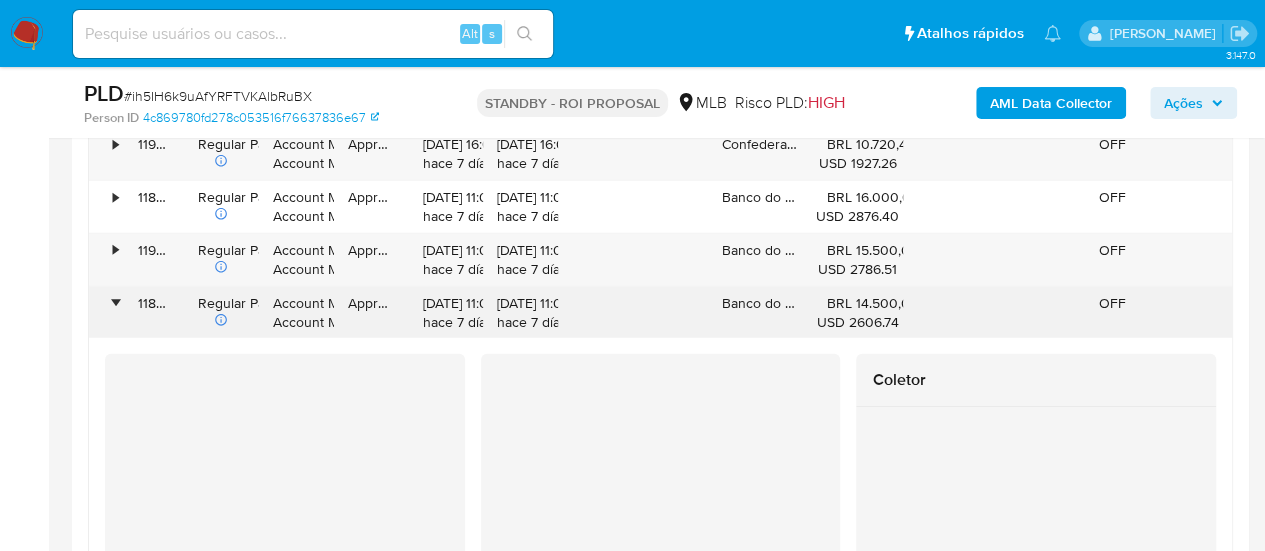 click on "•" at bounding box center [115, 303] 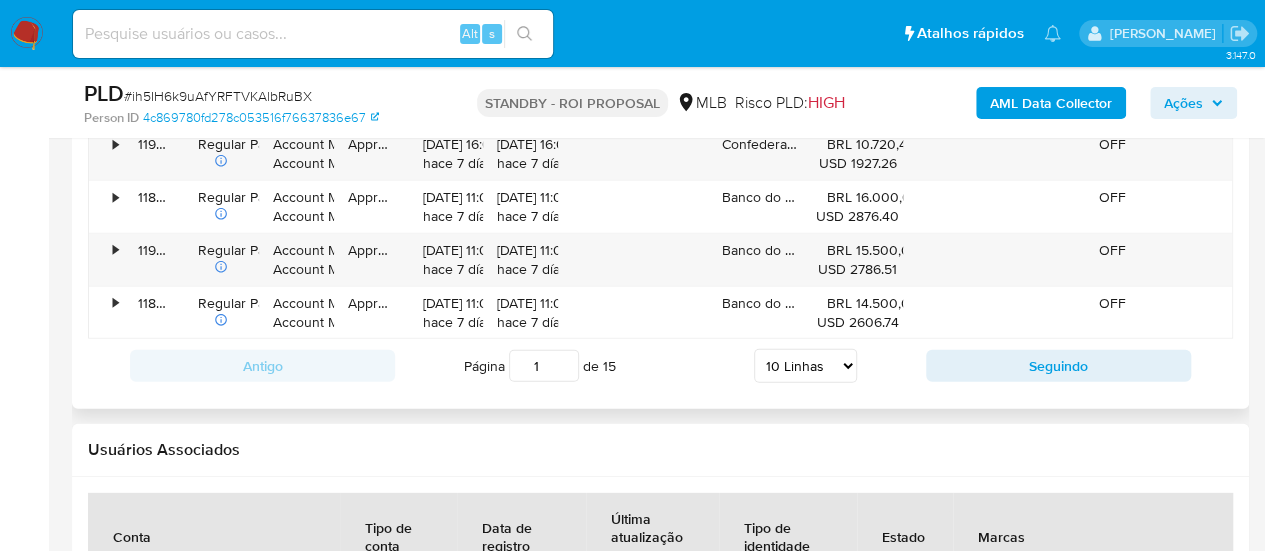 click on "5   Linhas 10   Linhas 20   Linhas 25   Linhas 50   Linhas 100   Linhas" at bounding box center (805, 366) 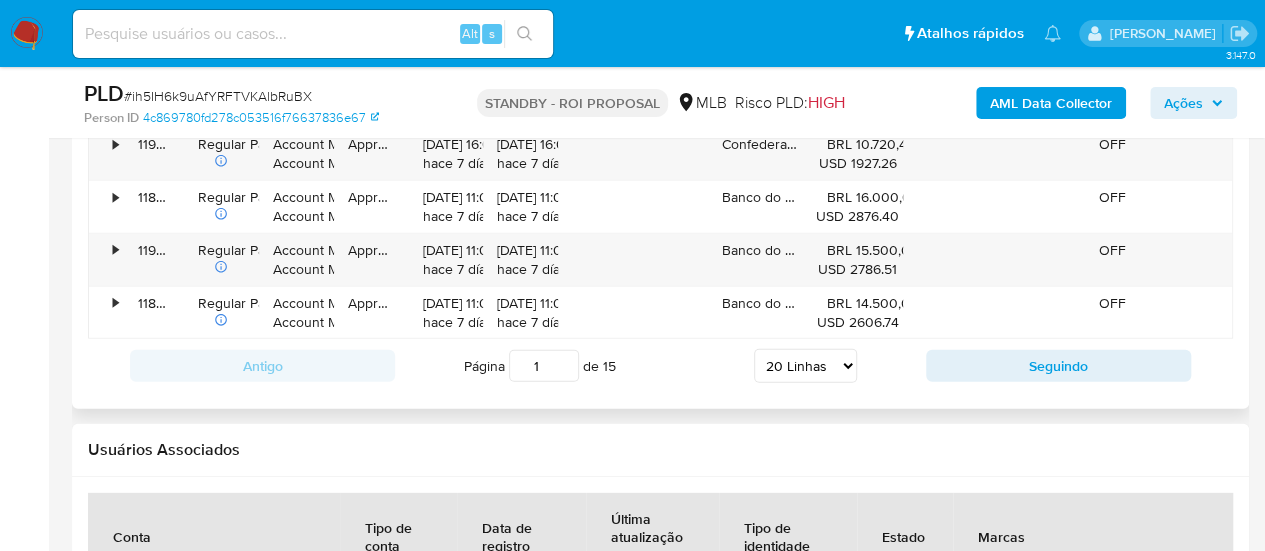 click on "5   Linhas 10   Linhas 20   Linhas 25   Linhas 50   Linhas 100   Linhas" at bounding box center (805, 366) 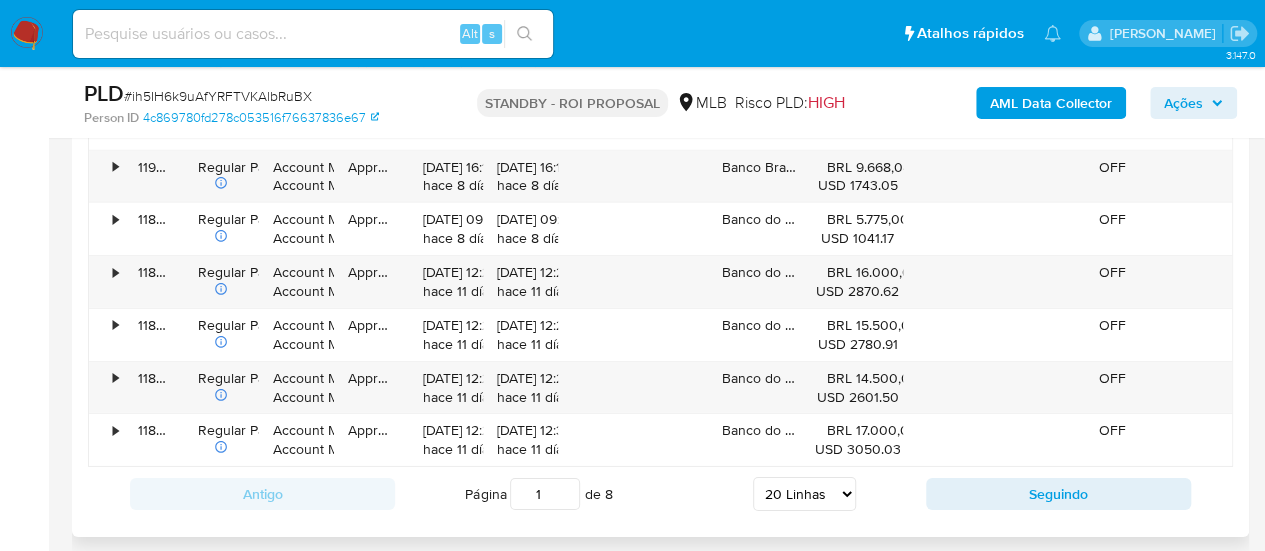scroll, scrollTop: 3200, scrollLeft: 0, axis: vertical 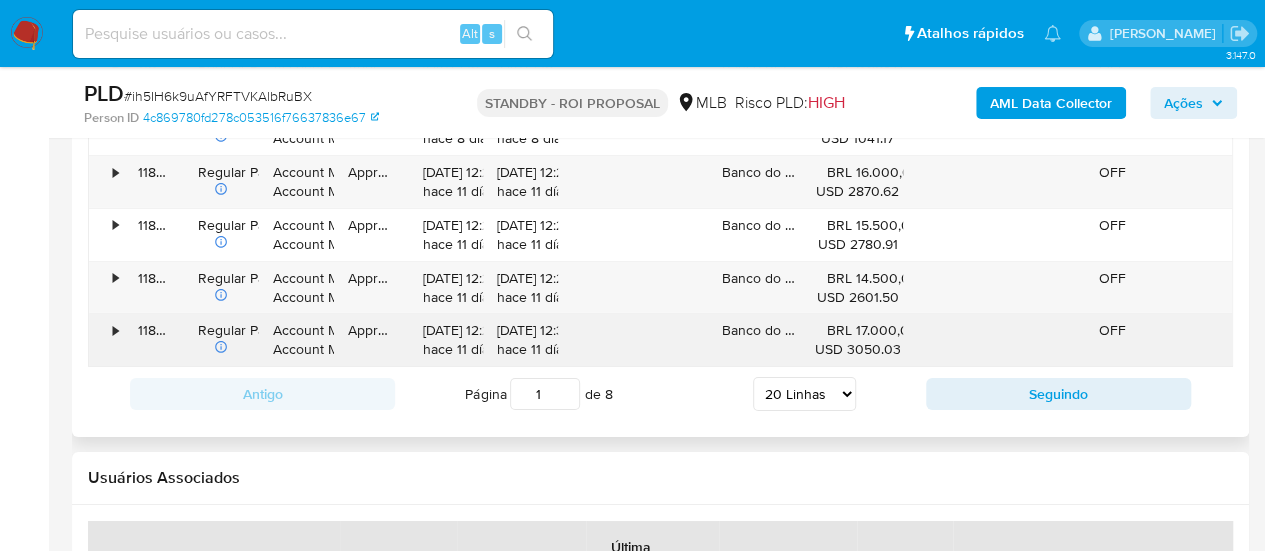 click on "•" at bounding box center [106, 340] 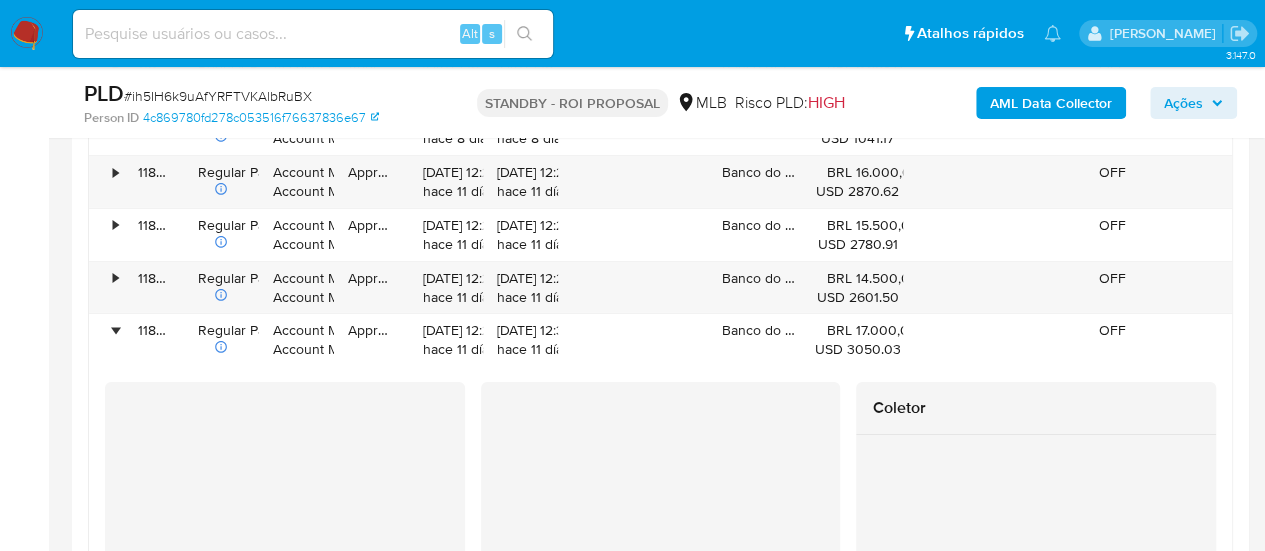 scroll, scrollTop: 3100, scrollLeft: 0, axis: vertical 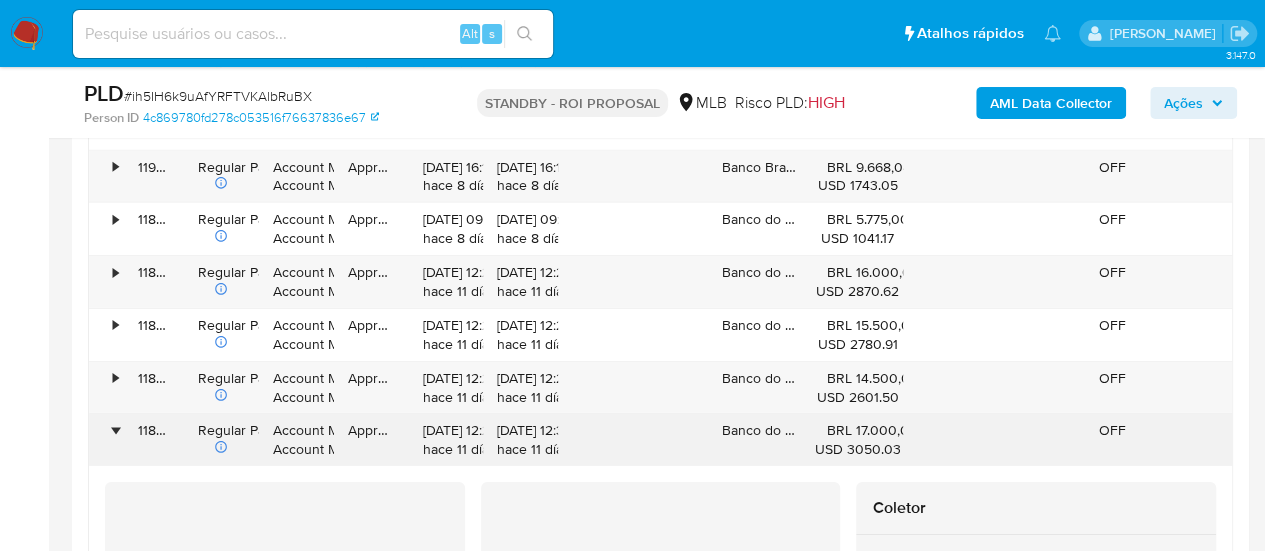 click on "•" at bounding box center [106, 440] 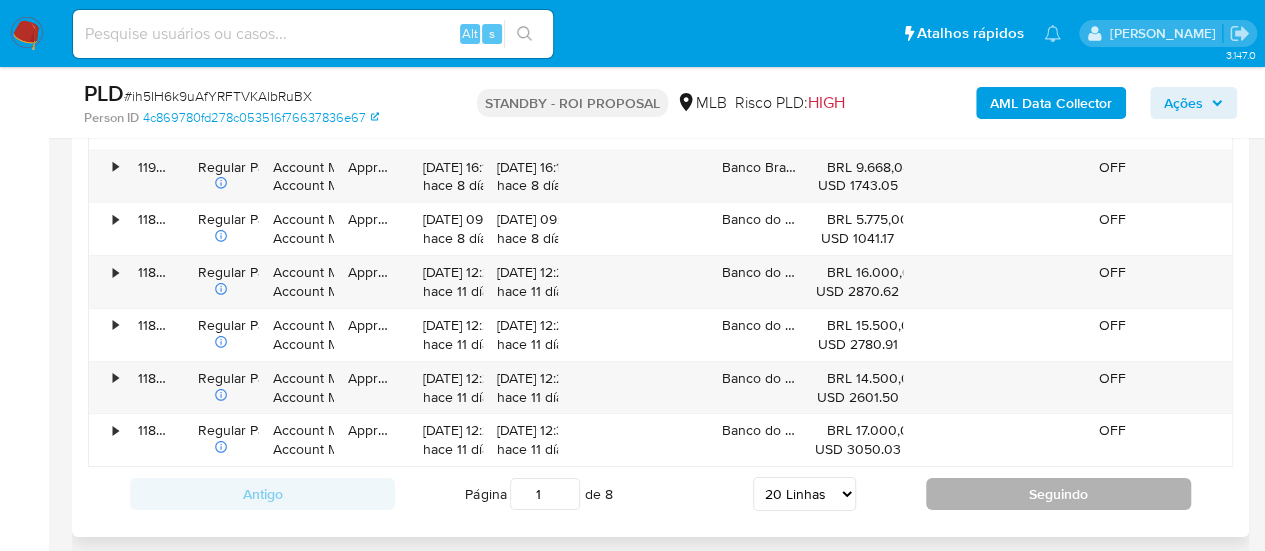 click on "Seguindo" at bounding box center (1058, 494) 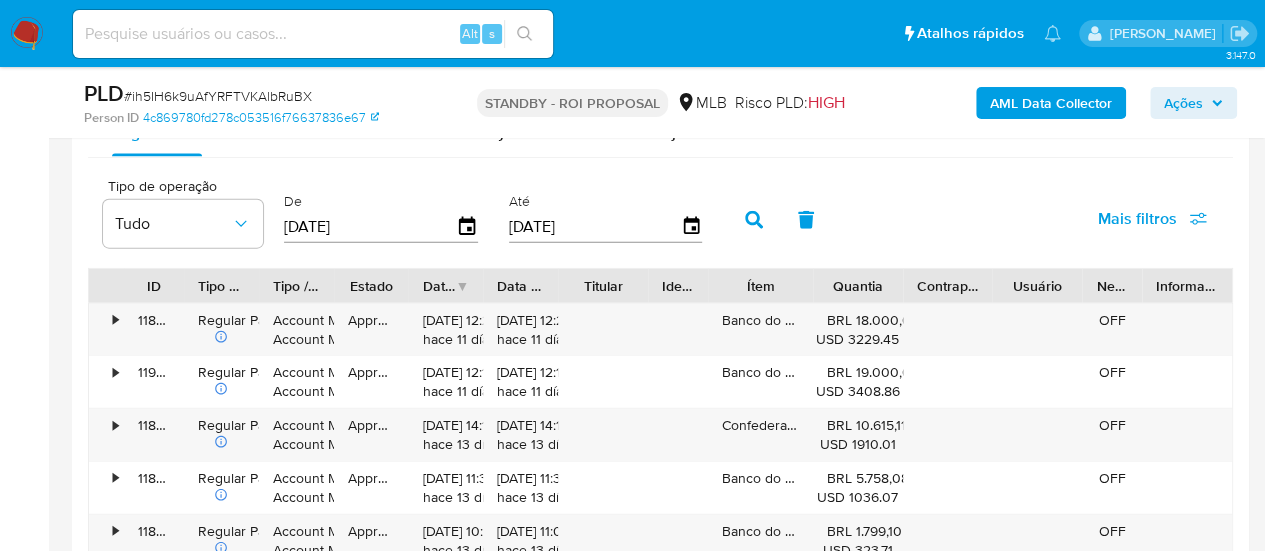 scroll, scrollTop: 2200, scrollLeft: 0, axis: vertical 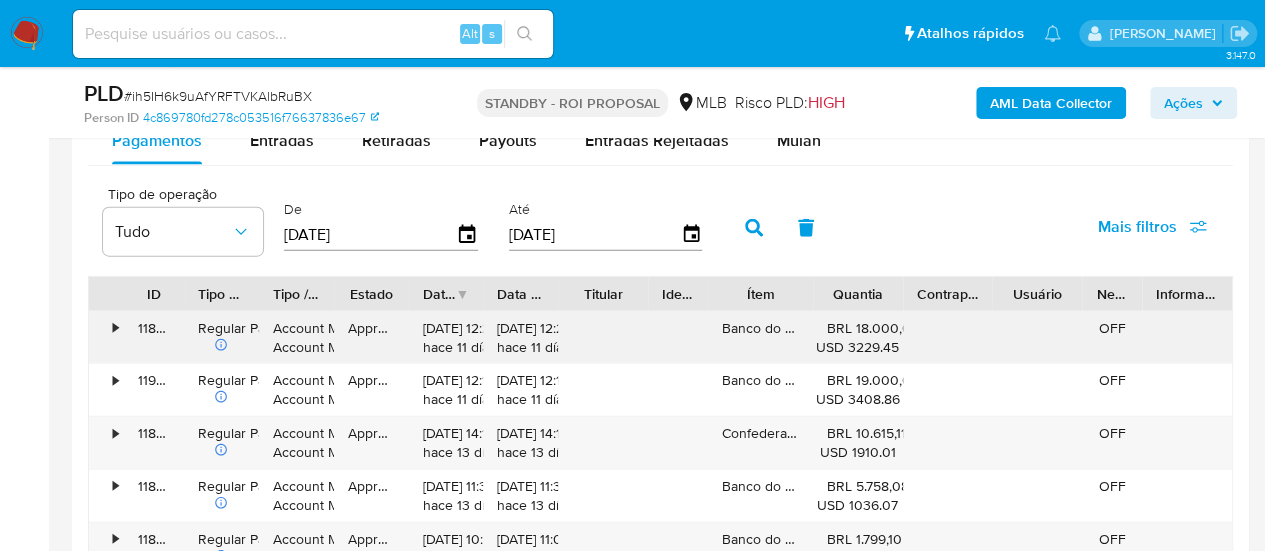 click on "•" at bounding box center (106, 338) 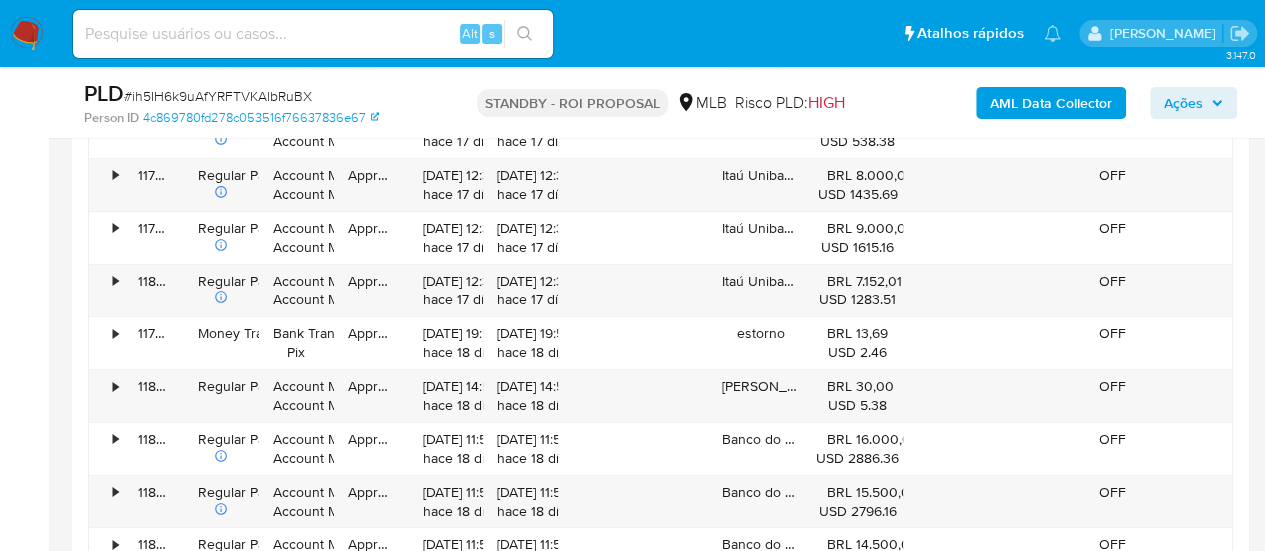 scroll, scrollTop: 3400, scrollLeft: 0, axis: vertical 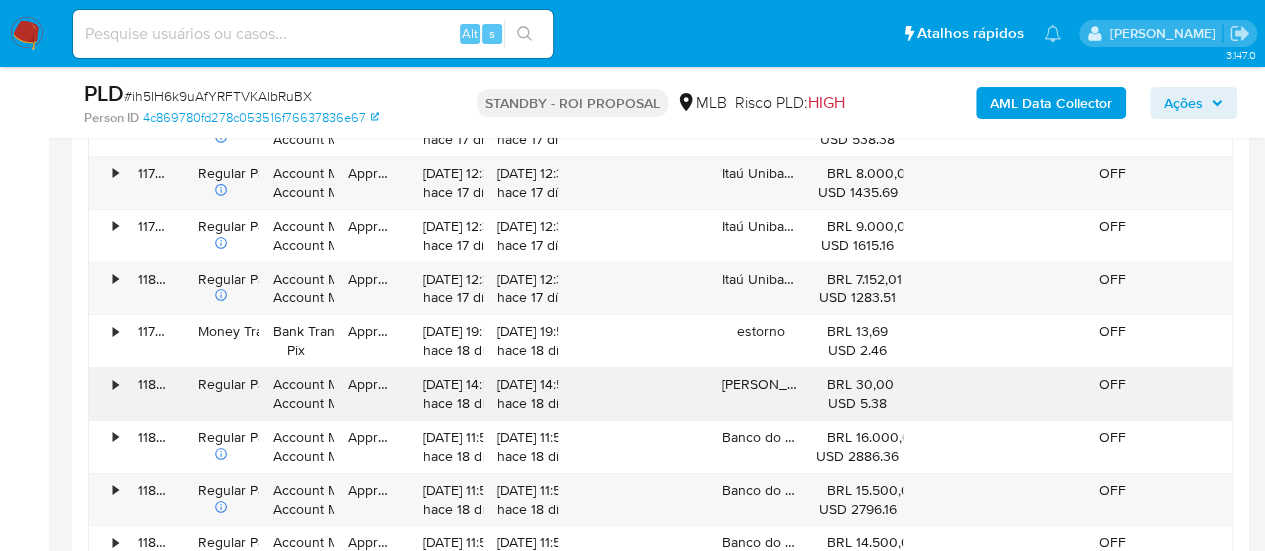 click on "•" at bounding box center [106, 394] 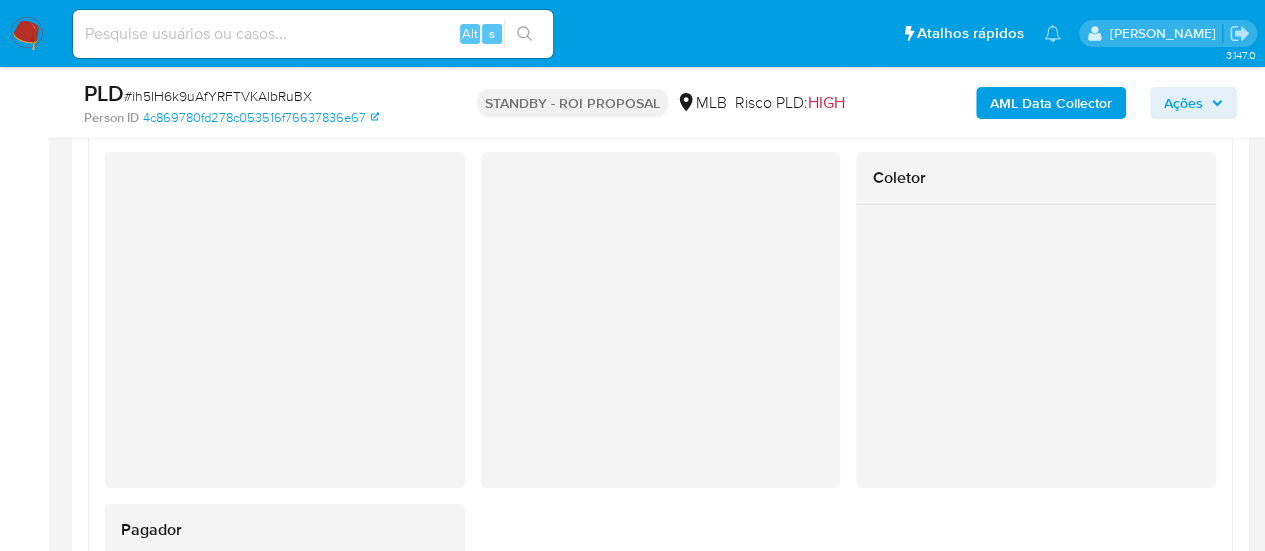 scroll, scrollTop: 3600, scrollLeft: 0, axis: vertical 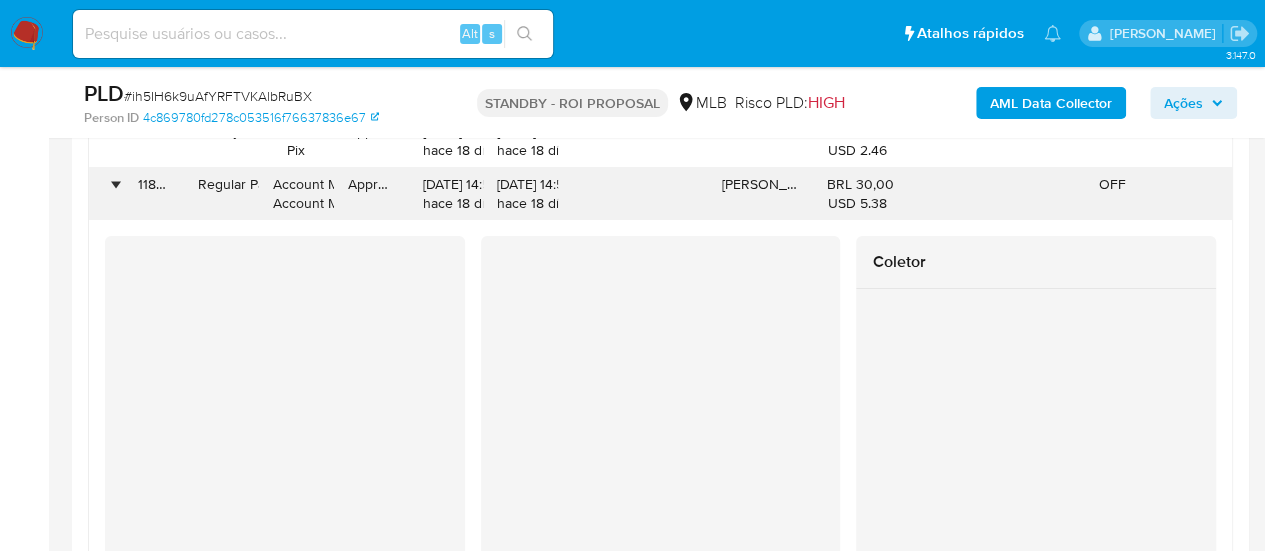 click on "•" at bounding box center (115, 184) 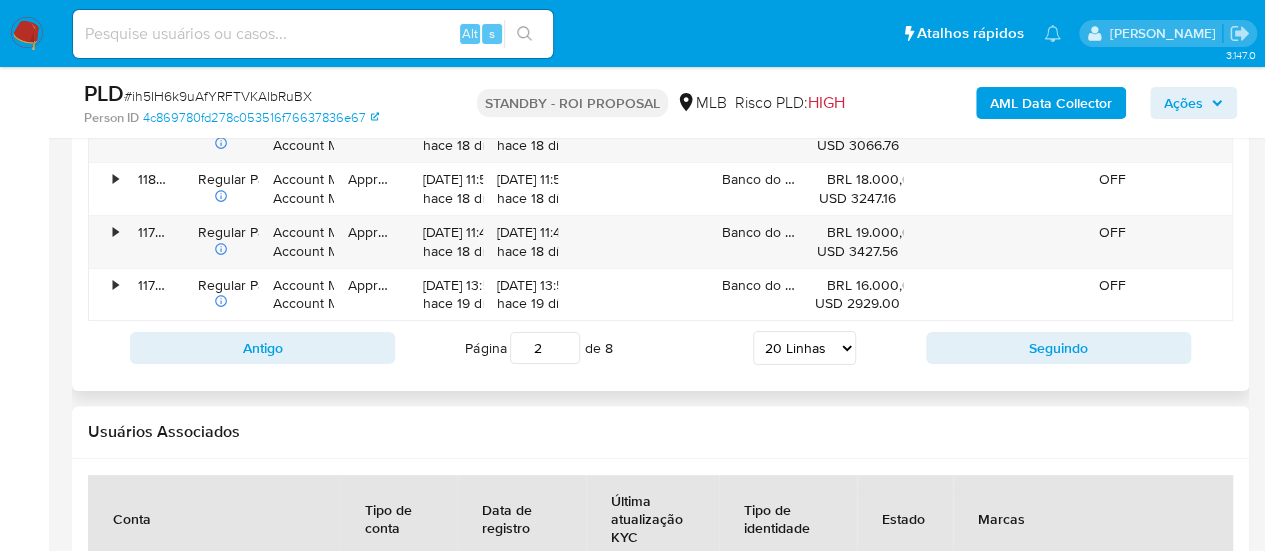 scroll, scrollTop: 3900, scrollLeft: 0, axis: vertical 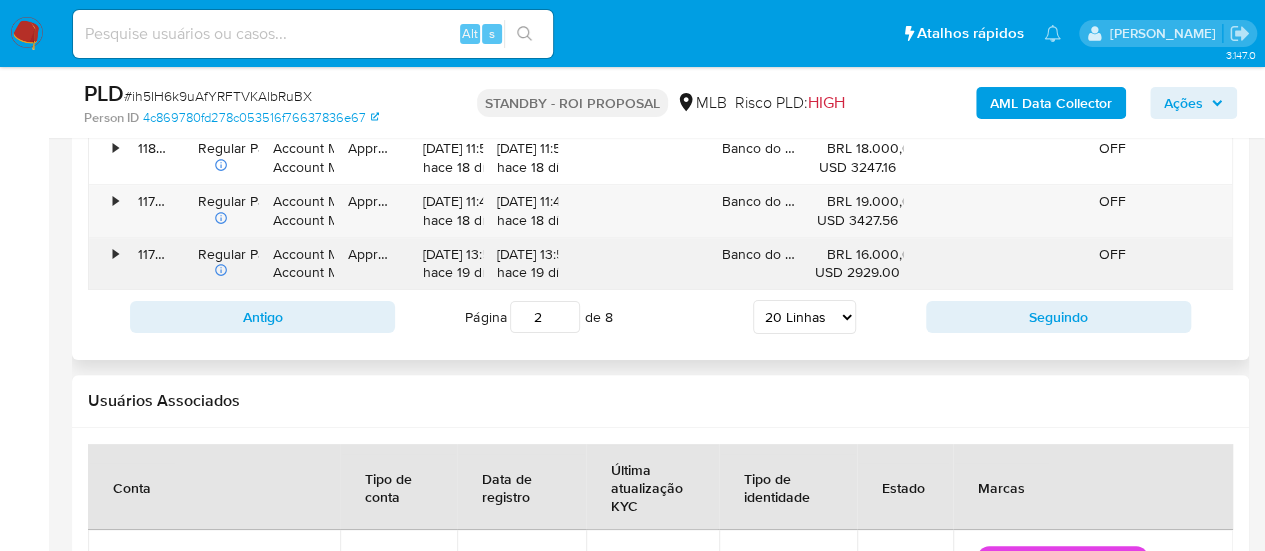 click on "•" at bounding box center (115, 254) 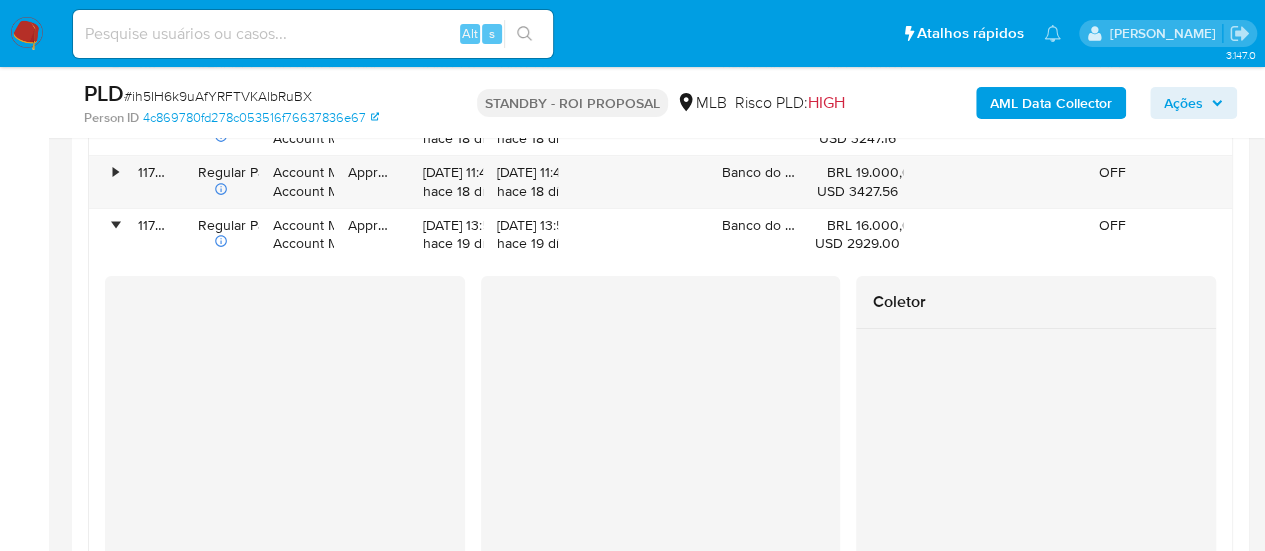 scroll, scrollTop: 3900, scrollLeft: 0, axis: vertical 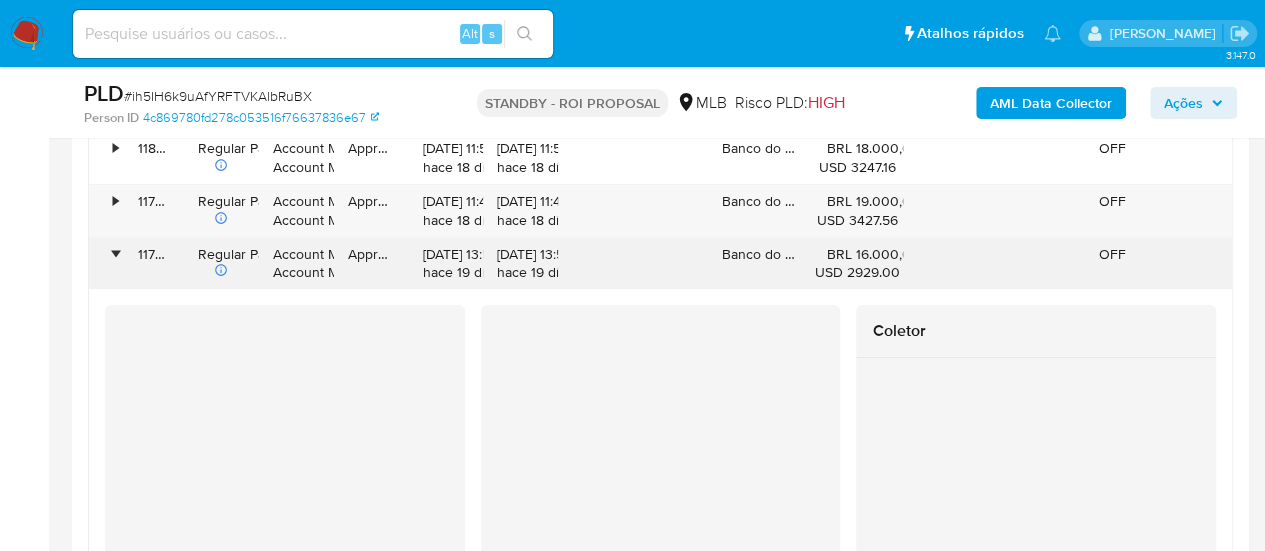 click on "•" at bounding box center [115, 254] 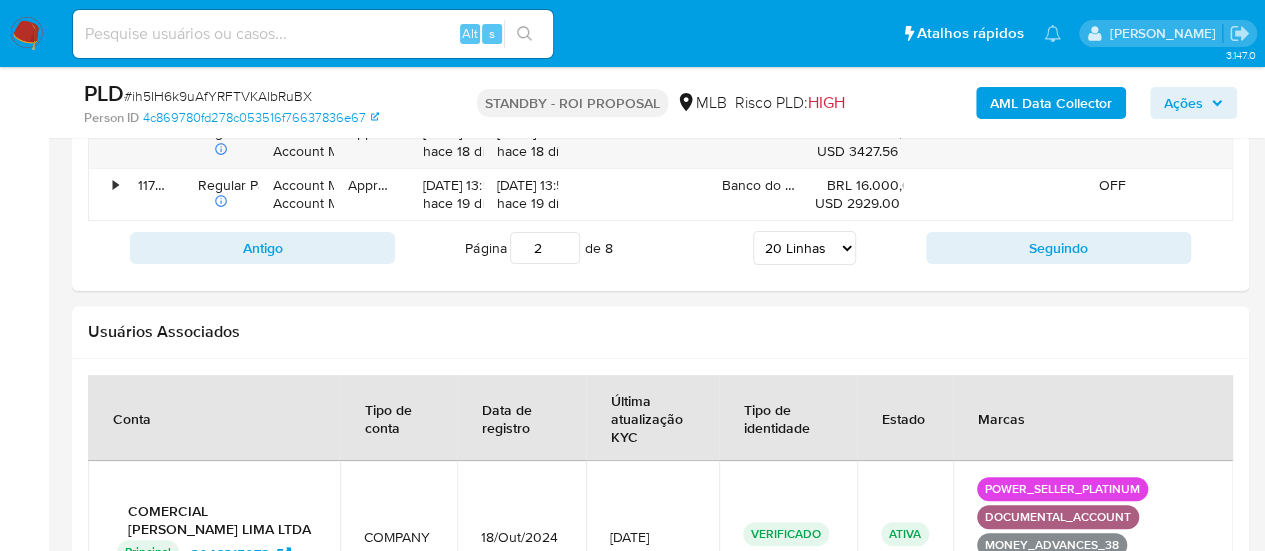scroll, scrollTop: 4000, scrollLeft: 0, axis: vertical 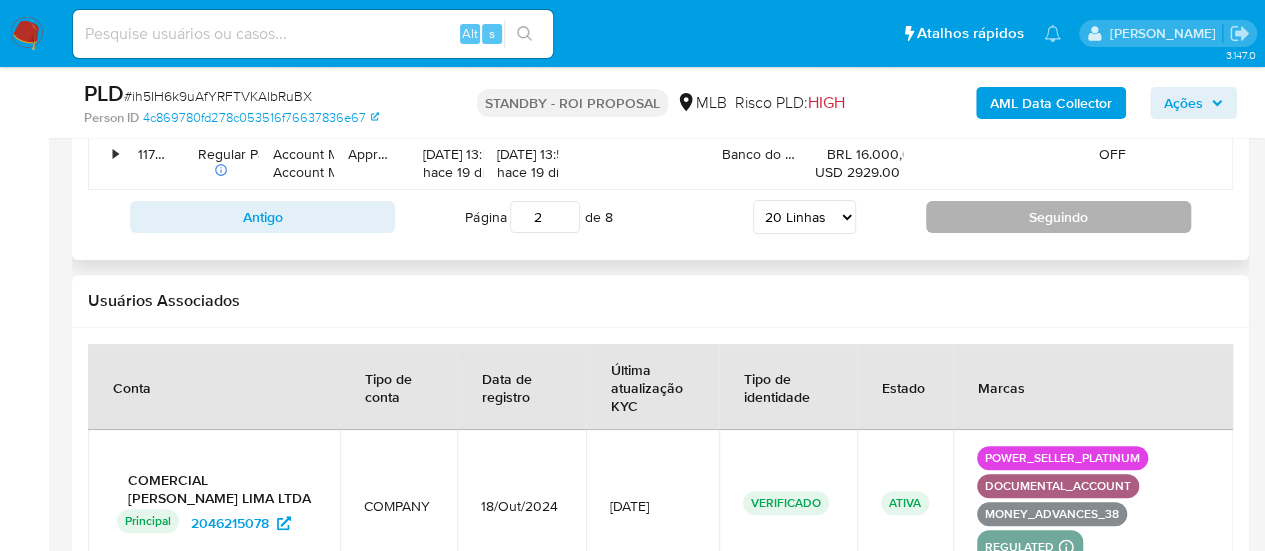 click on "Seguindo" at bounding box center [1058, 217] 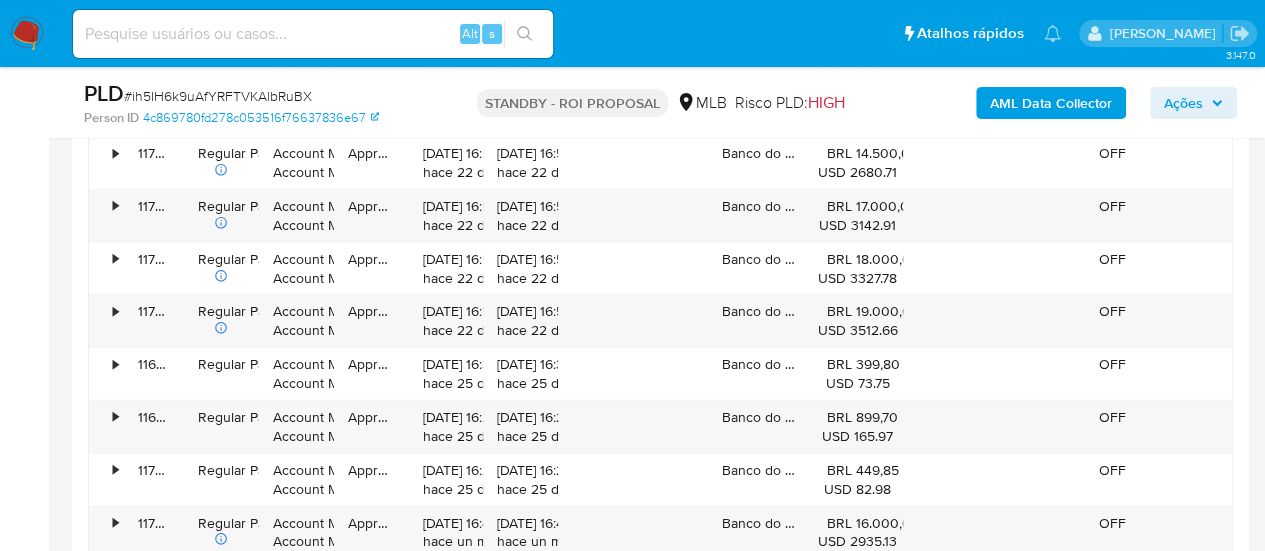 scroll, scrollTop: 2701, scrollLeft: 0, axis: vertical 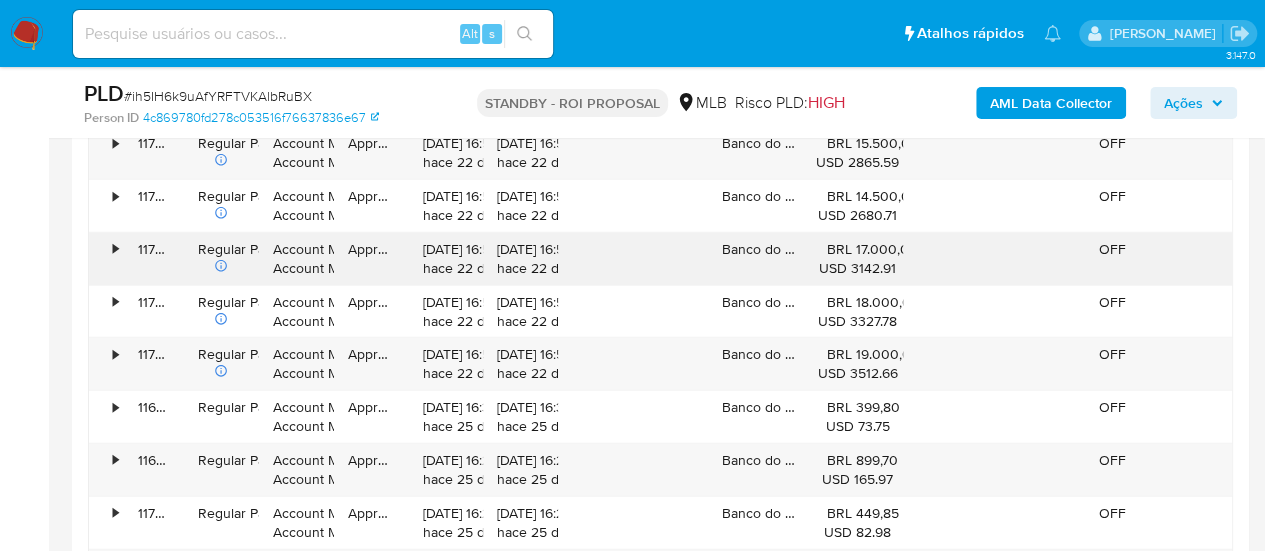 click on "117264237071" at bounding box center (154, 259) 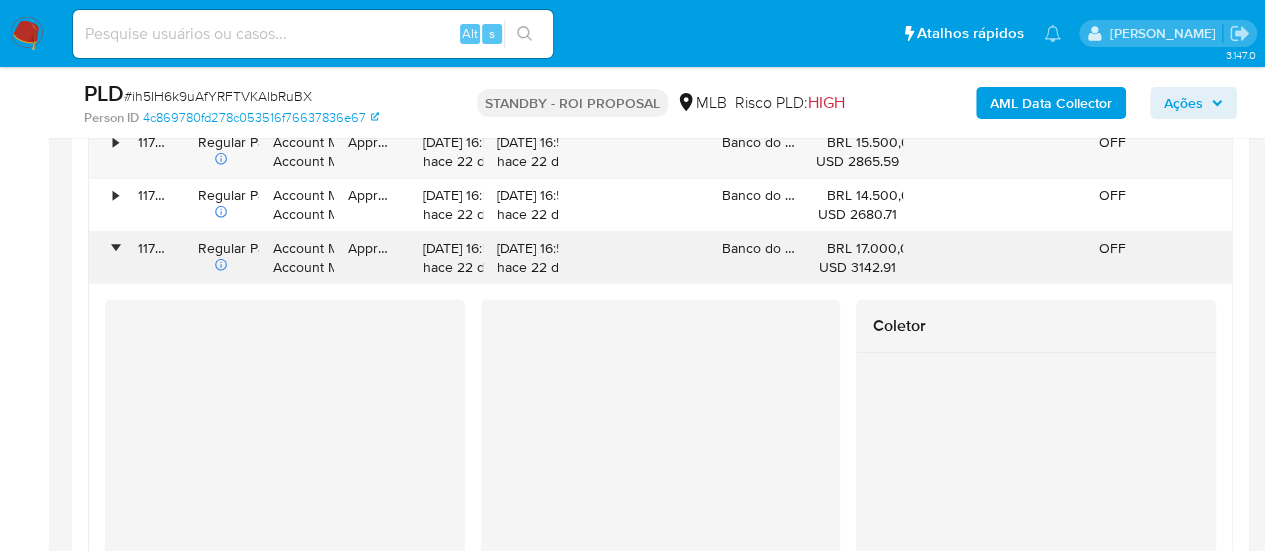 scroll, scrollTop: 2701, scrollLeft: 0, axis: vertical 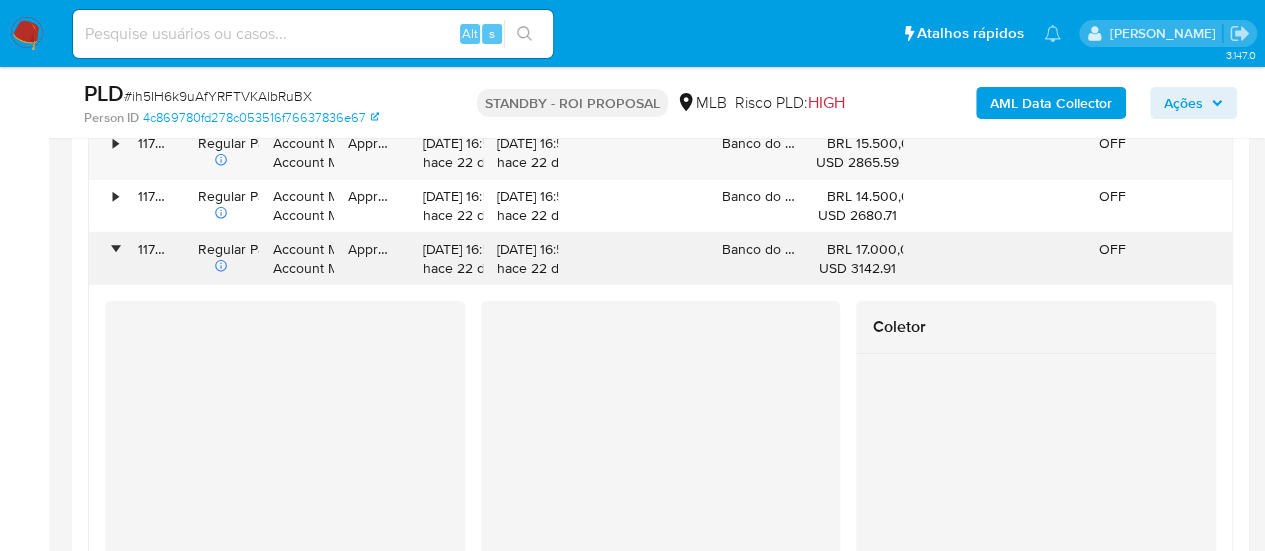 click on "•" at bounding box center [115, 249] 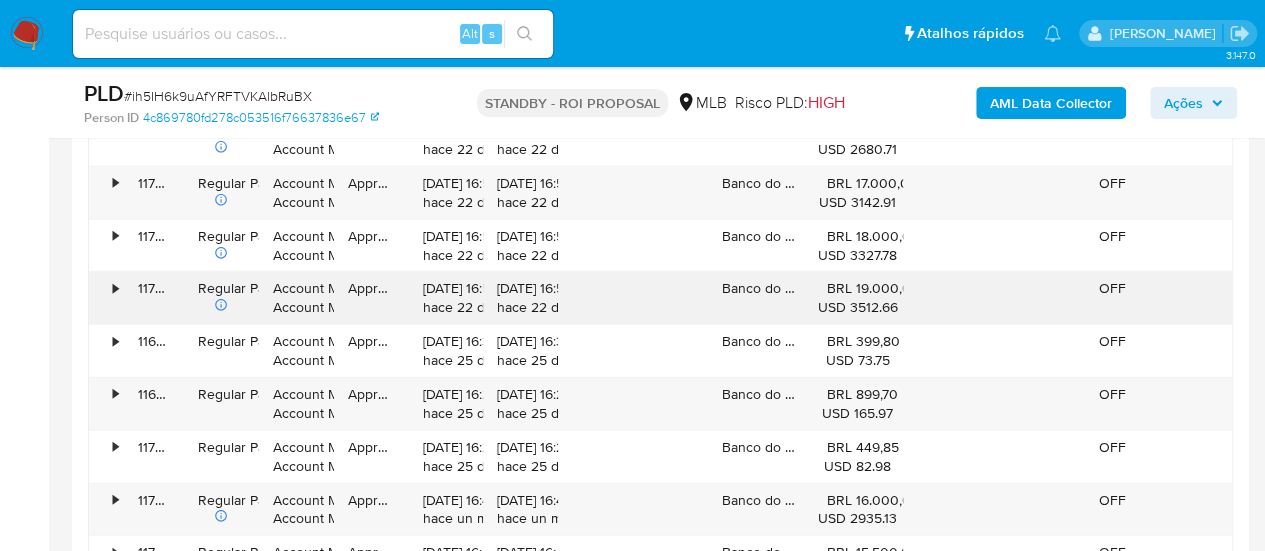 scroll, scrollTop: 2901, scrollLeft: 0, axis: vertical 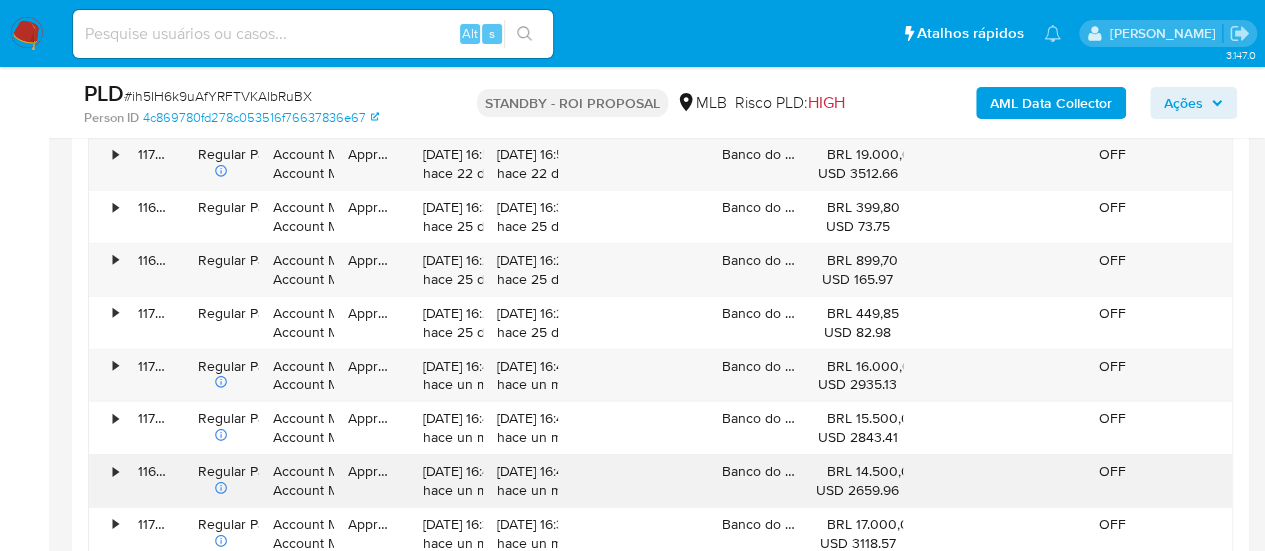 click on "•" at bounding box center (106, 481) 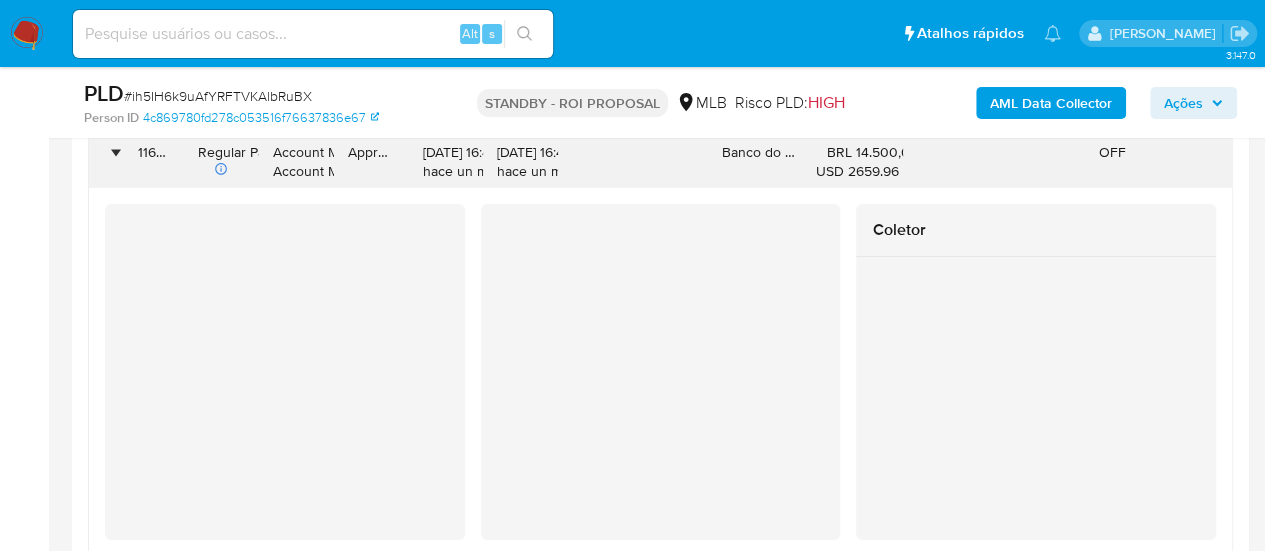 scroll, scrollTop: 3101, scrollLeft: 0, axis: vertical 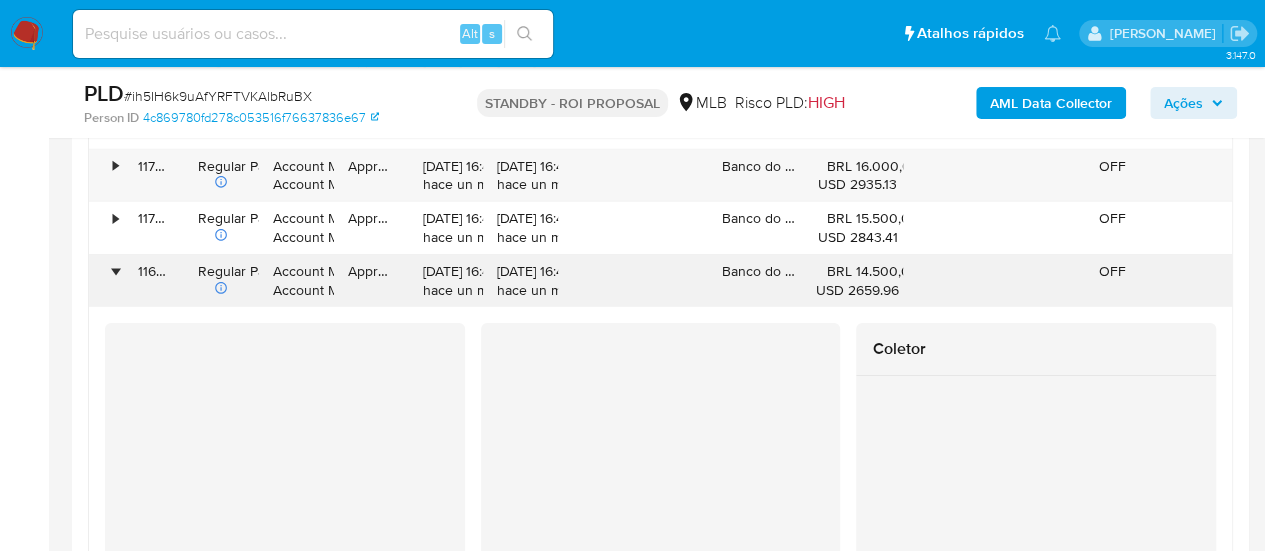 click on "•" at bounding box center [115, 271] 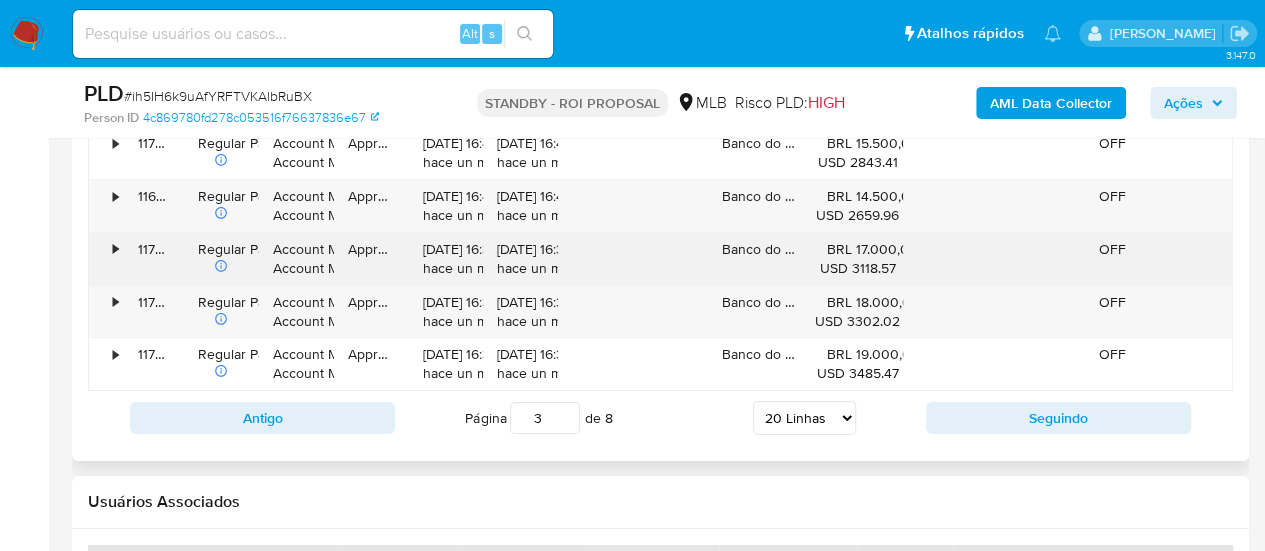 scroll, scrollTop: 3201, scrollLeft: 0, axis: vertical 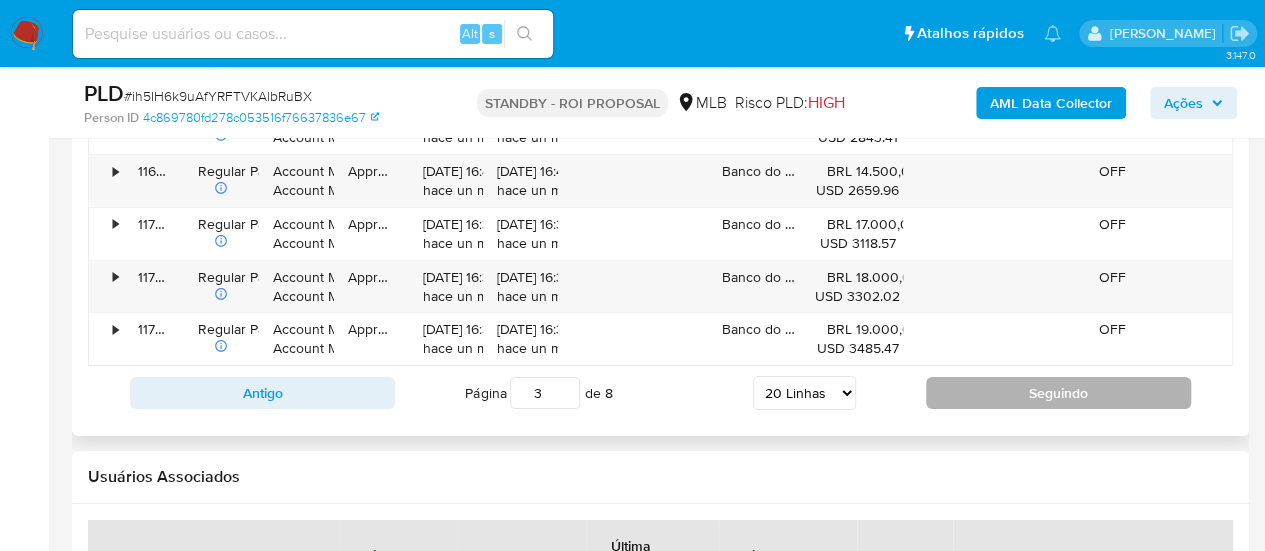 click on "Seguindo" at bounding box center (1058, 393) 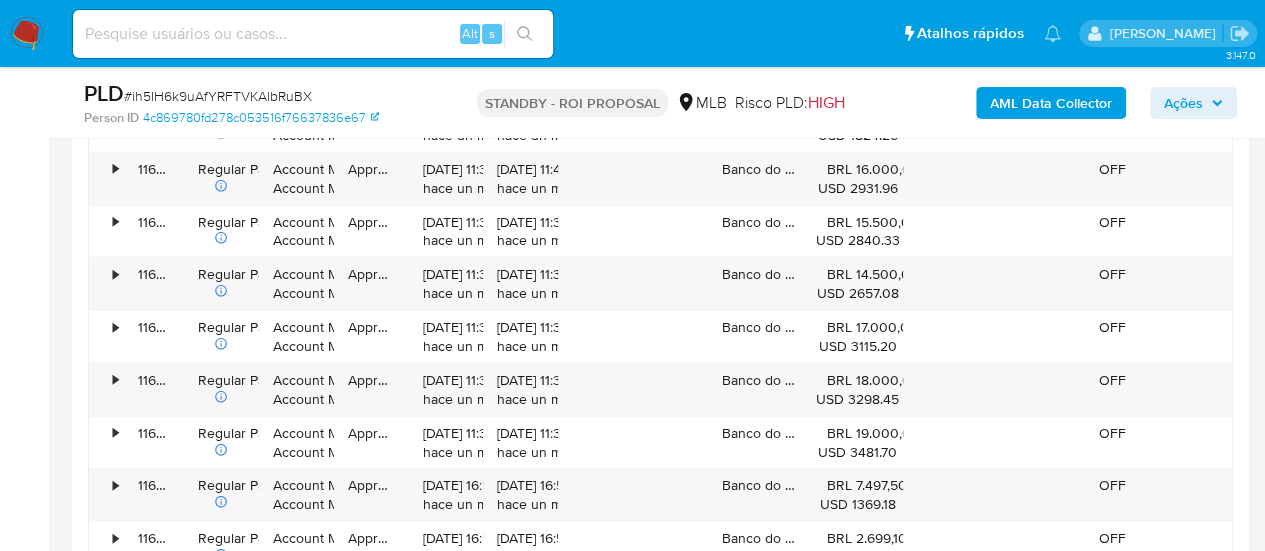 scroll, scrollTop: 2601, scrollLeft: 0, axis: vertical 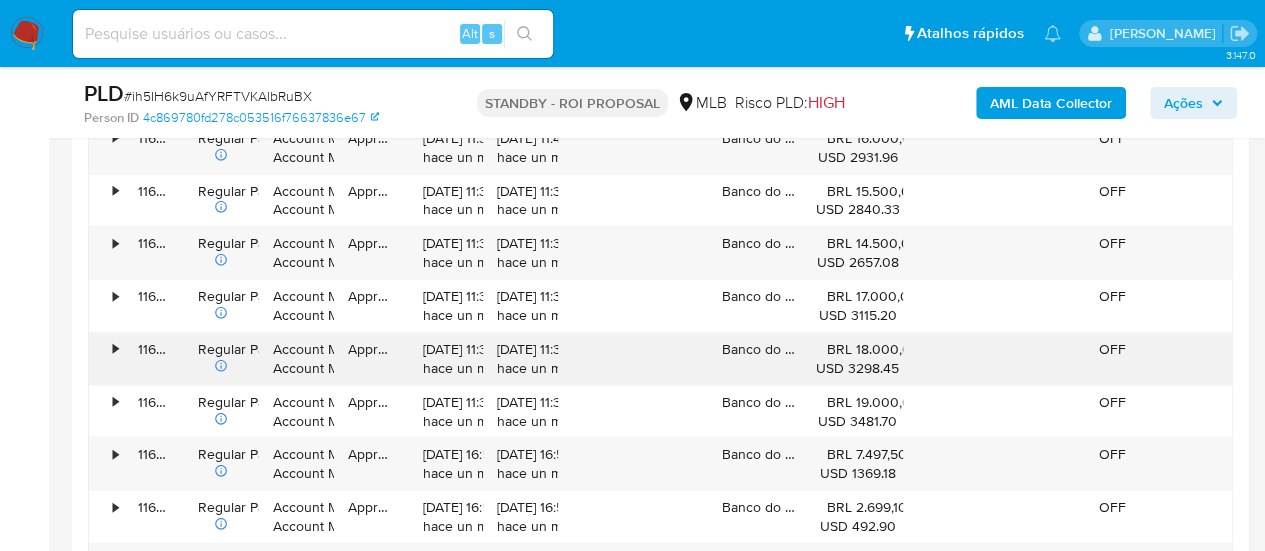 click on "•" at bounding box center [115, 349] 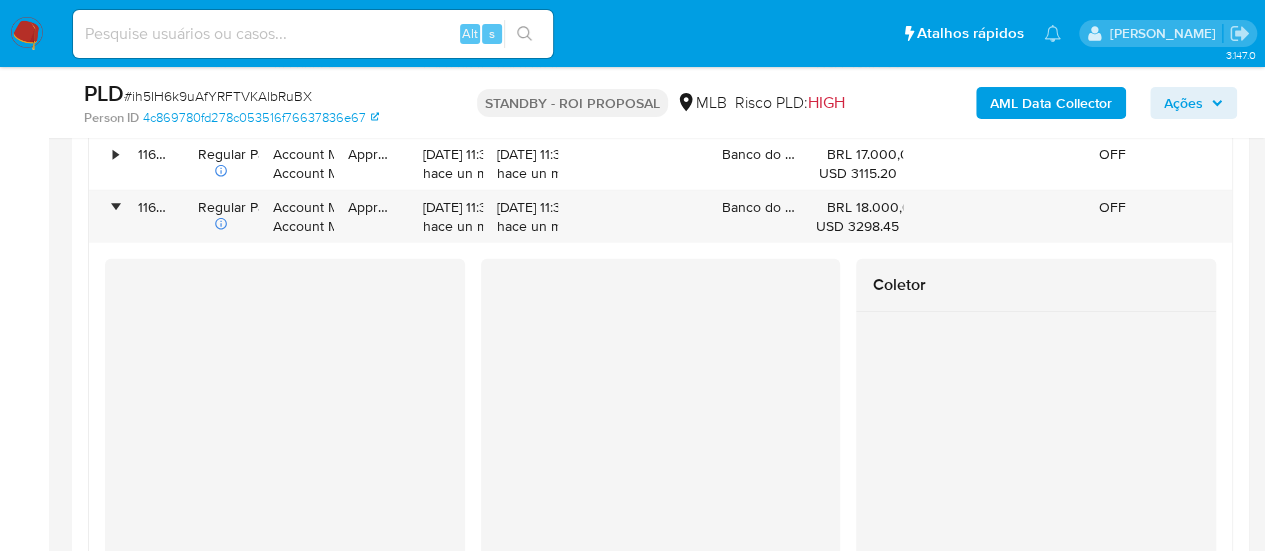 scroll, scrollTop: 2701, scrollLeft: 0, axis: vertical 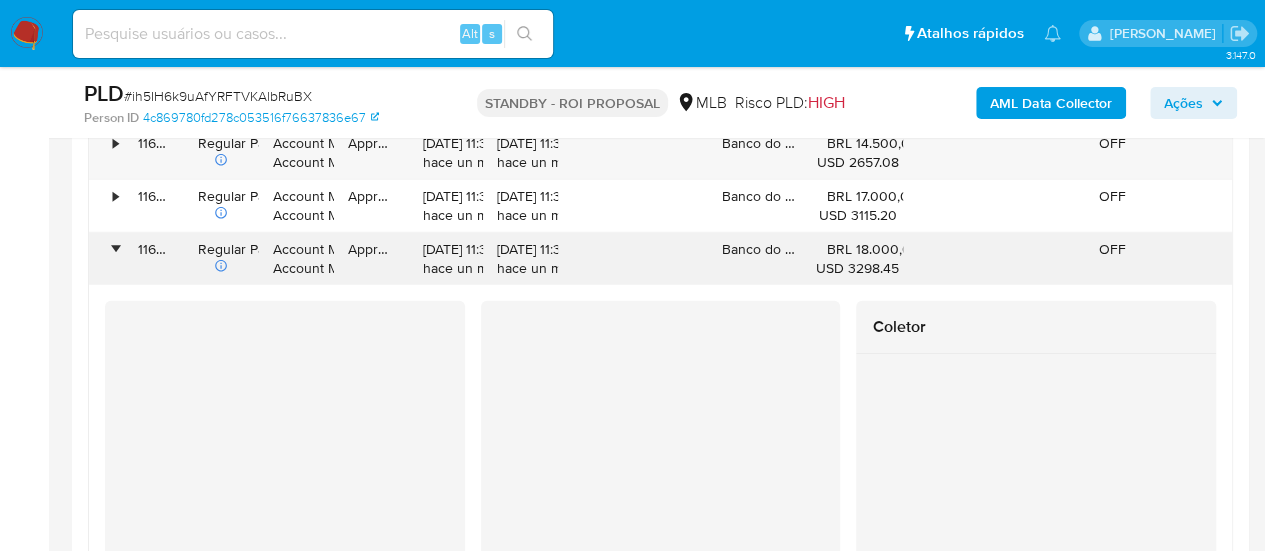 click on "•" at bounding box center (115, 249) 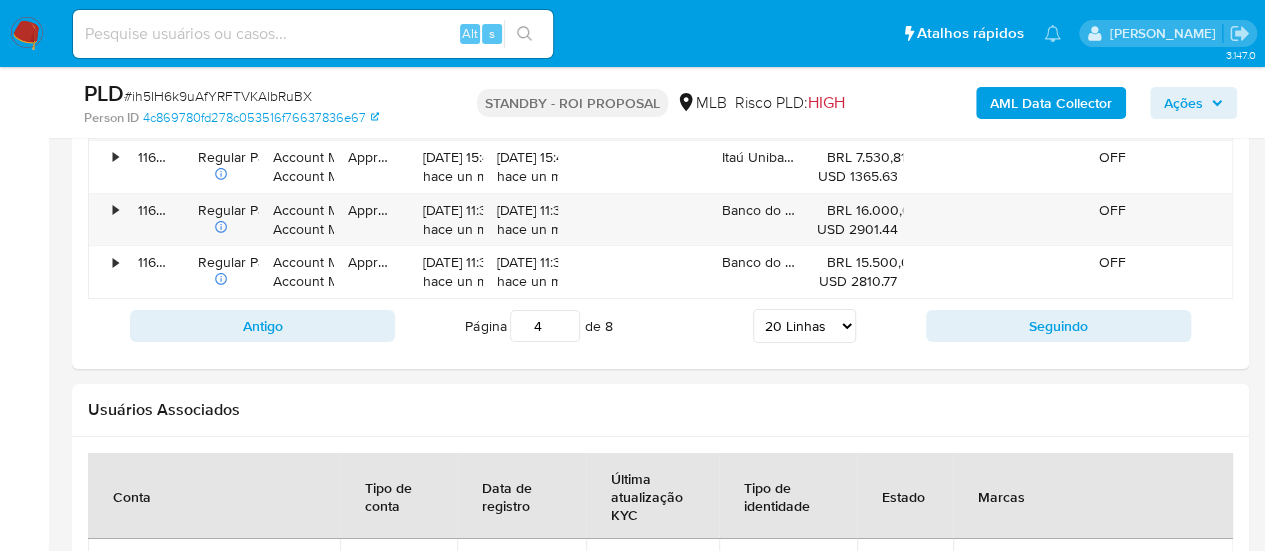 scroll, scrollTop: 3301, scrollLeft: 0, axis: vertical 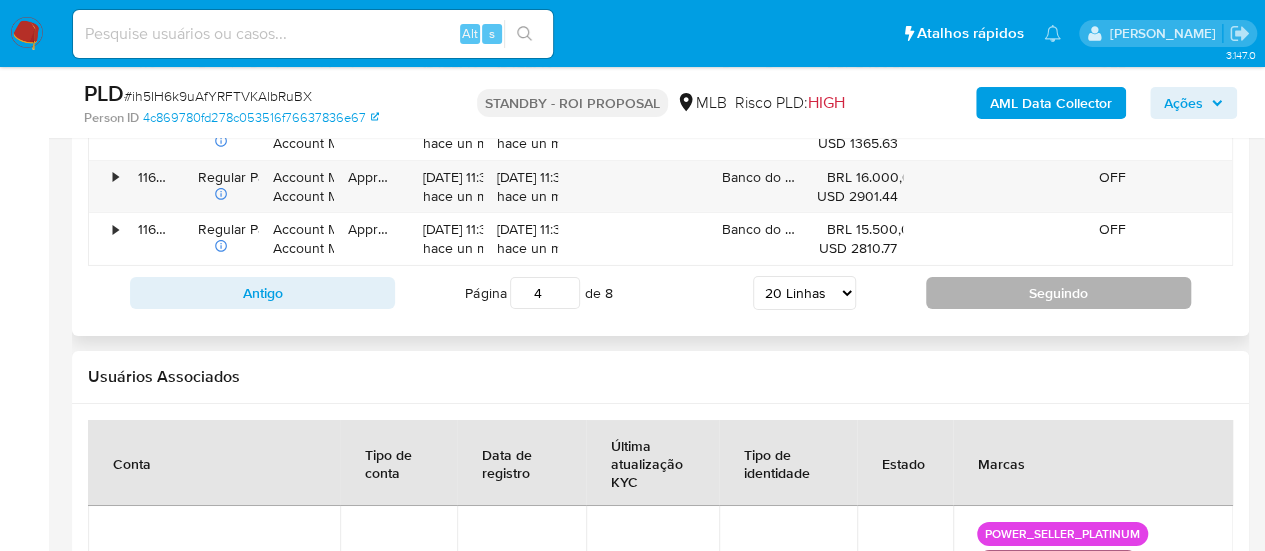 click on "Seguindo" at bounding box center [1058, 293] 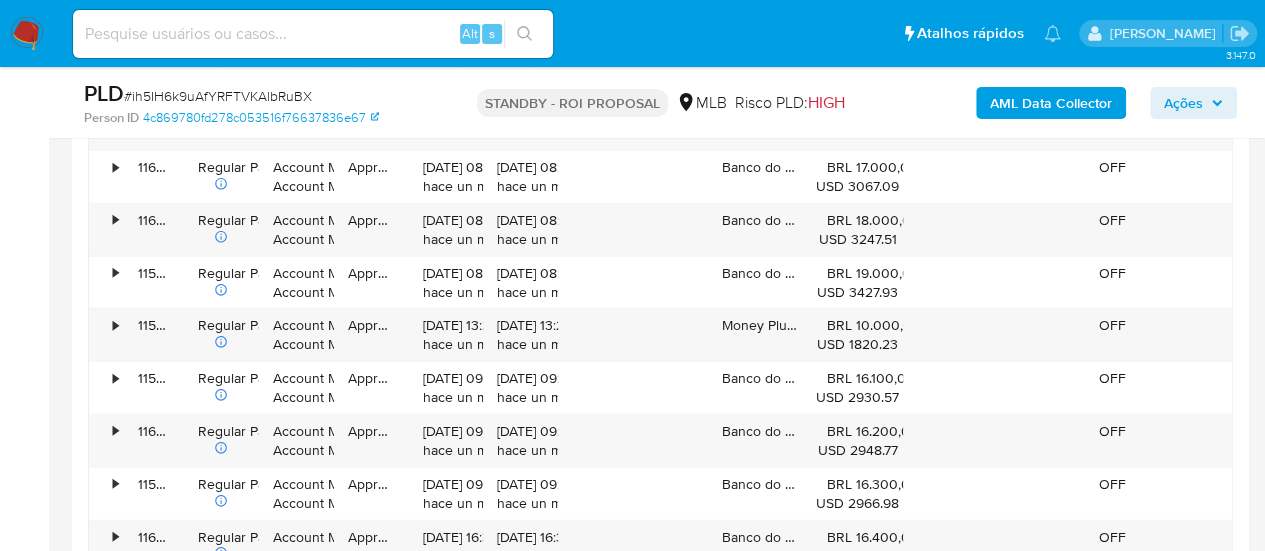 scroll, scrollTop: 2701, scrollLeft: 0, axis: vertical 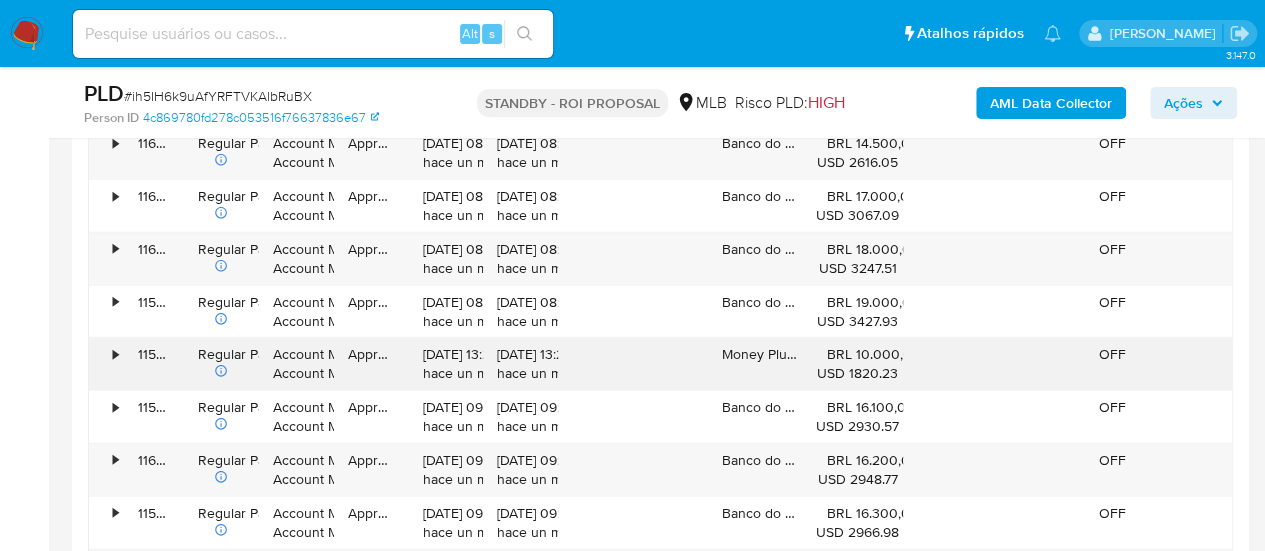 click on "•" at bounding box center [115, 354] 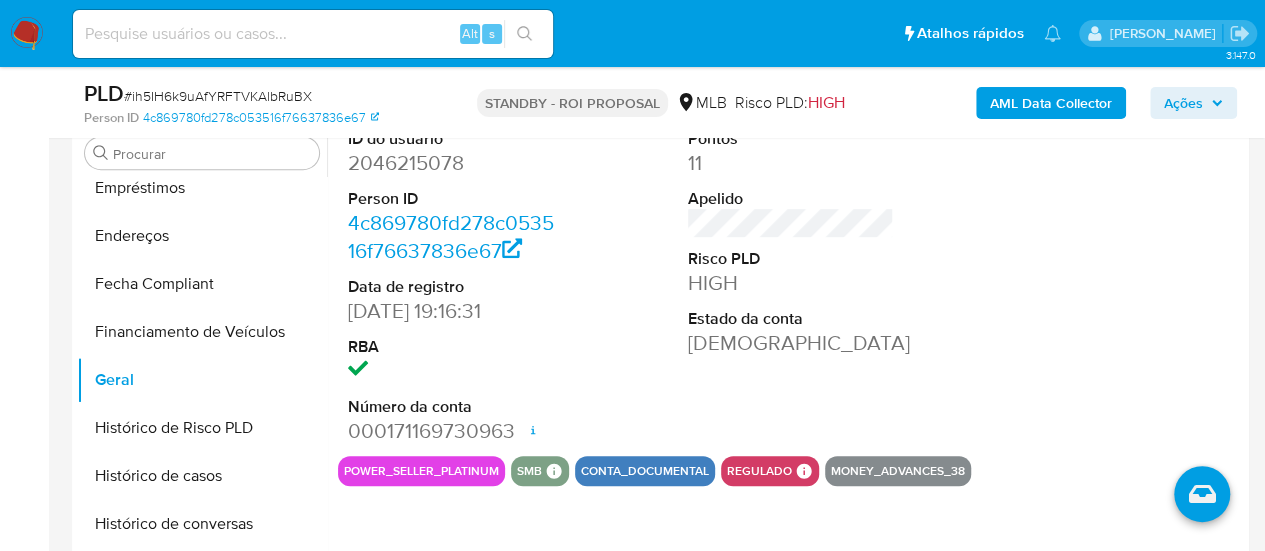scroll, scrollTop: 301, scrollLeft: 0, axis: vertical 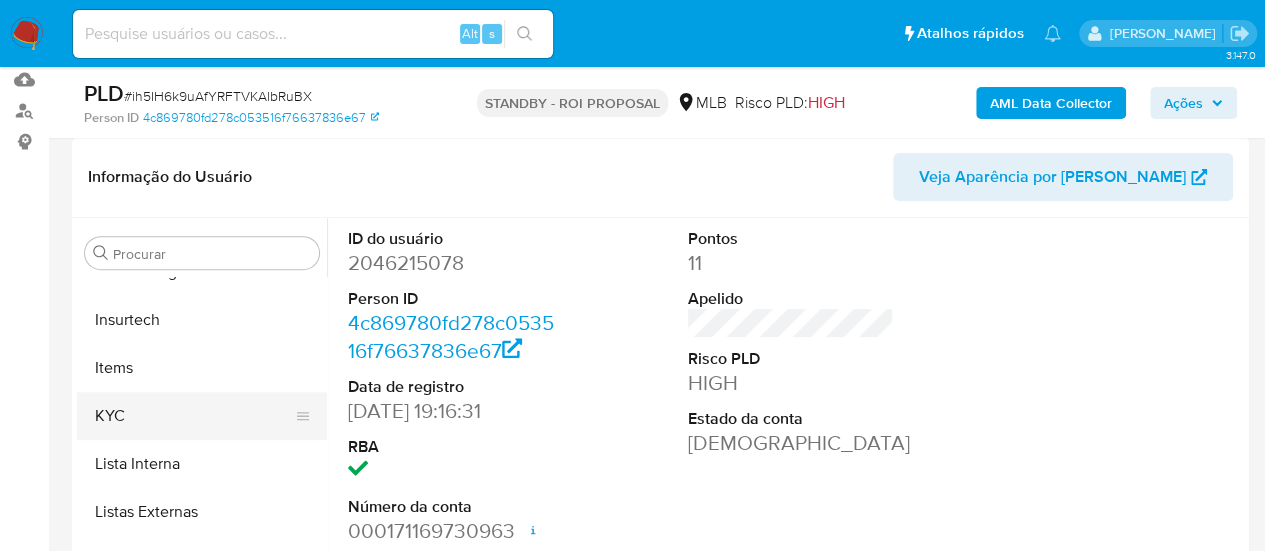 click on "KYC" at bounding box center (194, 416) 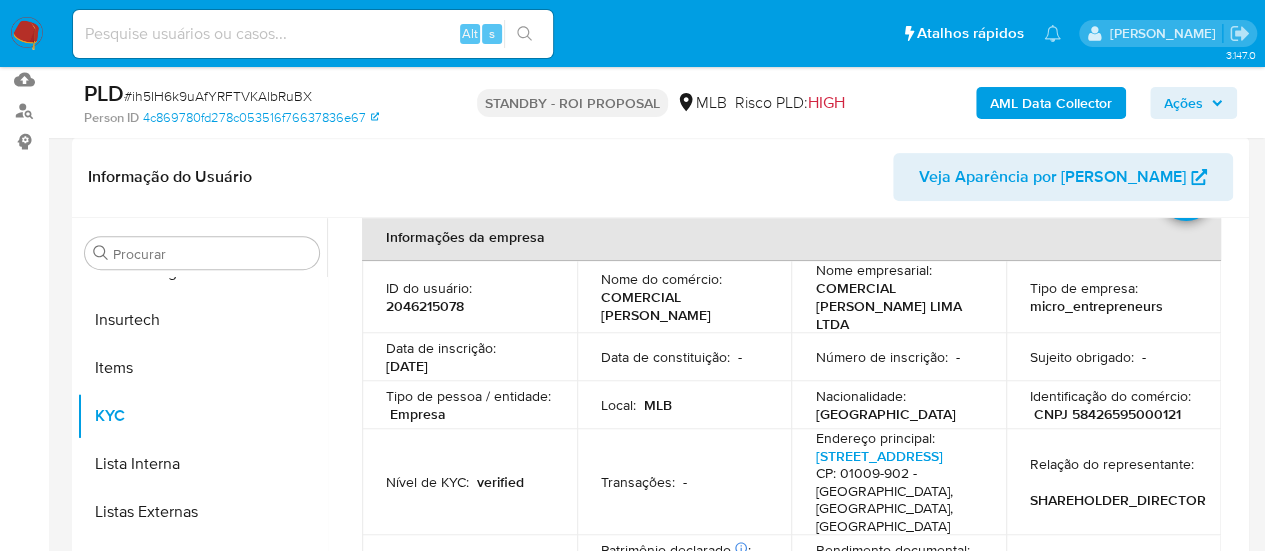 scroll, scrollTop: 200, scrollLeft: 0, axis: vertical 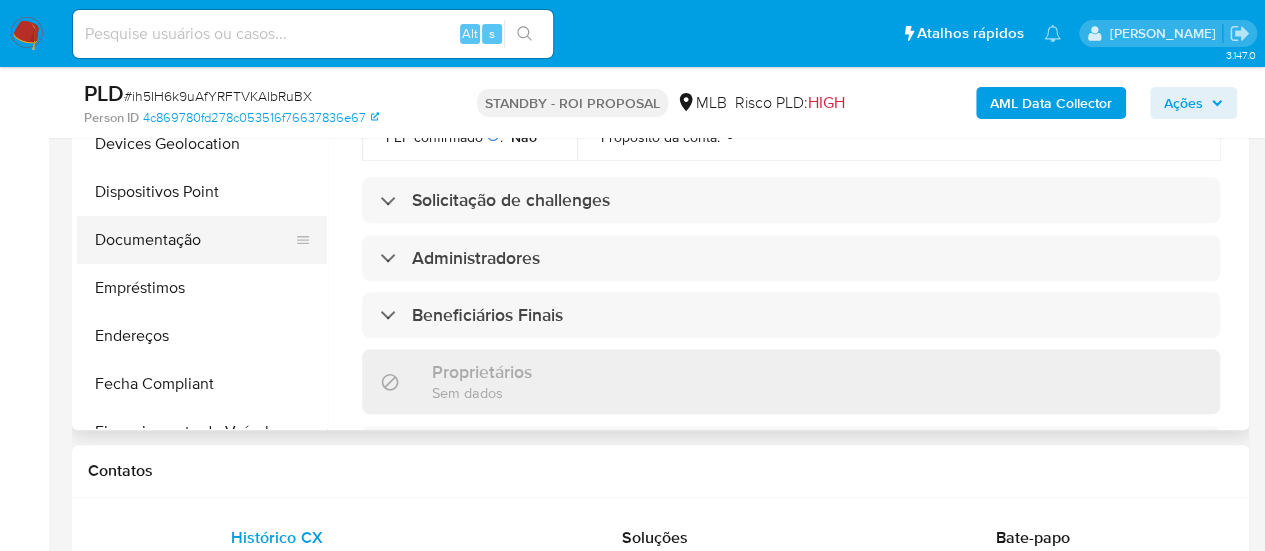 click on "Documentação" at bounding box center (194, 240) 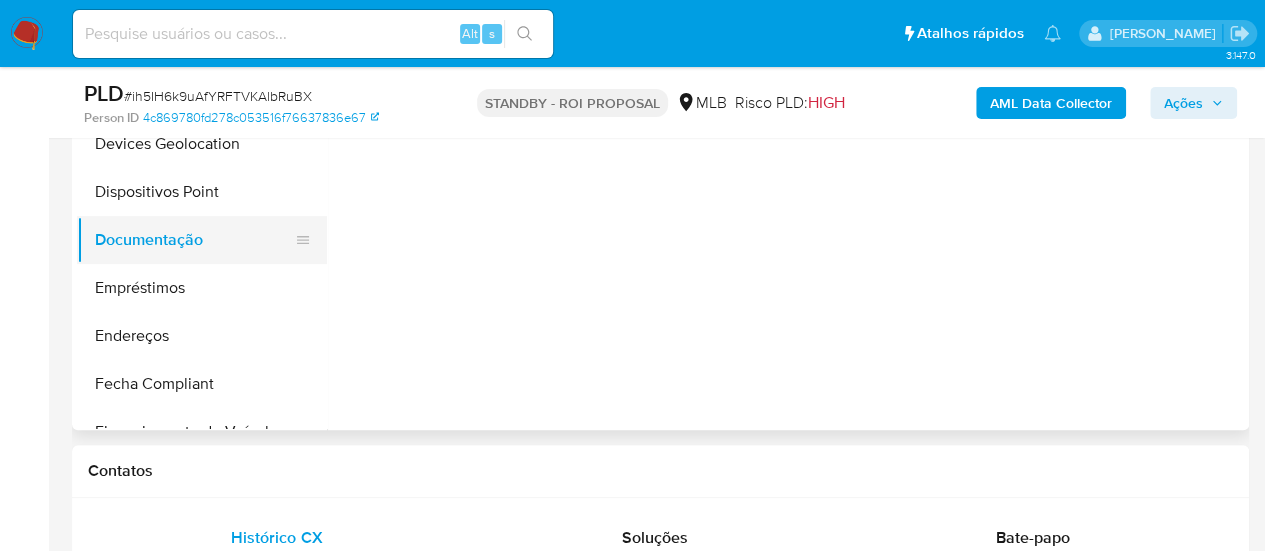 scroll, scrollTop: 0, scrollLeft: 0, axis: both 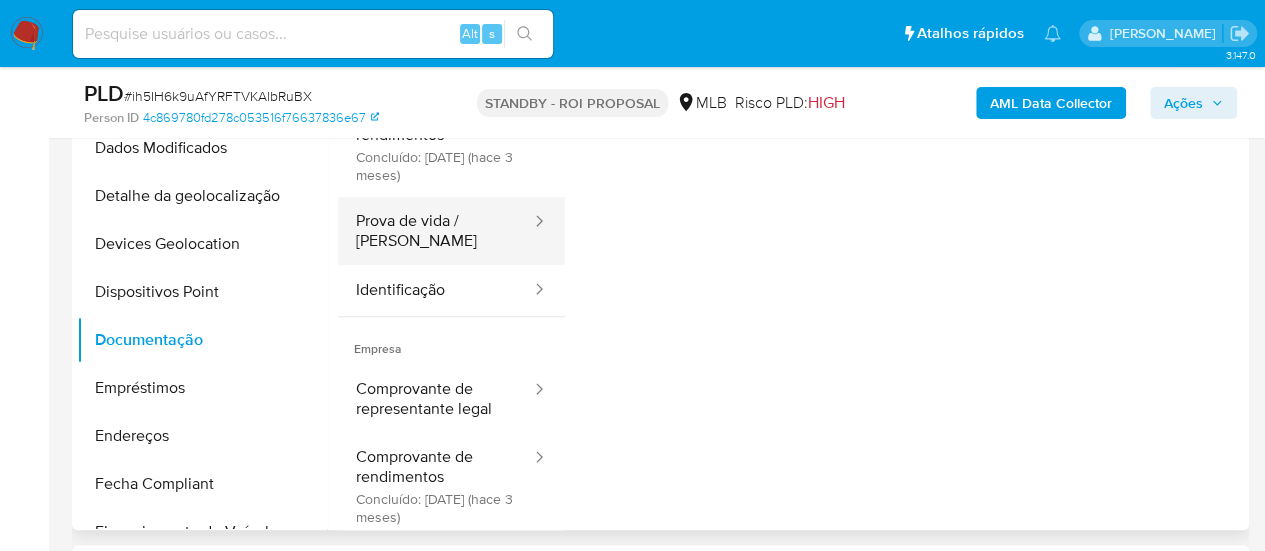 click on "Prova de vida / Selfie" at bounding box center (435, 231) 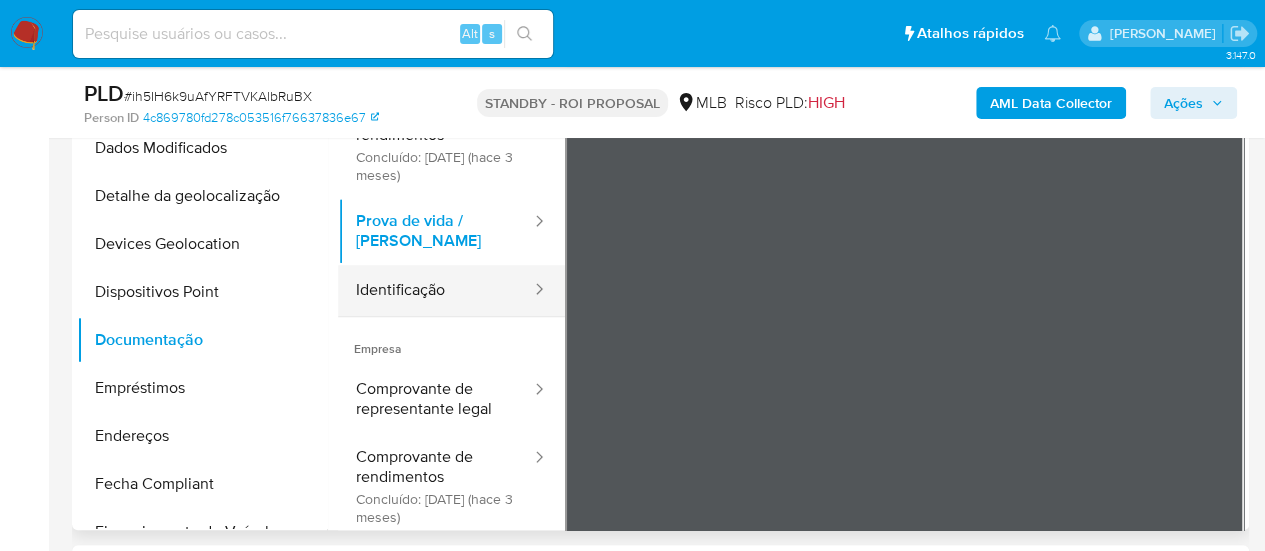 click on "Identificação" at bounding box center (435, 290) 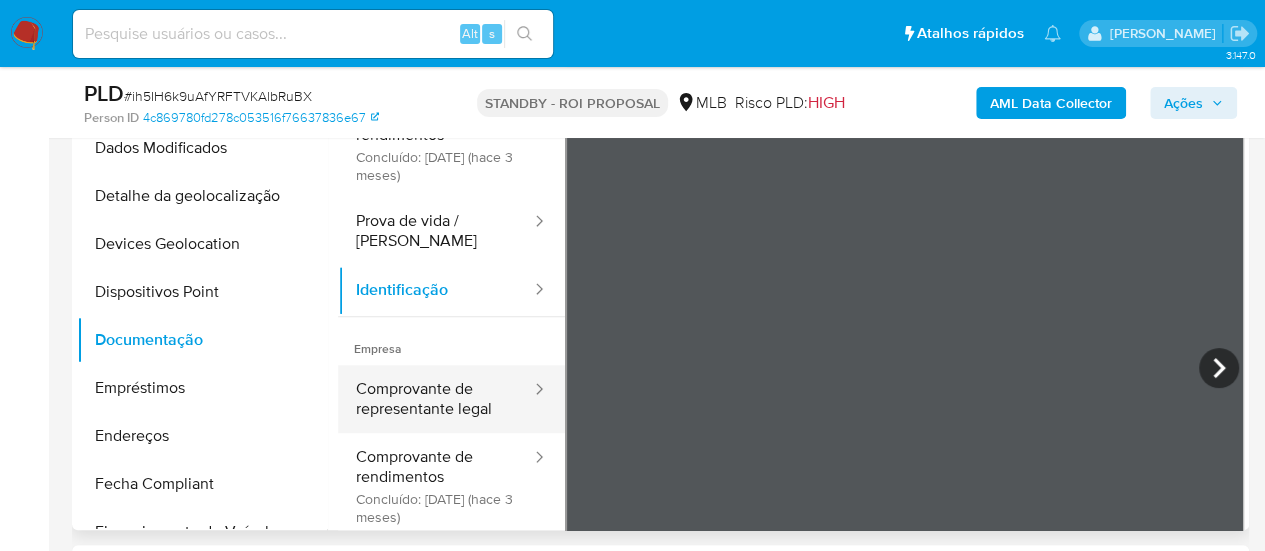click on "Comprovante de representante legal" at bounding box center (435, 399) 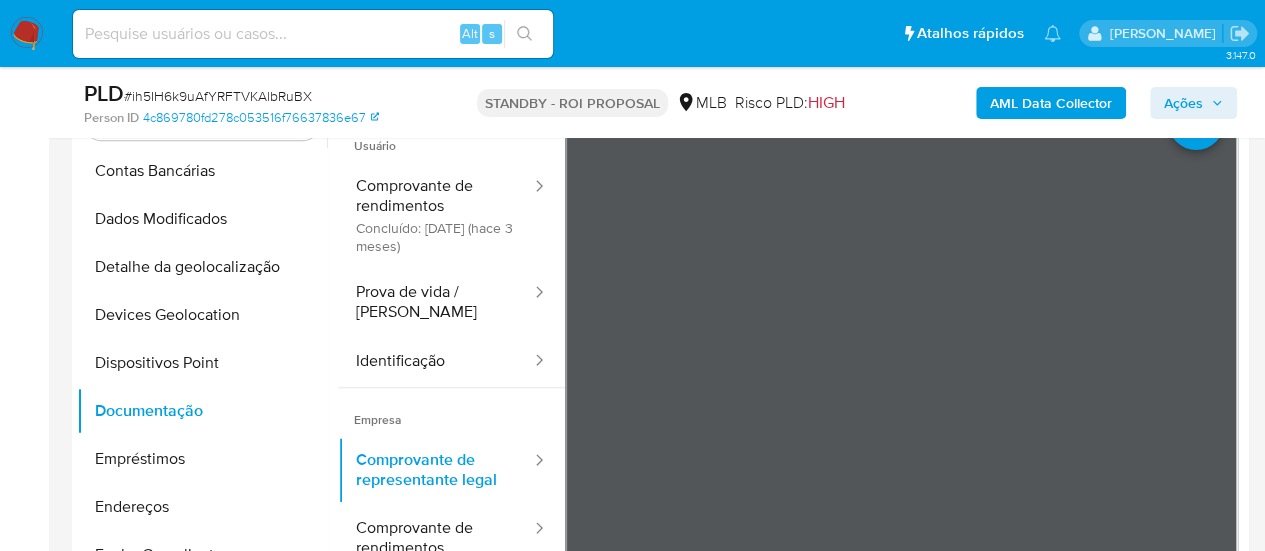 scroll, scrollTop: 401, scrollLeft: 0, axis: vertical 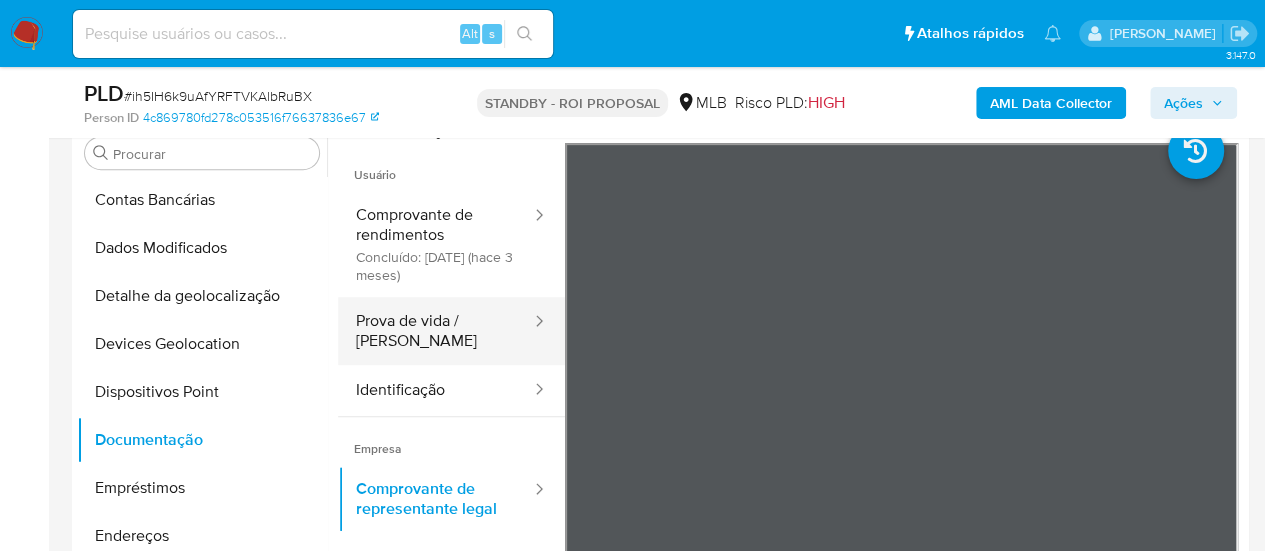 click on "Prova de vida / Selfie" at bounding box center (435, 331) 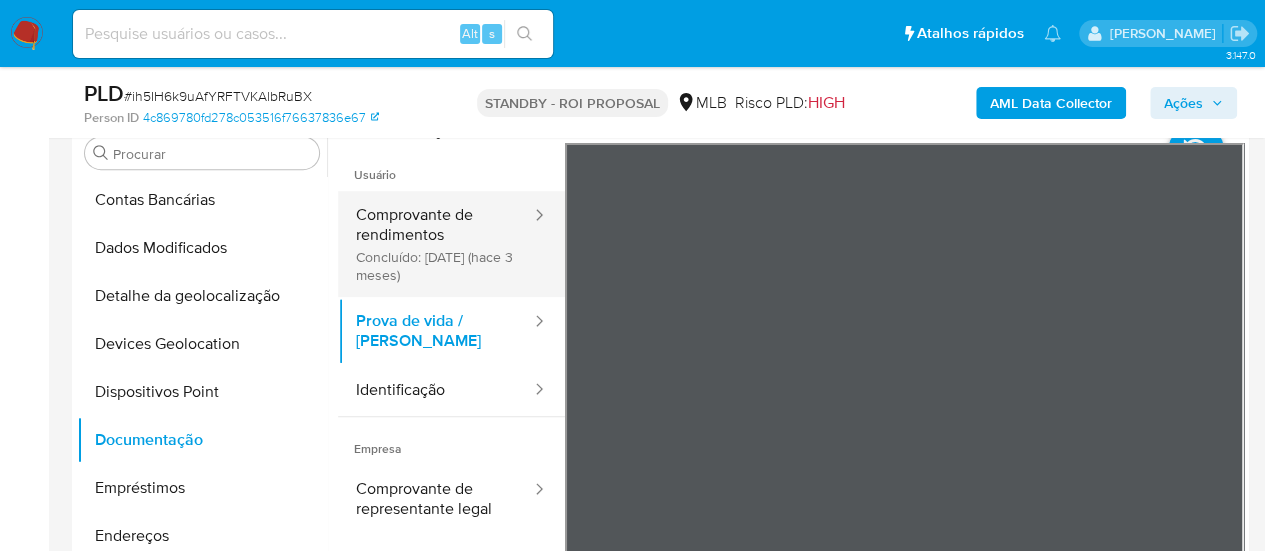 click on "Comprovante de rendimentos Concluído: 14/04/2025 (hace 3 meses)" at bounding box center (435, 244) 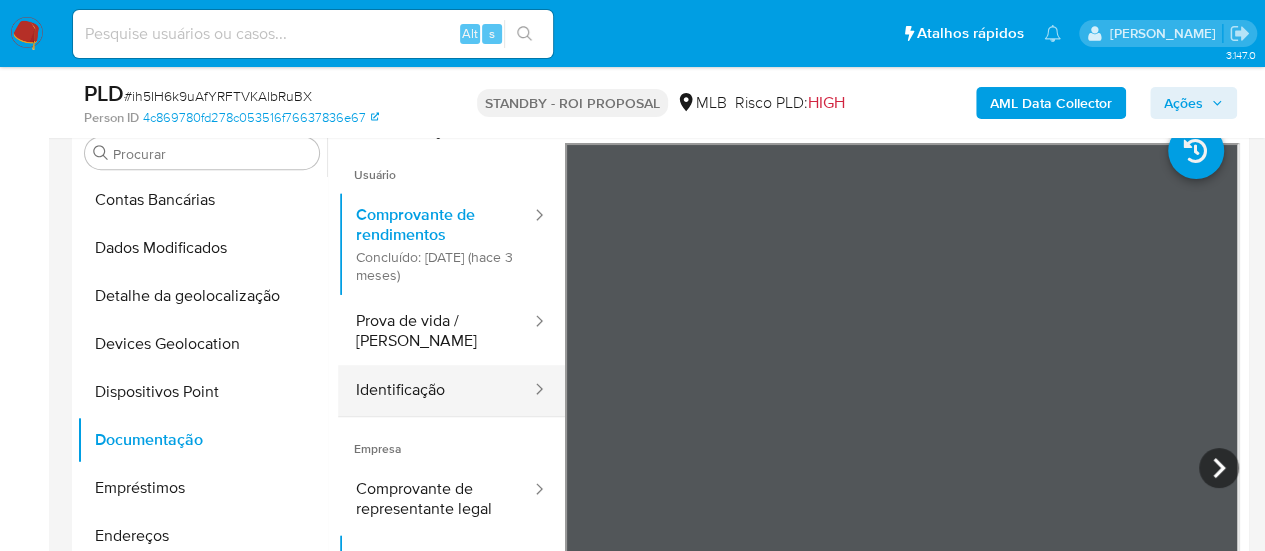 click on "Identificação" at bounding box center (435, 390) 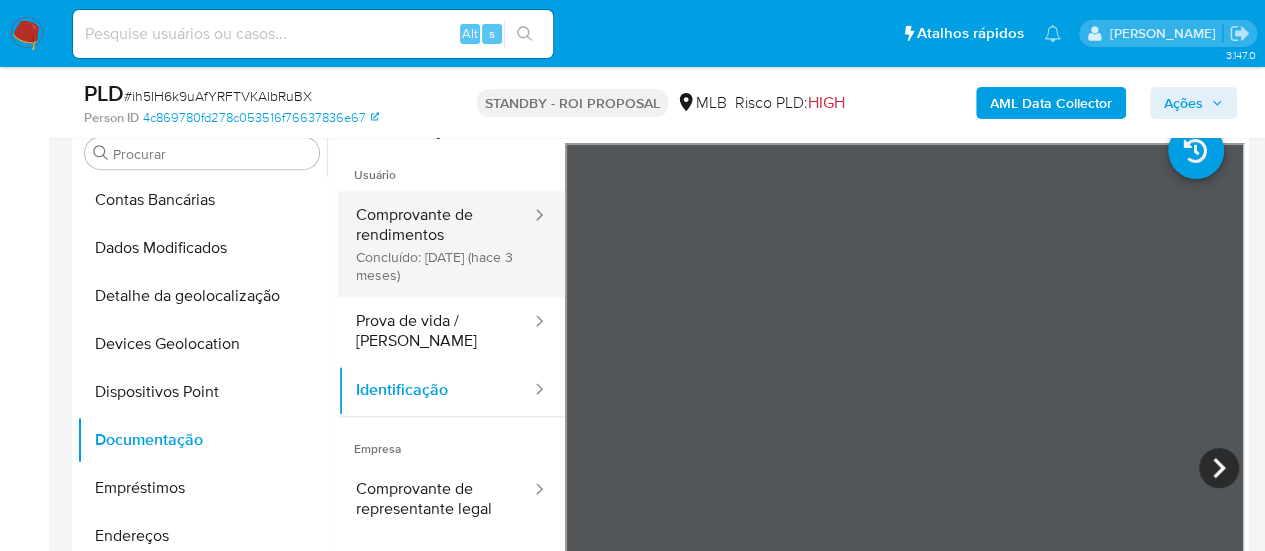 click on "Comprovante de rendimentos Concluído: 14/04/2025 (hace 3 meses)" at bounding box center [435, 244] 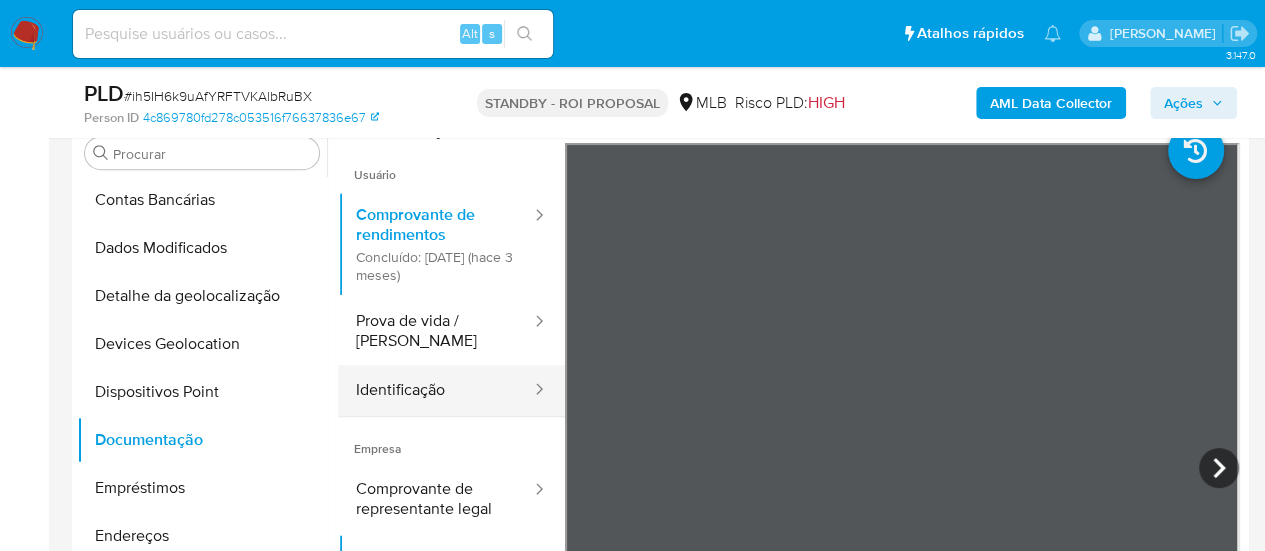 click on "Identificação" at bounding box center (435, 390) 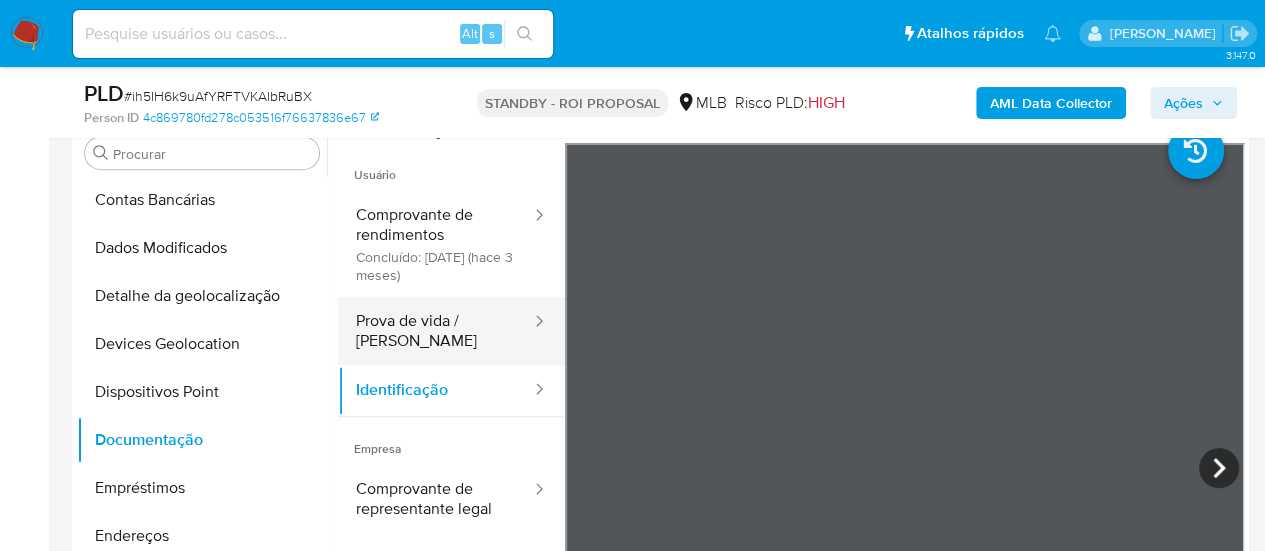 click on "Prova de vida / Selfie" at bounding box center (435, 331) 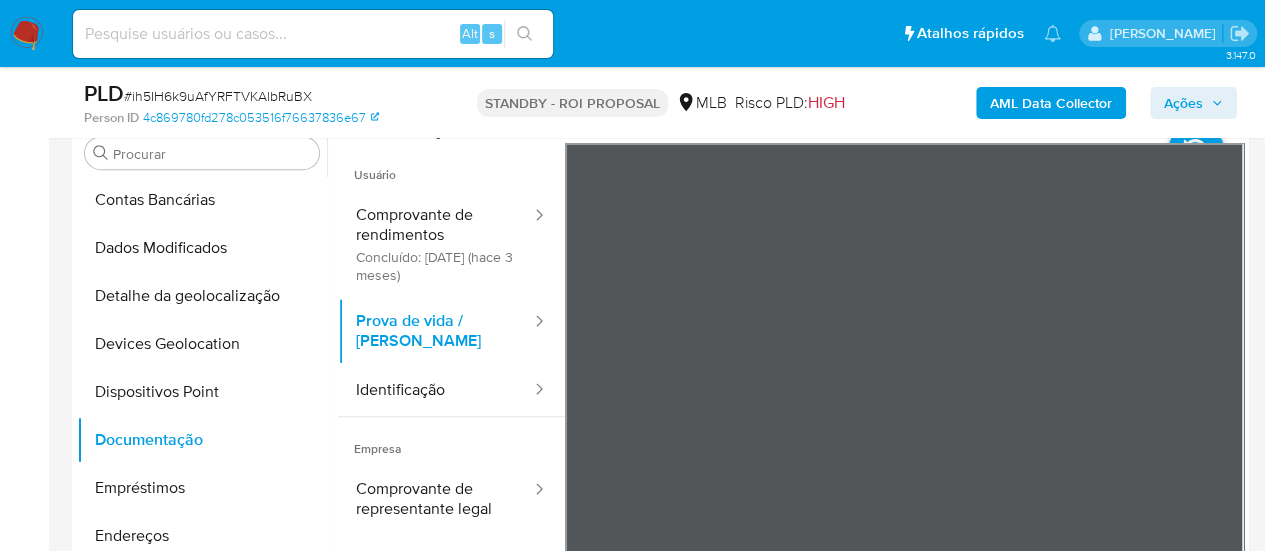 drag, startPoint x: 936, startPoint y: 339, endPoint x: 958, endPoint y: 301, distance: 43.908997 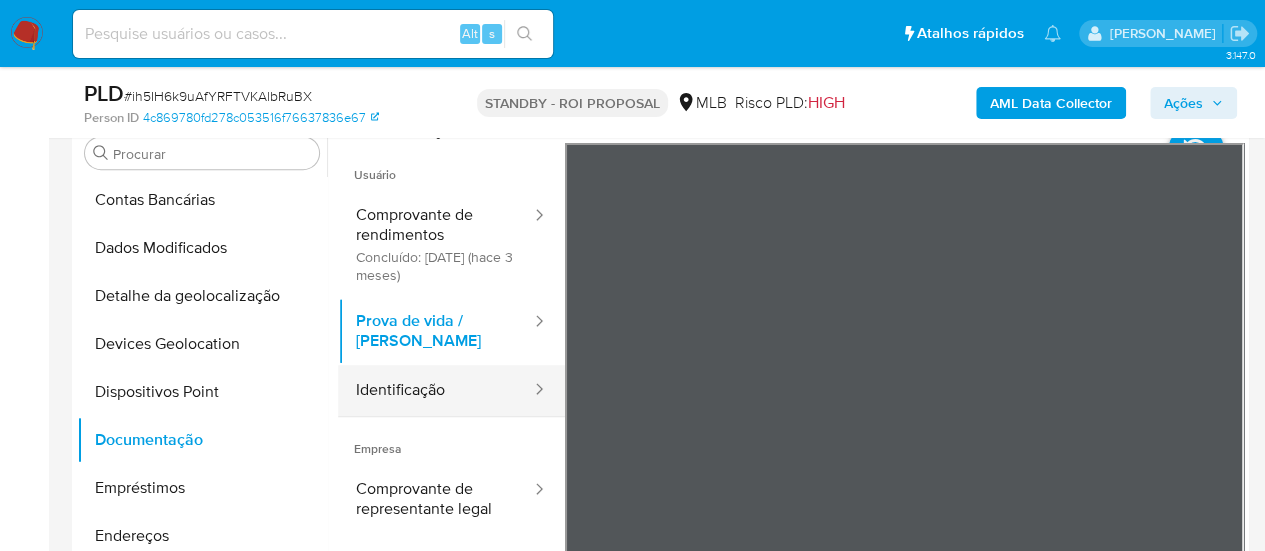click on "Identificação" at bounding box center [435, 390] 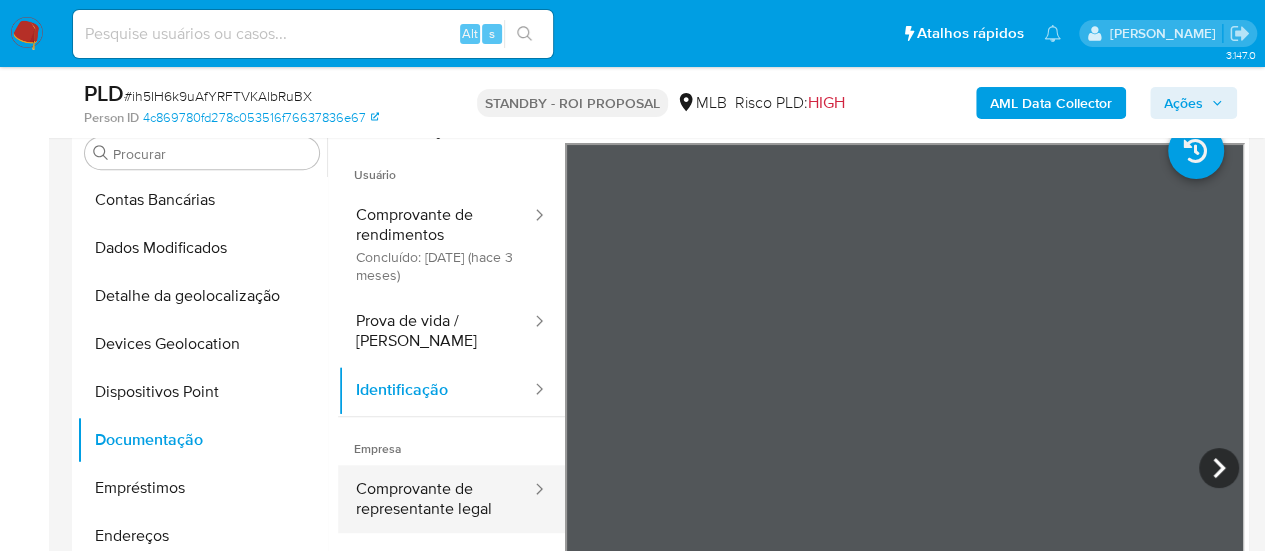 click on "Comprovante de representante legal" at bounding box center (435, 499) 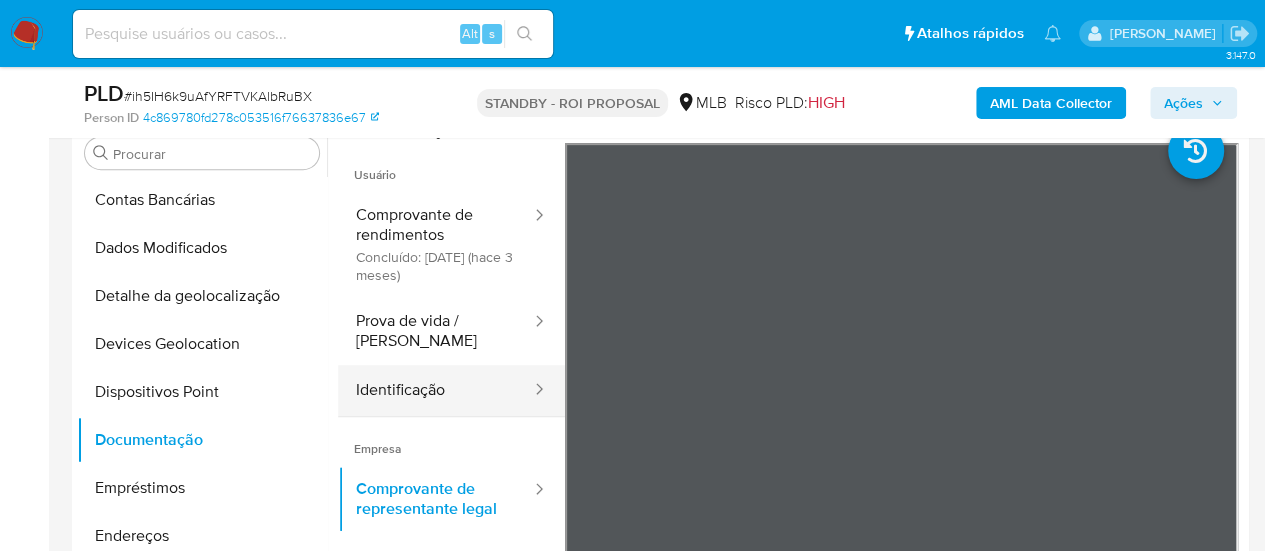 scroll, scrollTop: 174, scrollLeft: 0, axis: vertical 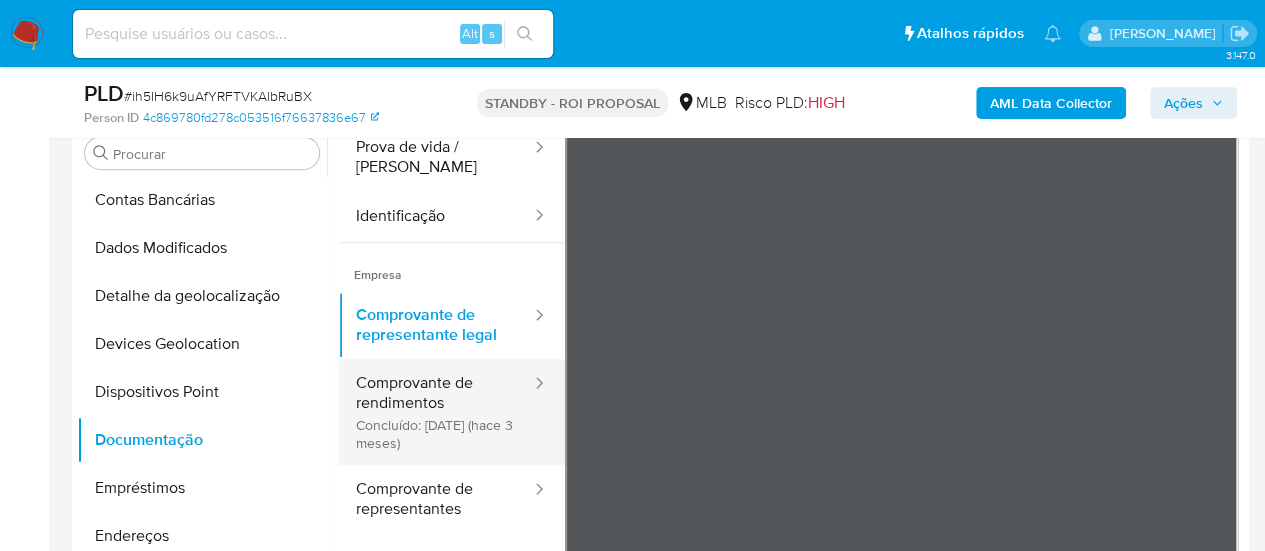 click on "Comprovante de rendimentos Concluído: 14/04/2025 (hace 3 meses)" at bounding box center [435, 412] 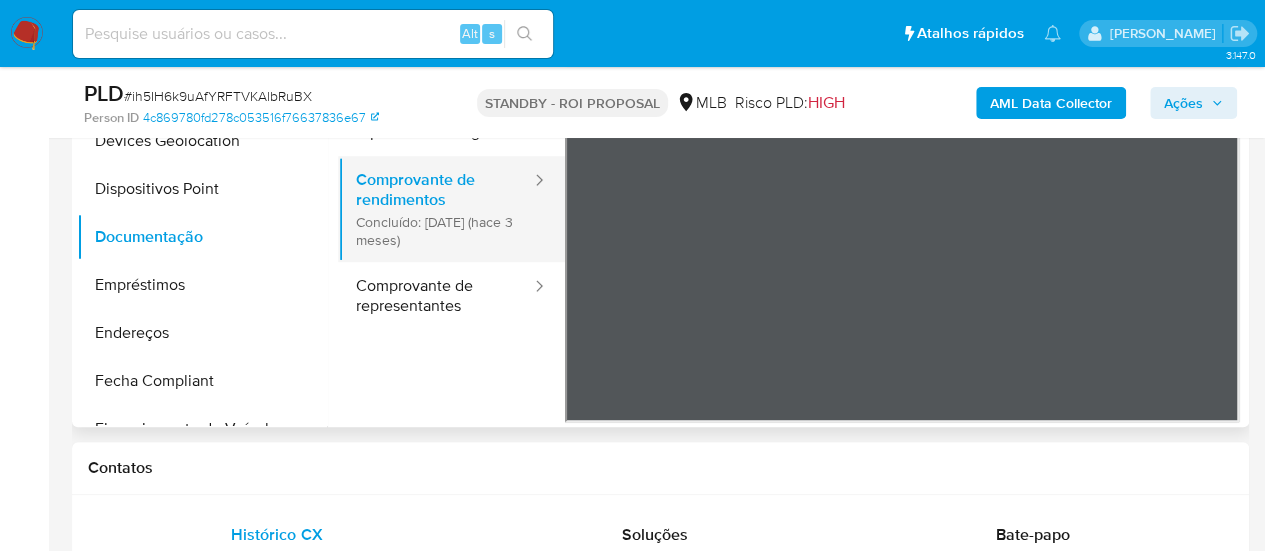 scroll, scrollTop: 601, scrollLeft: 0, axis: vertical 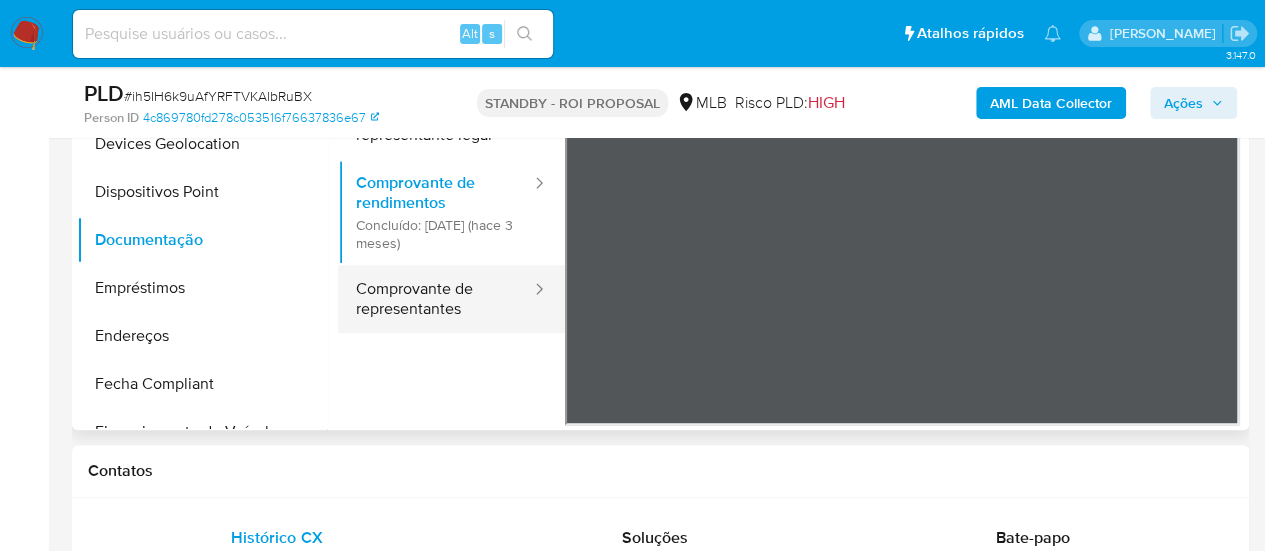 click on "Comprovante de representantes" at bounding box center [435, 299] 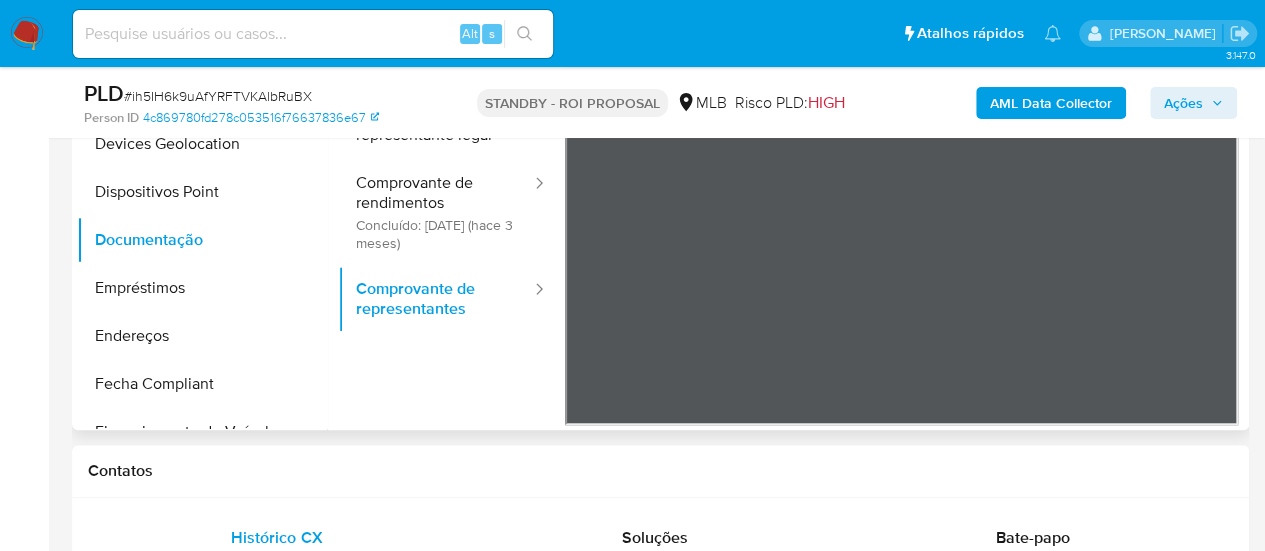 scroll, scrollTop: 0, scrollLeft: 0, axis: both 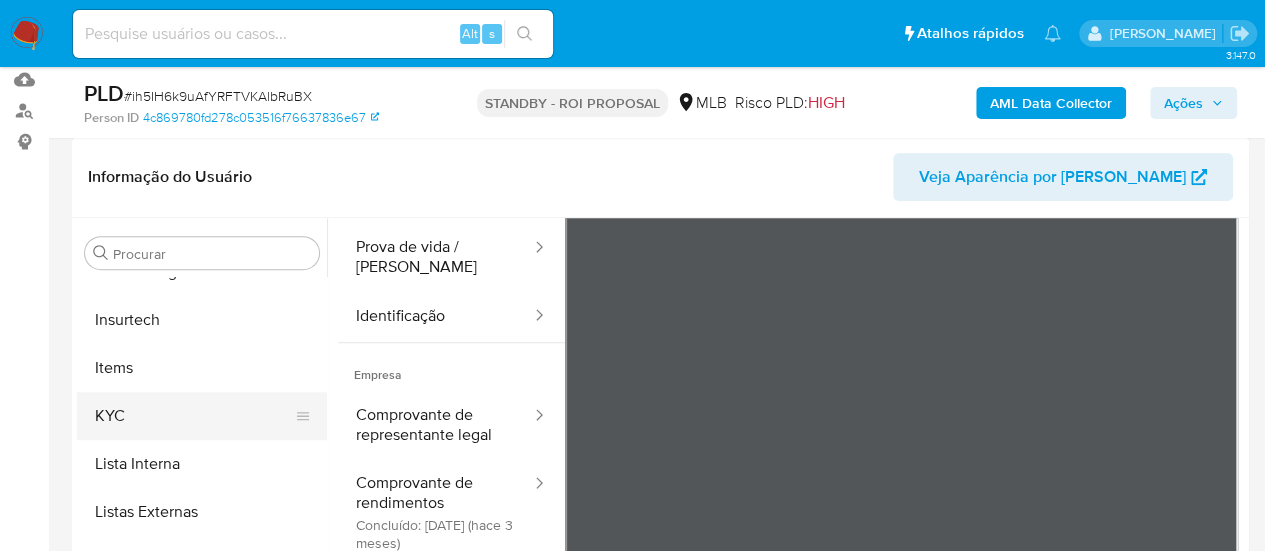 click on "KYC" at bounding box center (194, 416) 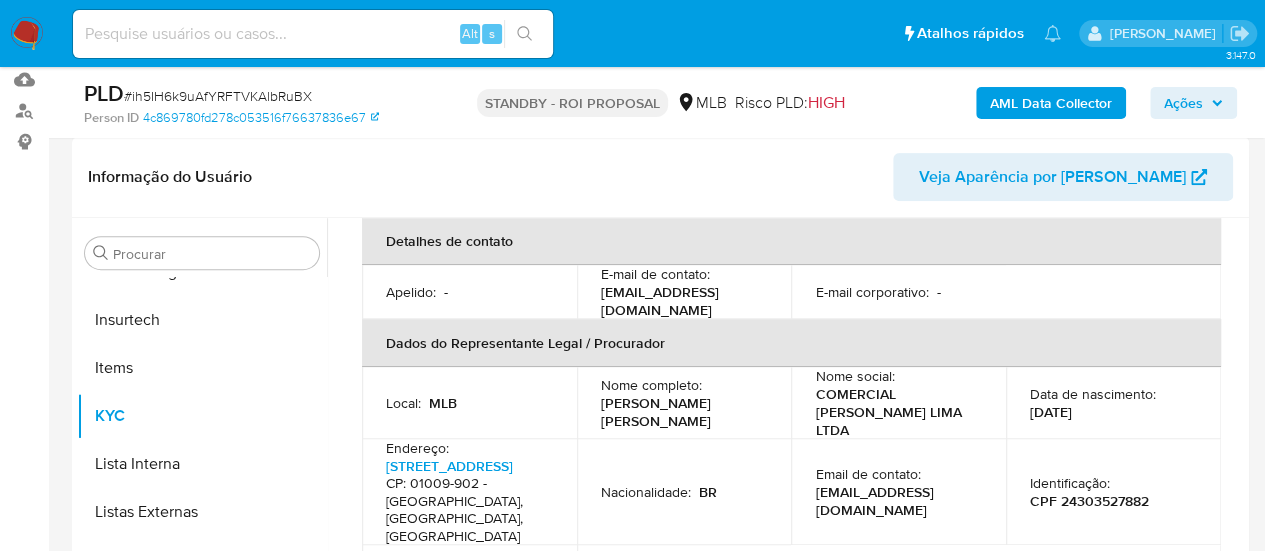 scroll, scrollTop: 600, scrollLeft: 0, axis: vertical 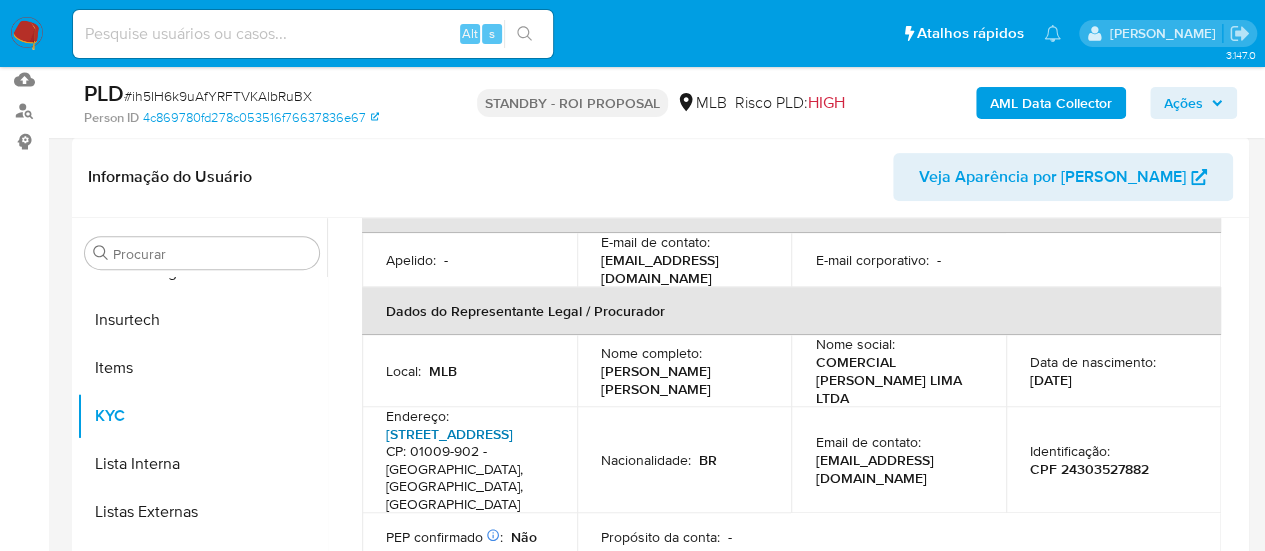 click on "Rua Líbero Badaró 101, Centro" at bounding box center (449, 434) 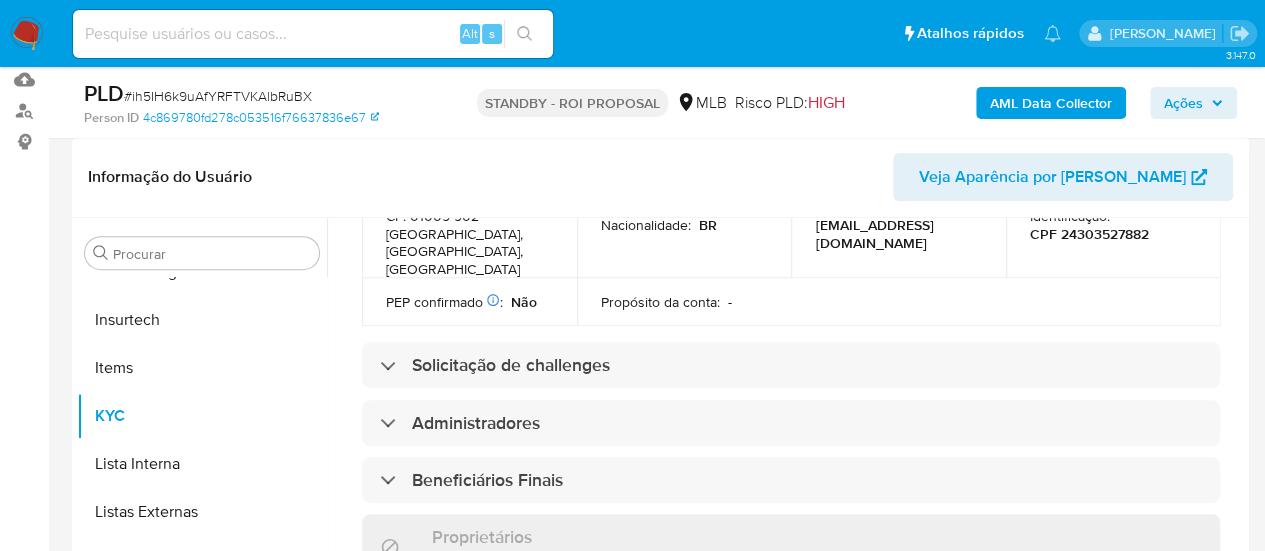 scroll, scrollTop: 900, scrollLeft: 0, axis: vertical 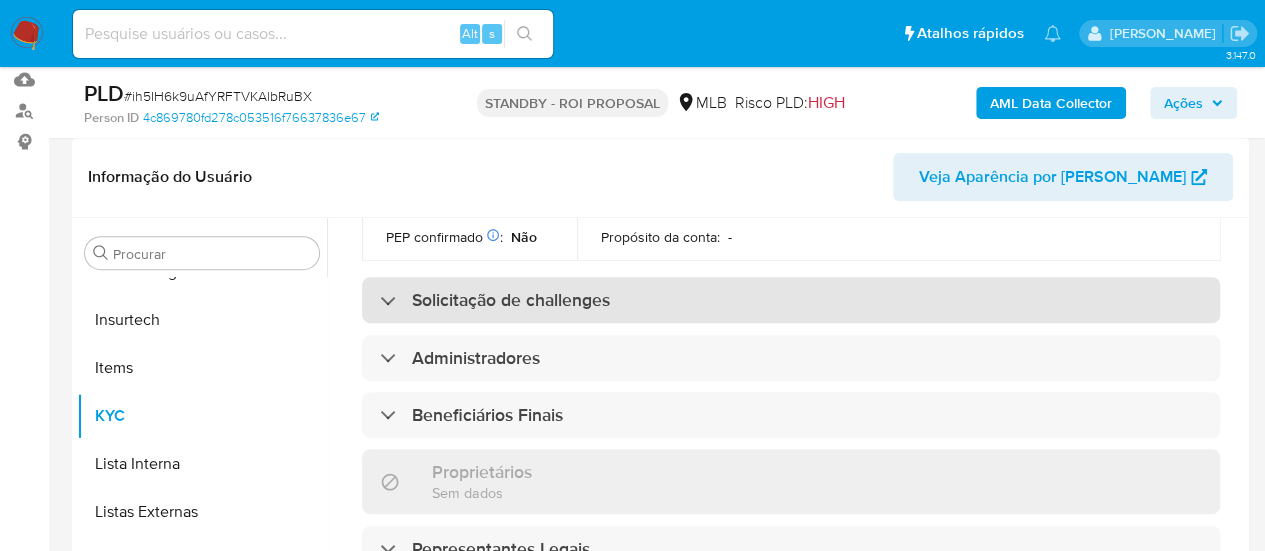 click on "Solicitação de challenges" at bounding box center (495, 300) 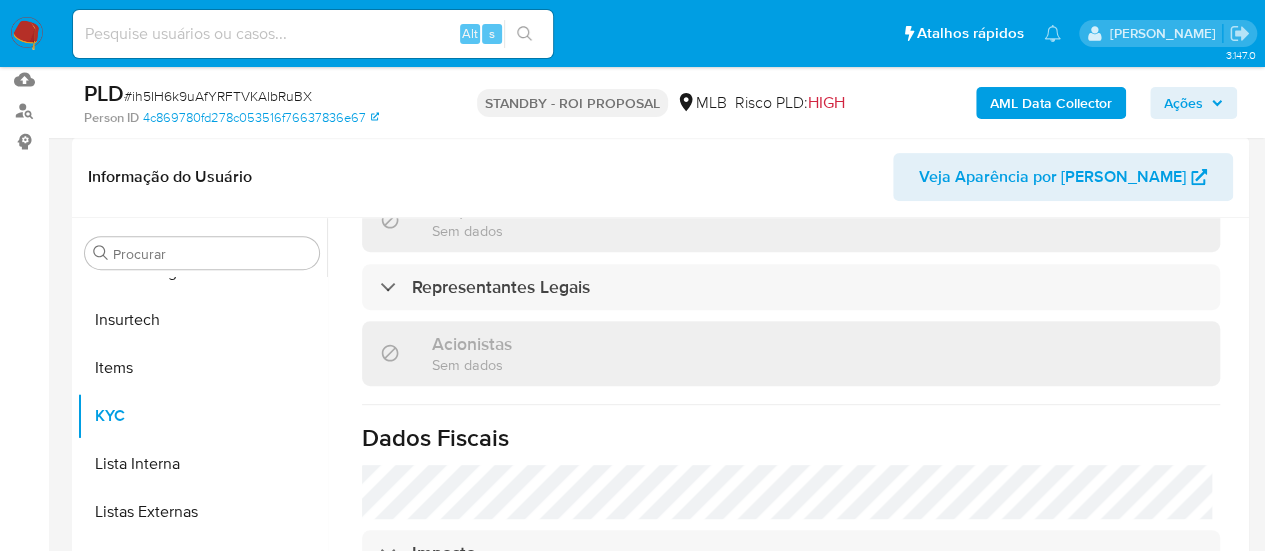 scroll, scrollTop: 1385, scrollLeft: 0, axis: vertical 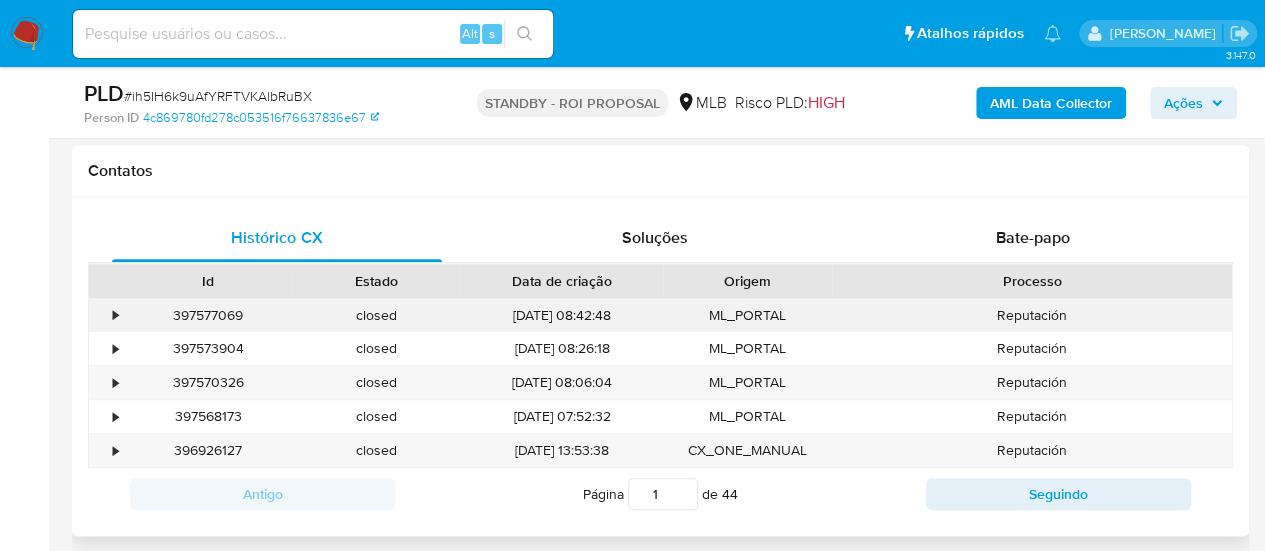 click on "•" at bounding box center [106, 315] 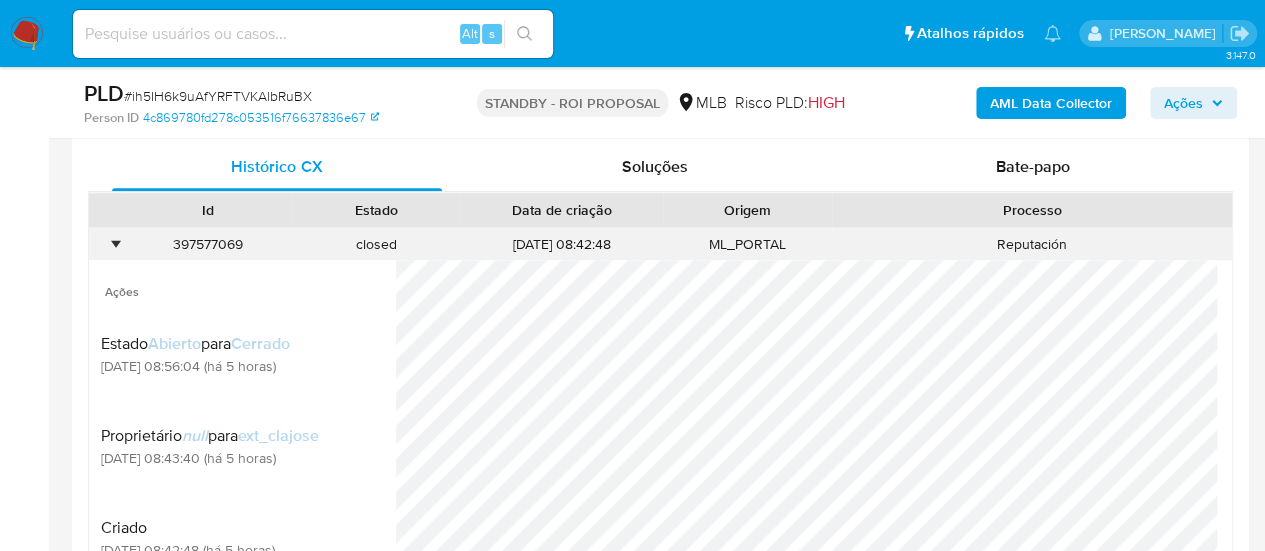 scroll, scrollTop: 1001, scrollLeft: 0, axis: vertical 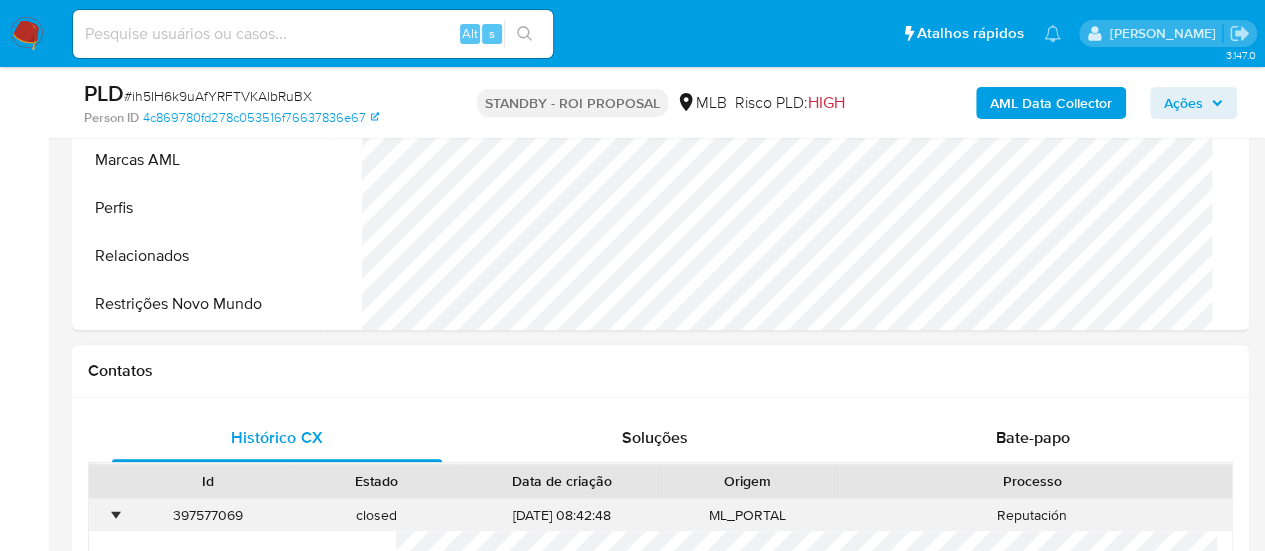 click on "•" at bounding box center (115, 515) 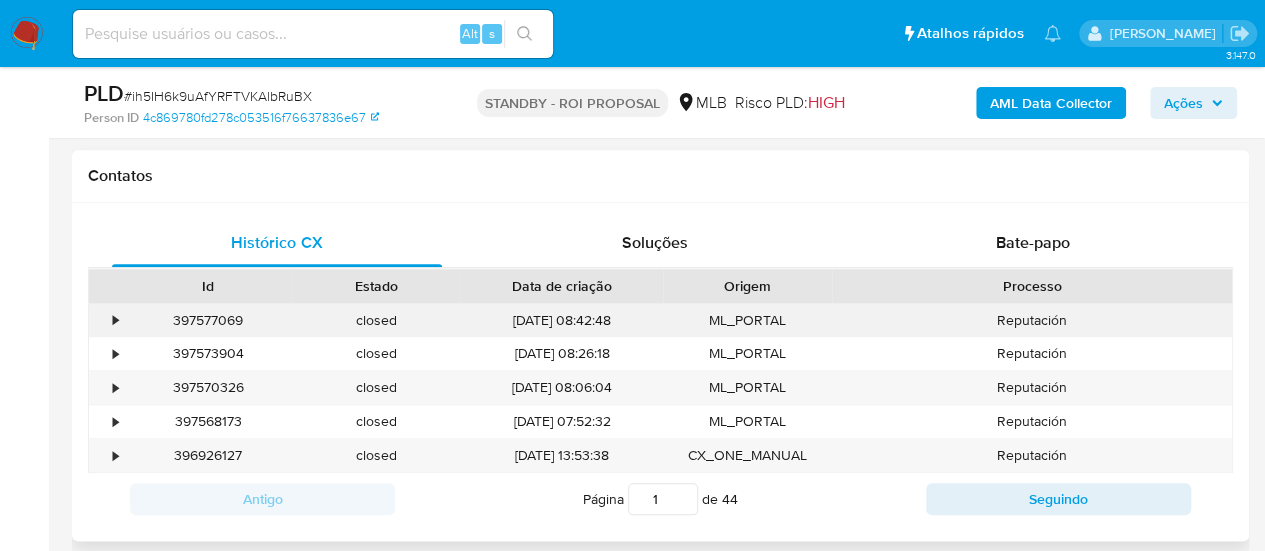 scroll, scrollTop: 901, scrollLeft: 0, axis: vertical 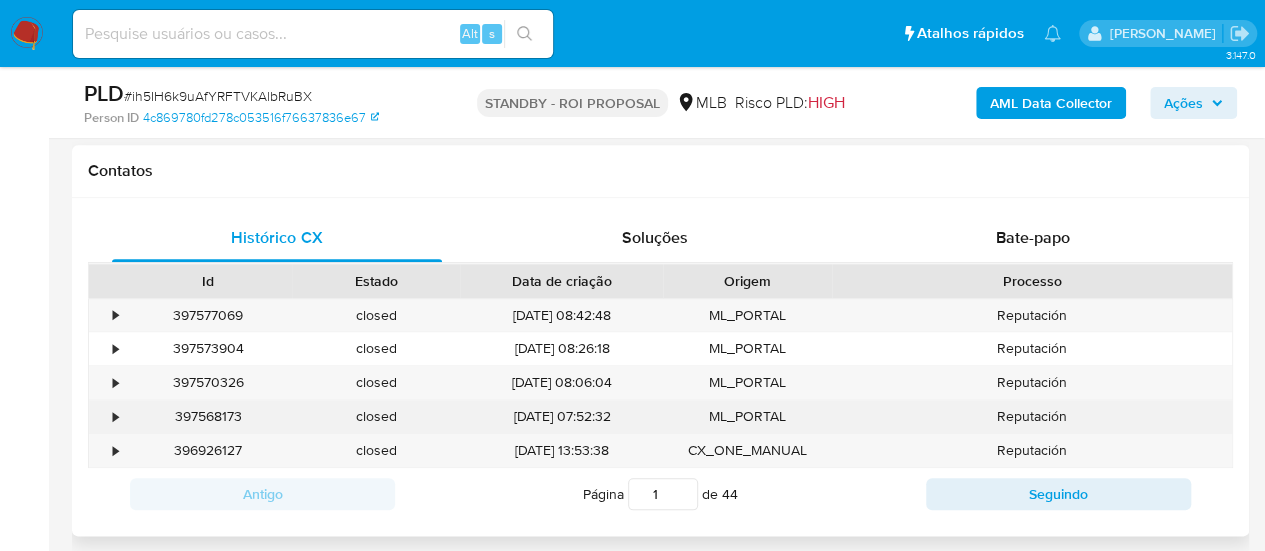 click on "•" at bounding box center [115, 416] 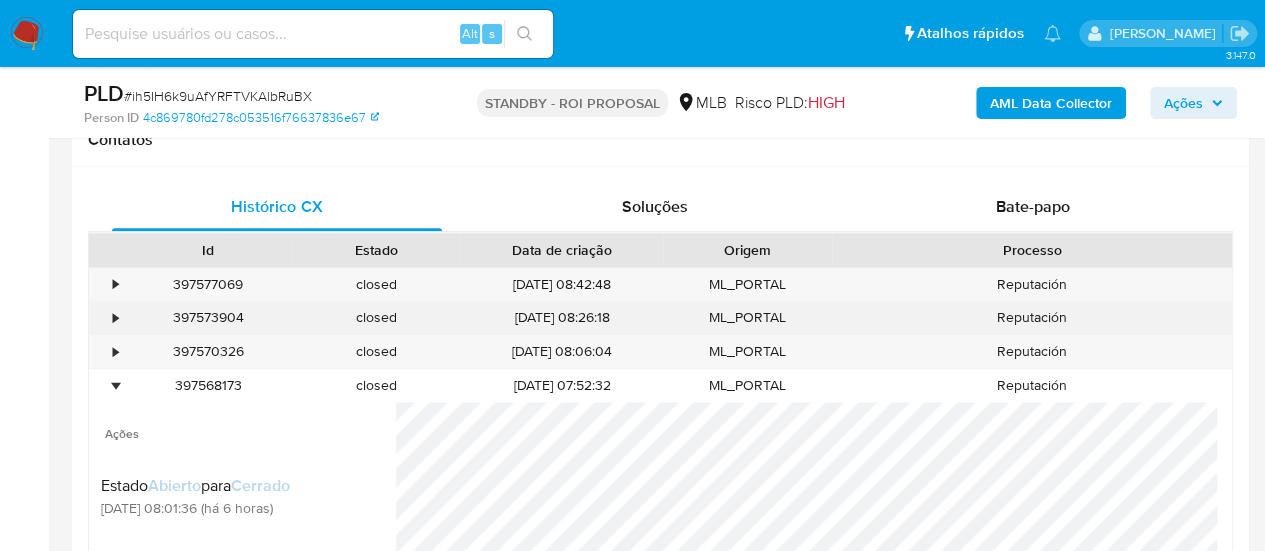 scroll, scrollTop: 901, scrollLeft: 0, axis: vertical 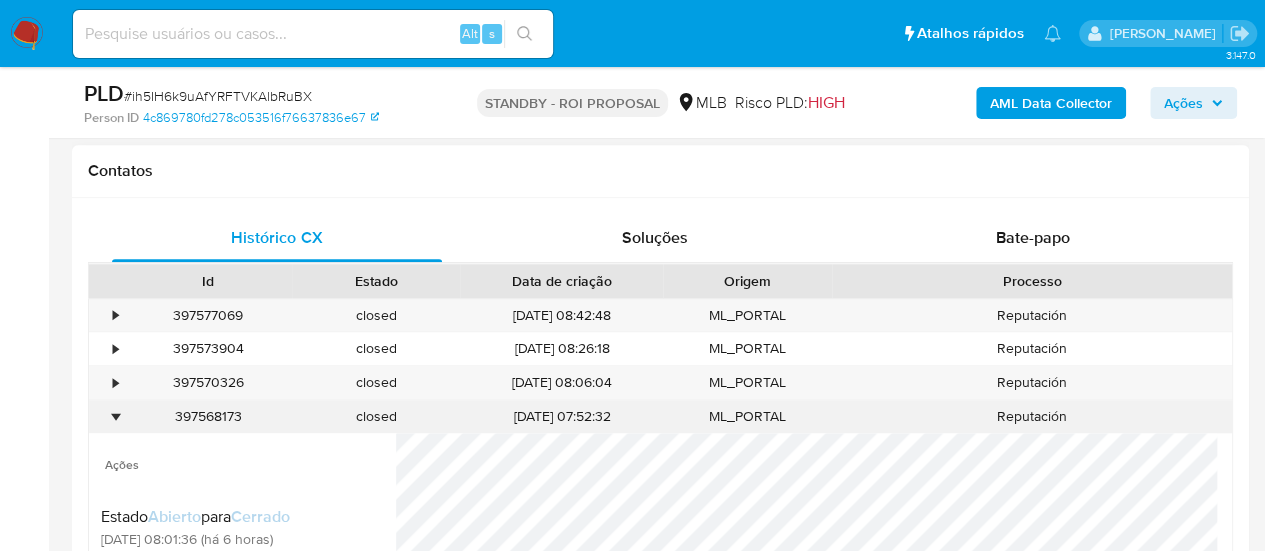 click on "•" at bounding box center [106, 416] 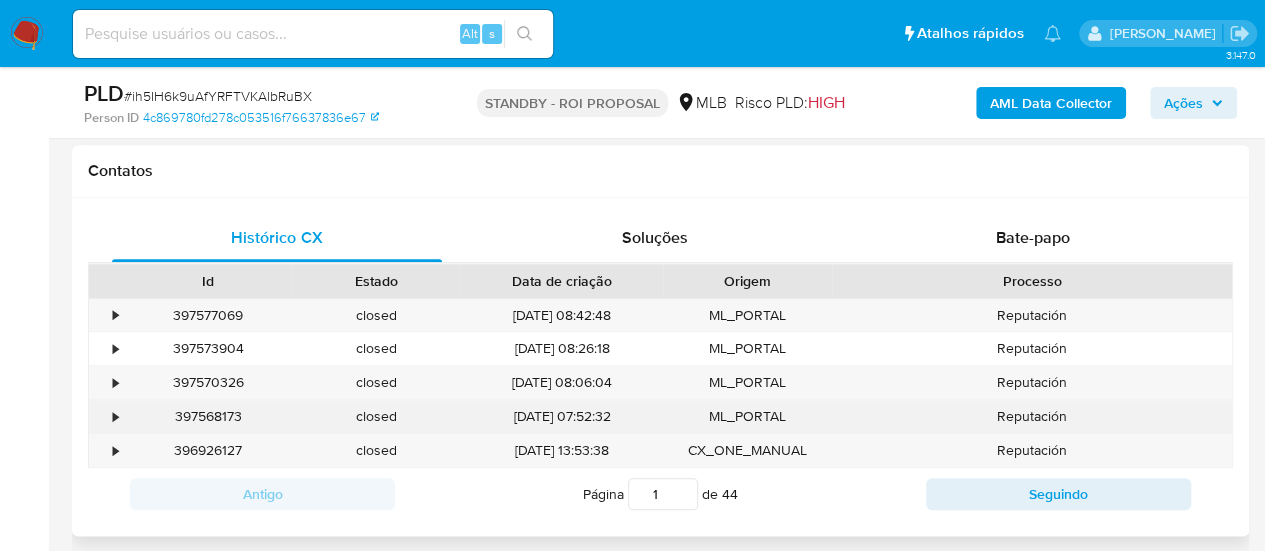scroll, scrollTop: 1101, scrollLeft: 0, axis: vertical 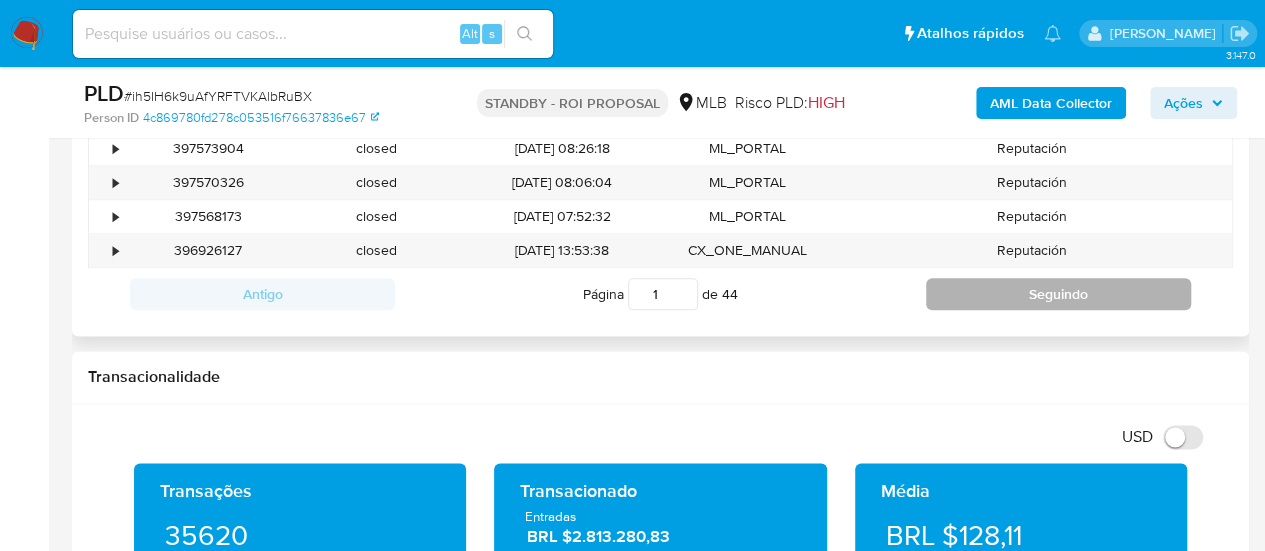 click on "Seguindo" at bounding box center [1058, 294] 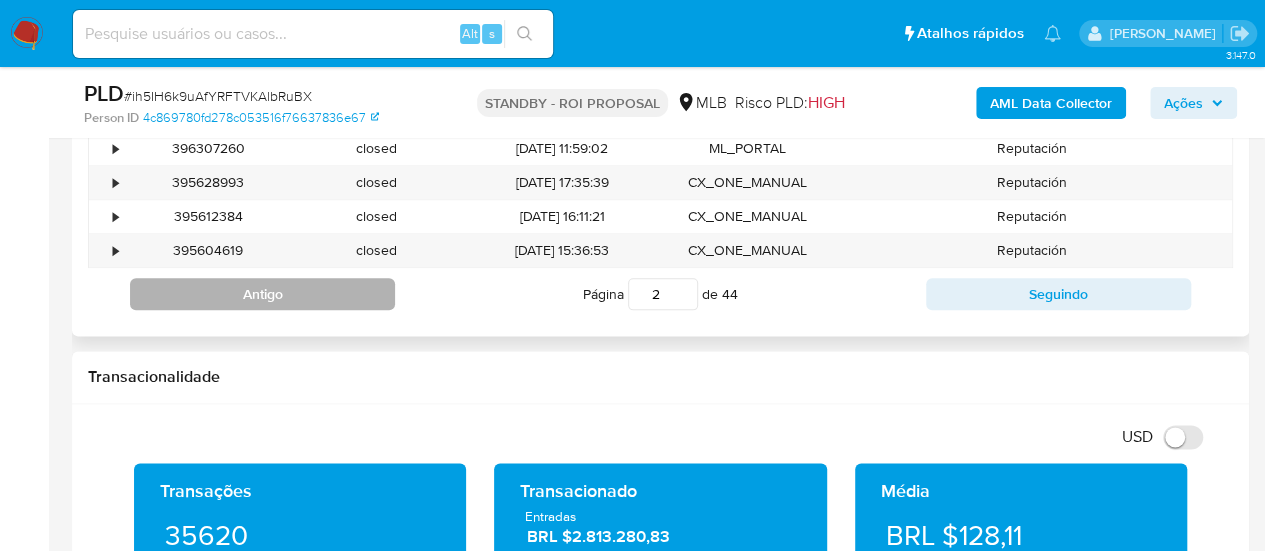 scroll, scrollTop: 901, scrollLeft: 0, axis: vertical 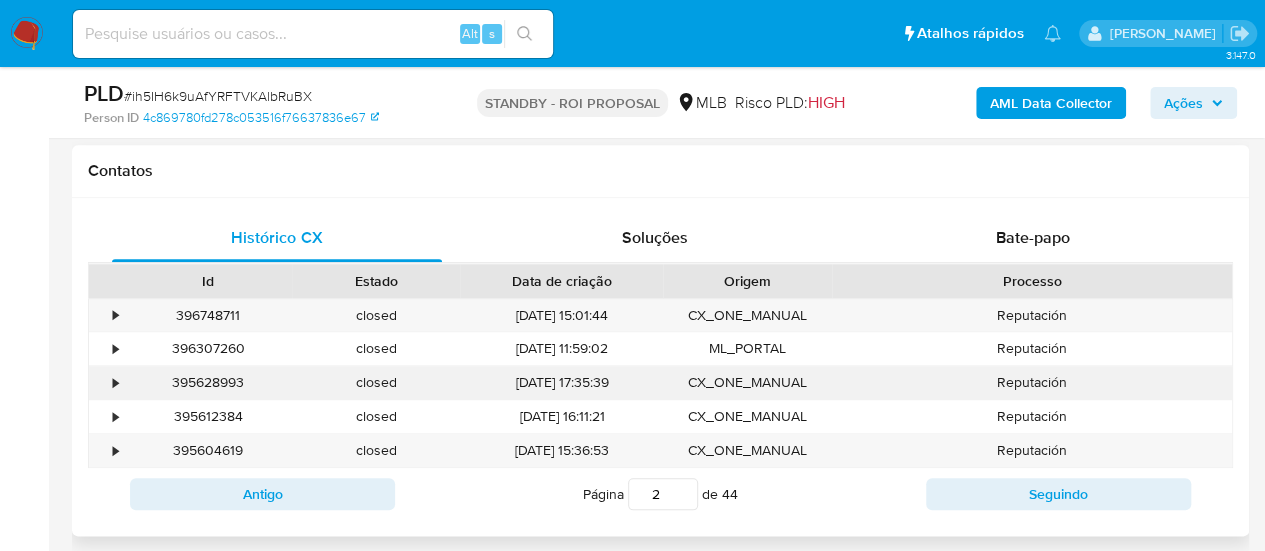 click on "•" at bounding box center (115, 382) 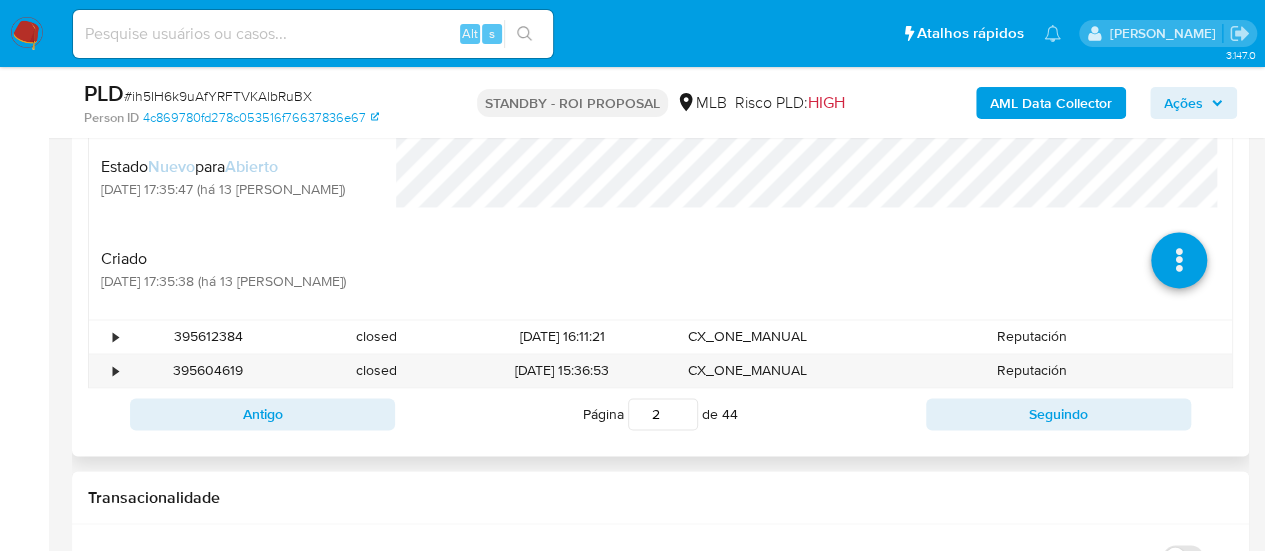 scroll, scrollTop: 1301, scrollLeft: 0, axis: vertical 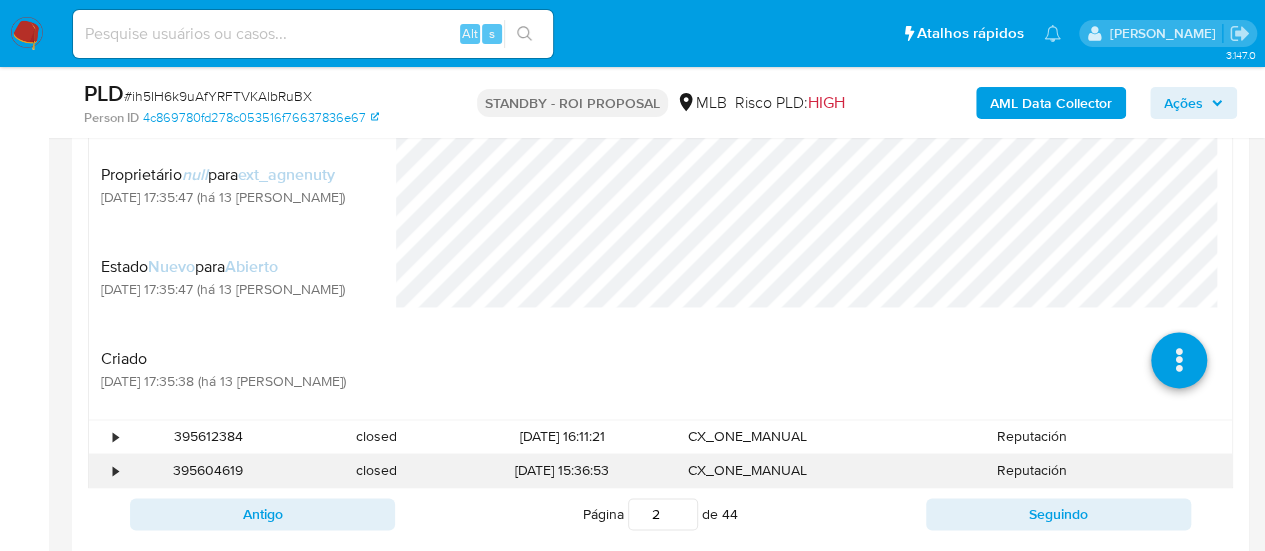 click on "•" at bounding box center (106, 470) 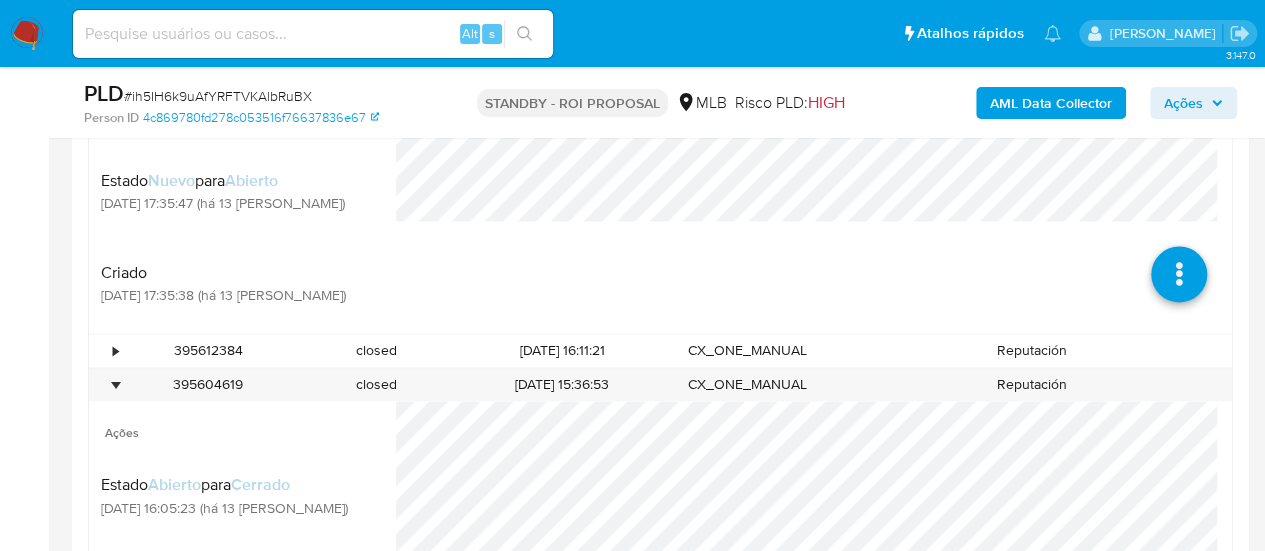 scroll, scrollTop: 1501, scrollLeft: 0, axis: vertical 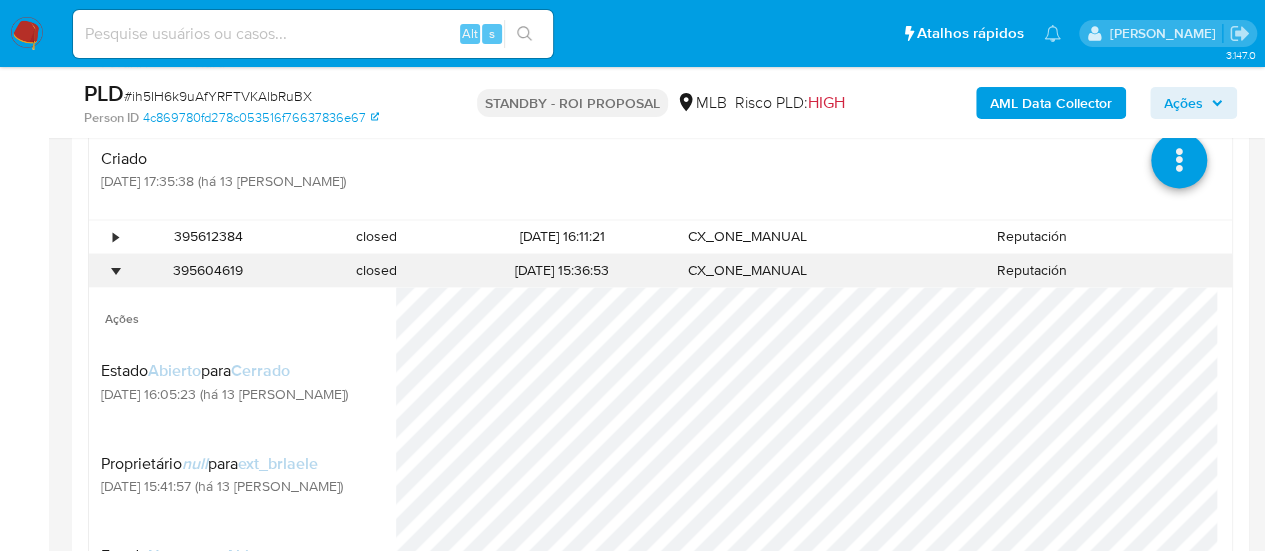 click on "•" at bounding box center (106, 270) 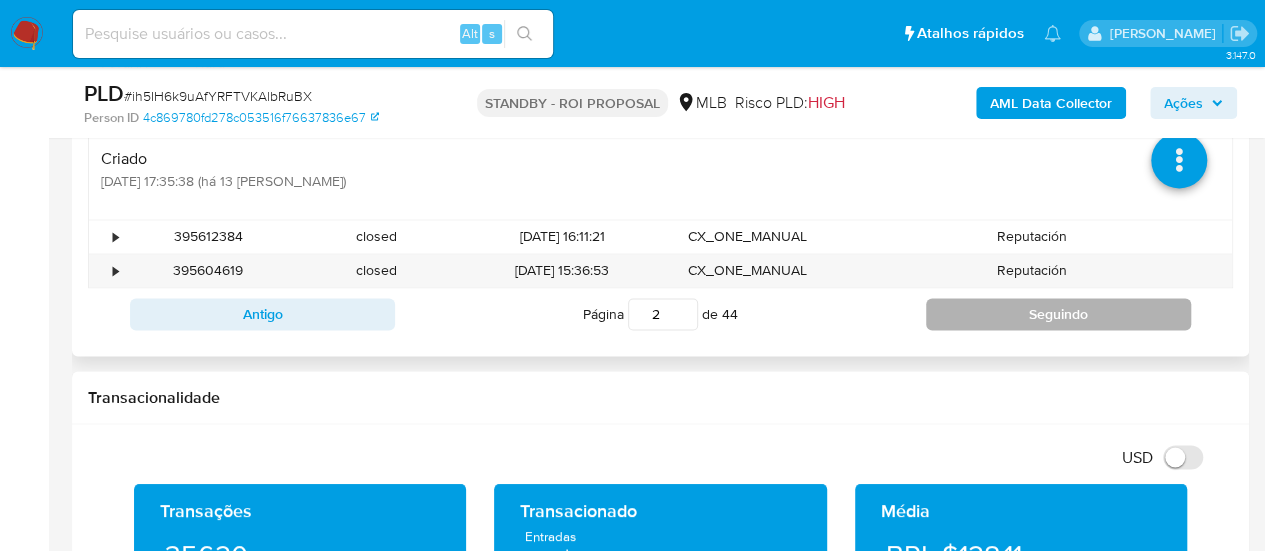 click on "Seguindo" at bounding box center (1058, 314) 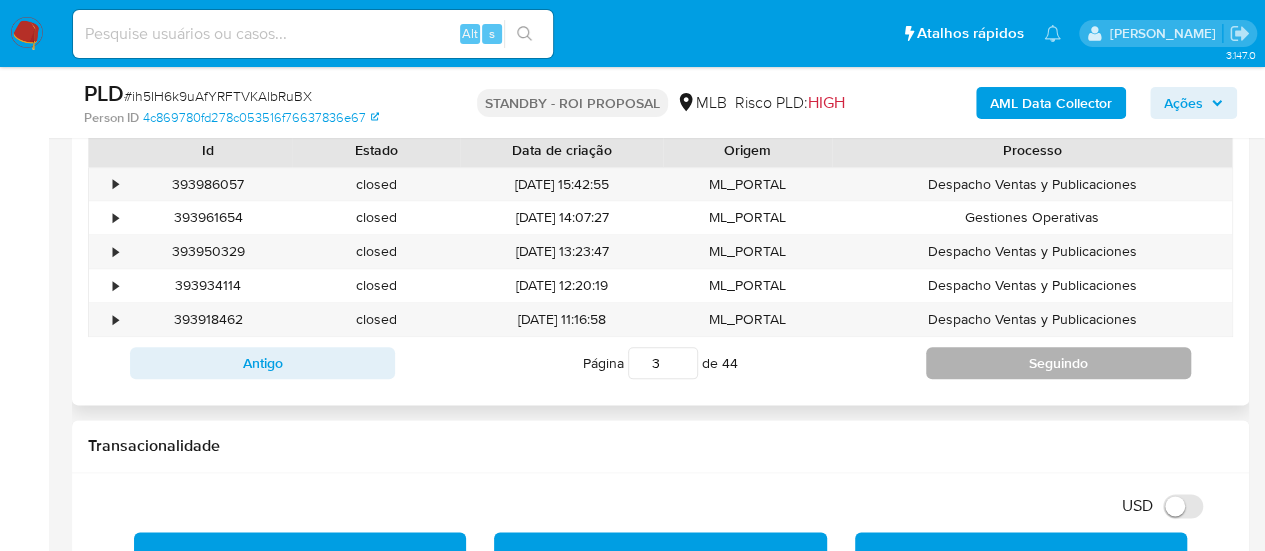 scroll, scrollTop: 1001, scrollLeft: 0, axis: vertical 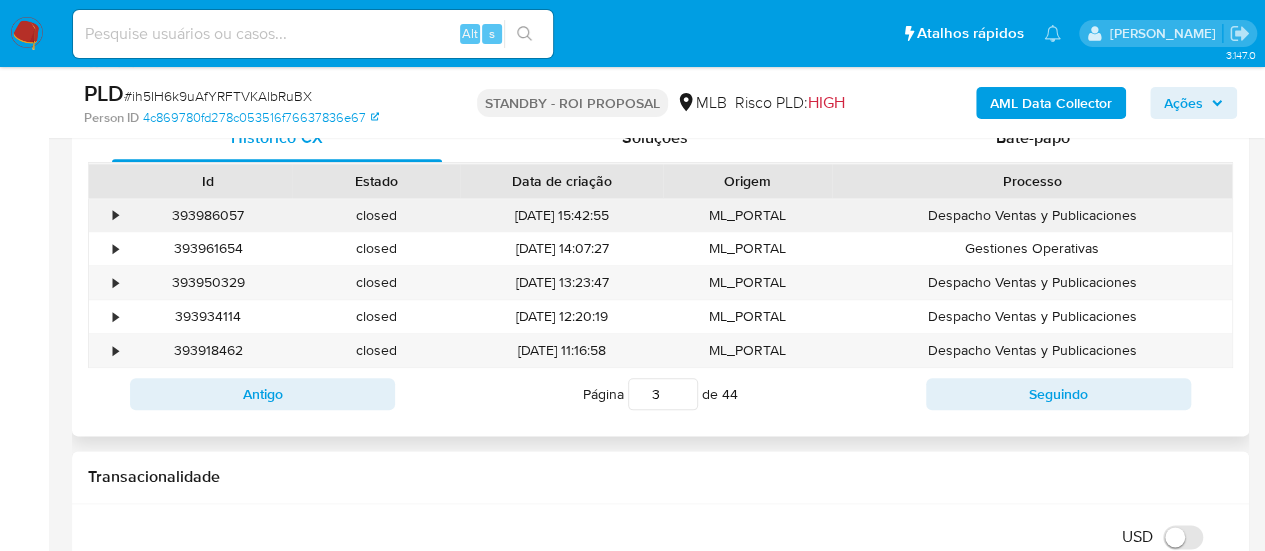 click on "•" at bounding box center [115, 215] 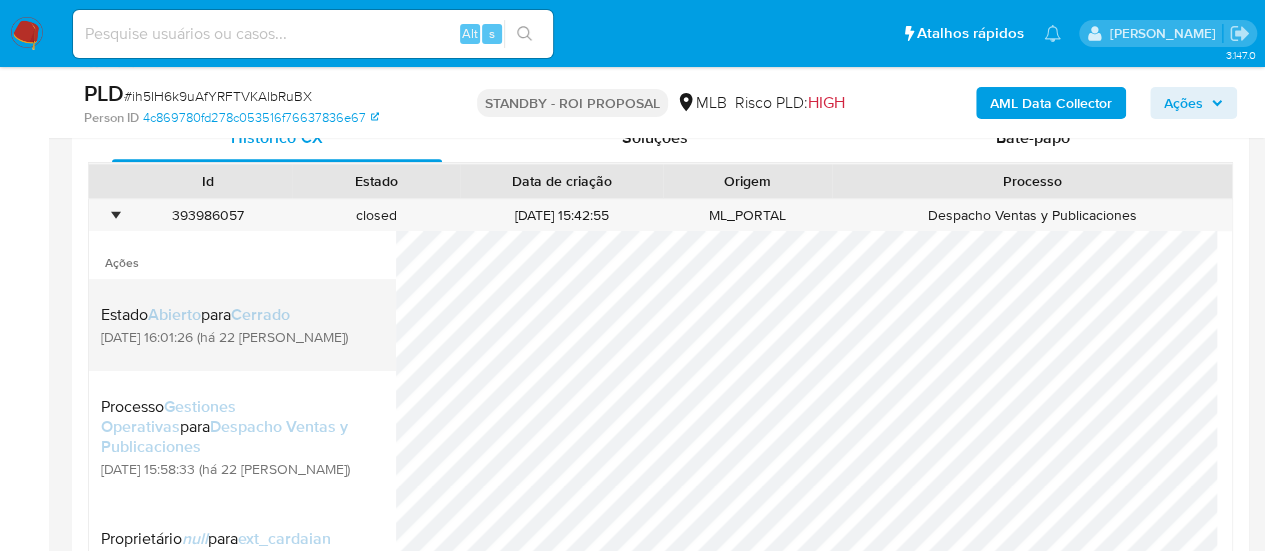 scroll, scrollTop: 154, scrollLeft: 0, axis: vertical 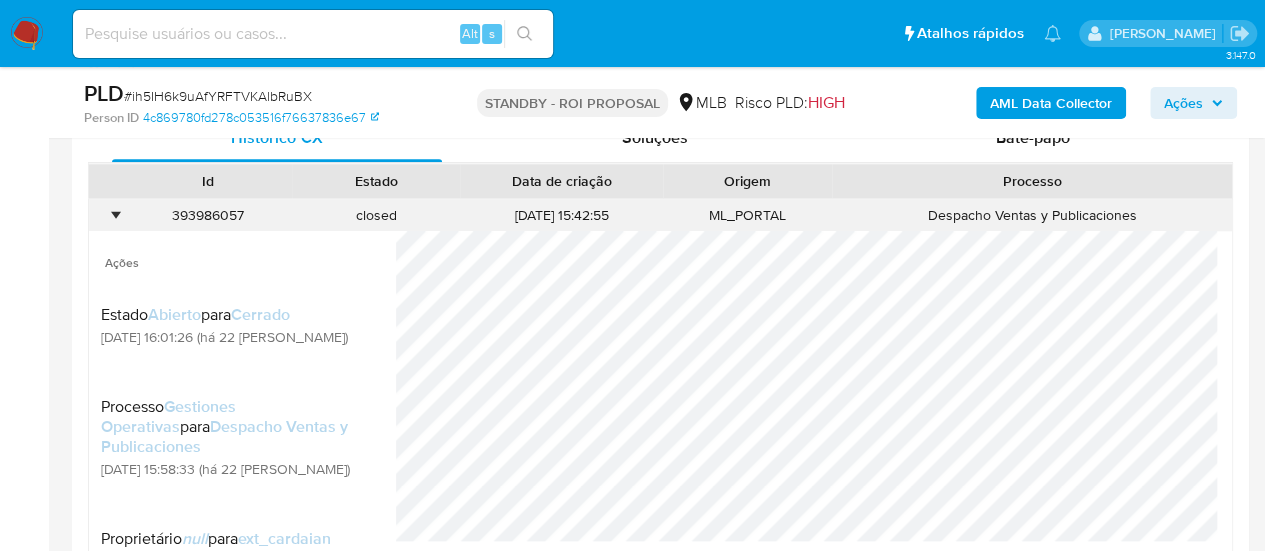 click on "•" at bounding box center (115, 215) 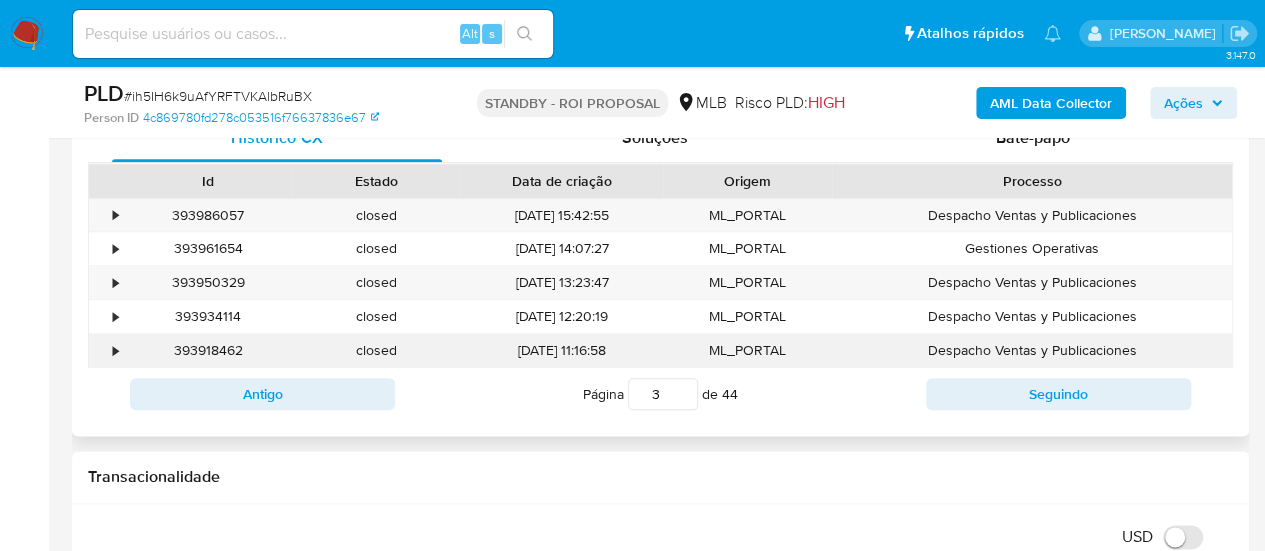 click on "•" at bounding box center [106, 350] 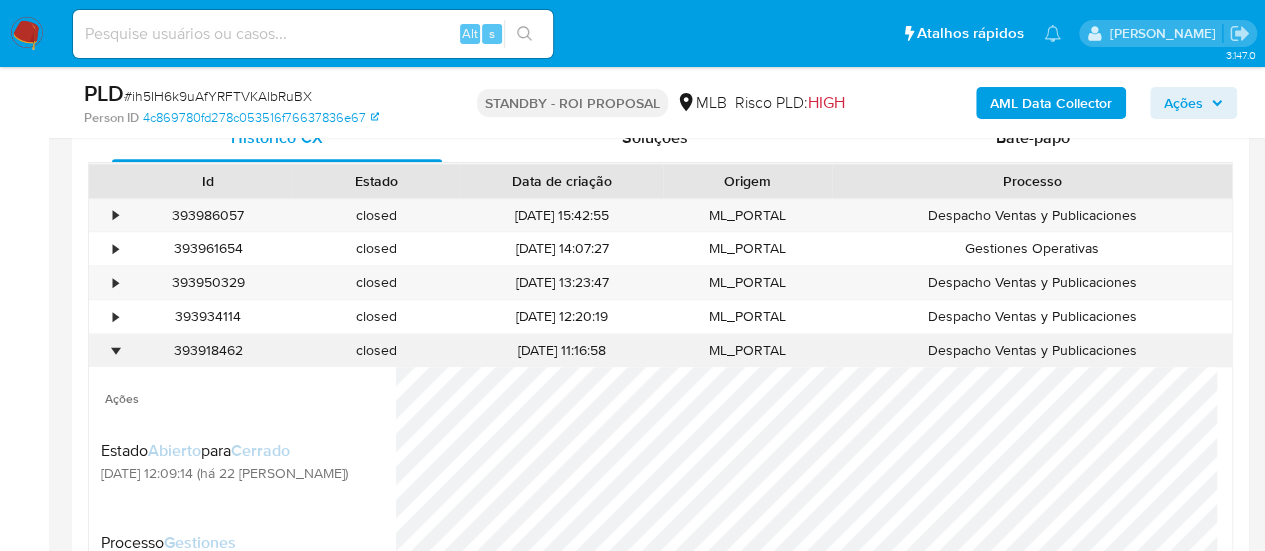 scroll, scrollTop: 1101, scrollLeft: 0, axis: vertical 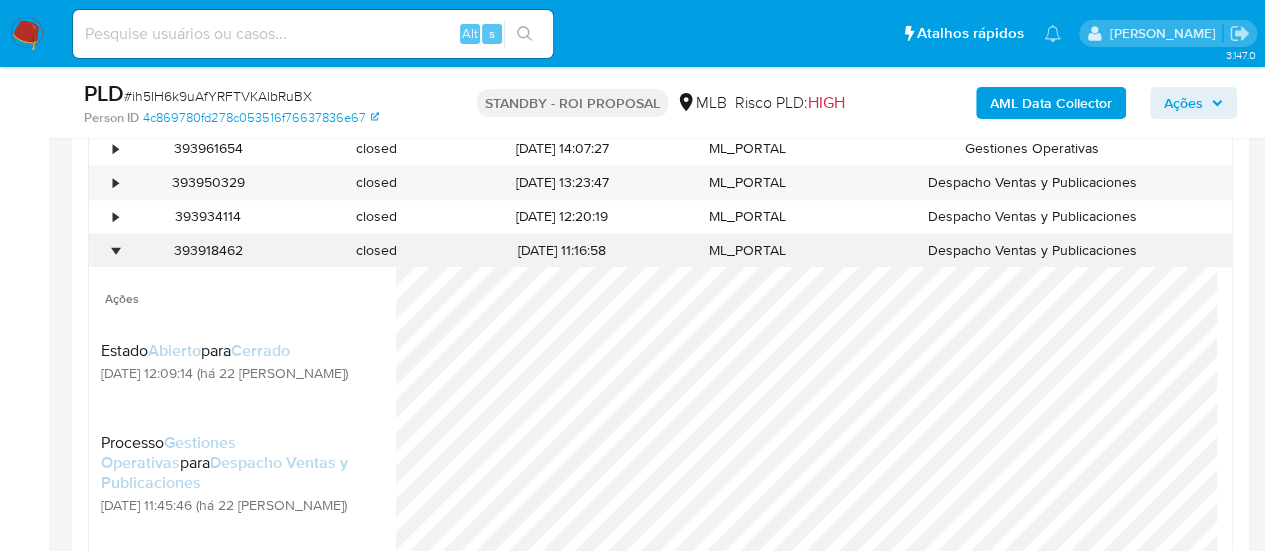 click on "•" at bounding box center (106, 250) 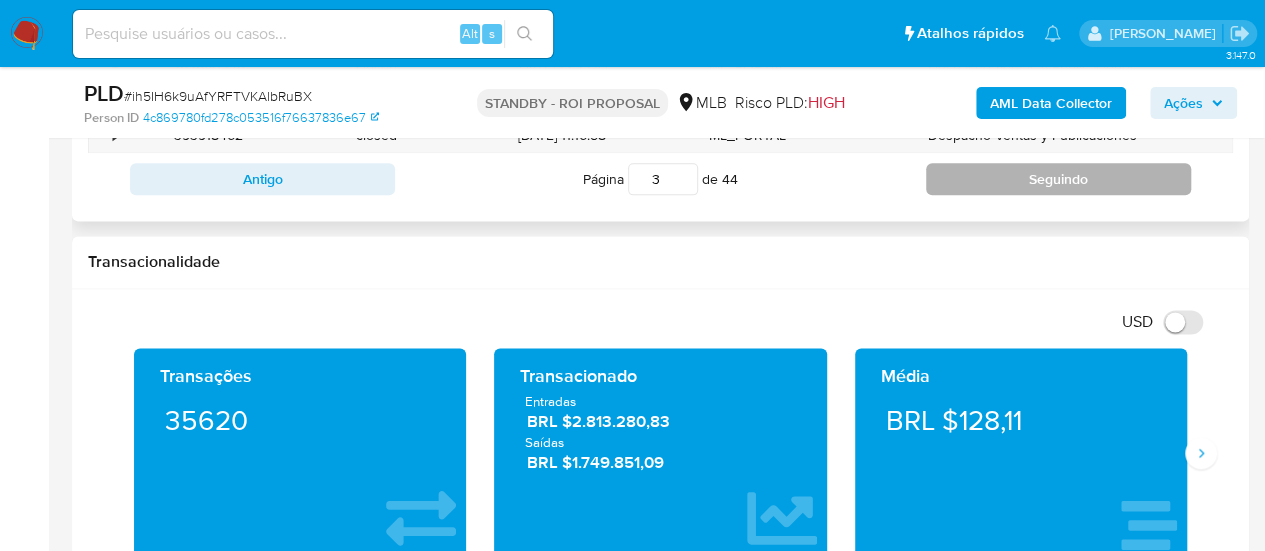 scroll, scrollTop: 1101, scrollLeft: 0, axis: vertical 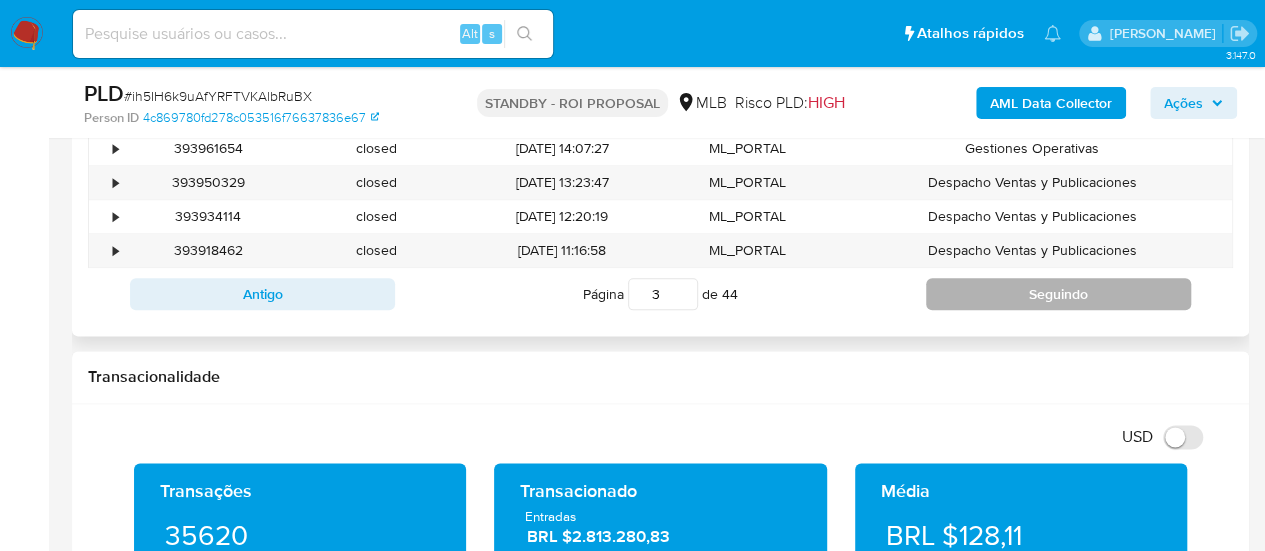 click on "Seguindo" at bounding box center [1058, 294] 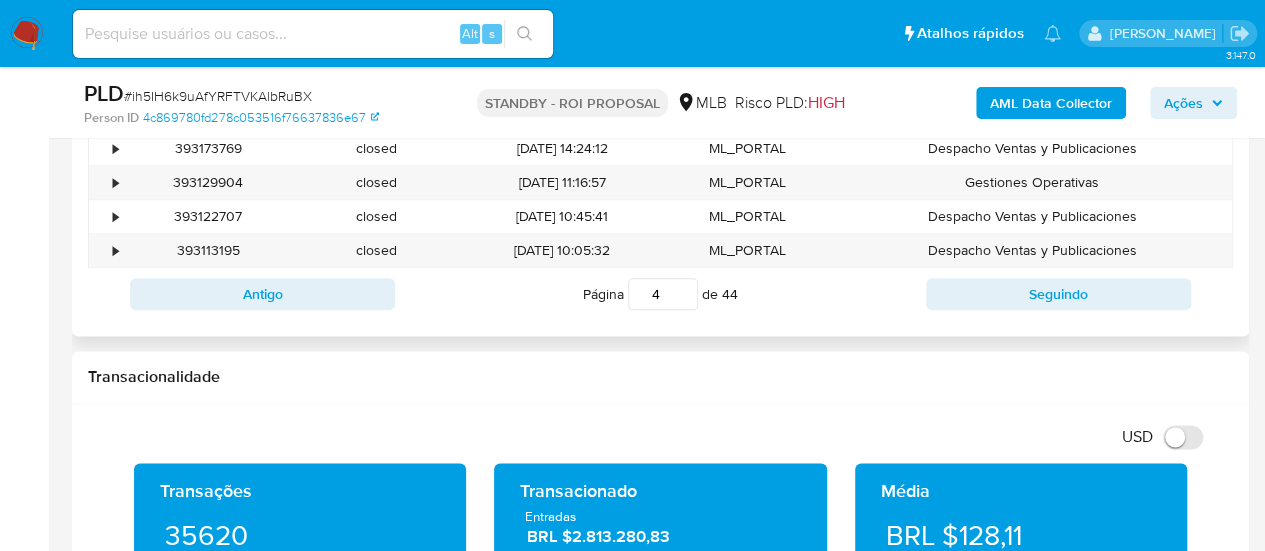 scroll, scrollTop: 901, scrollLeft: 0, axis: vertical 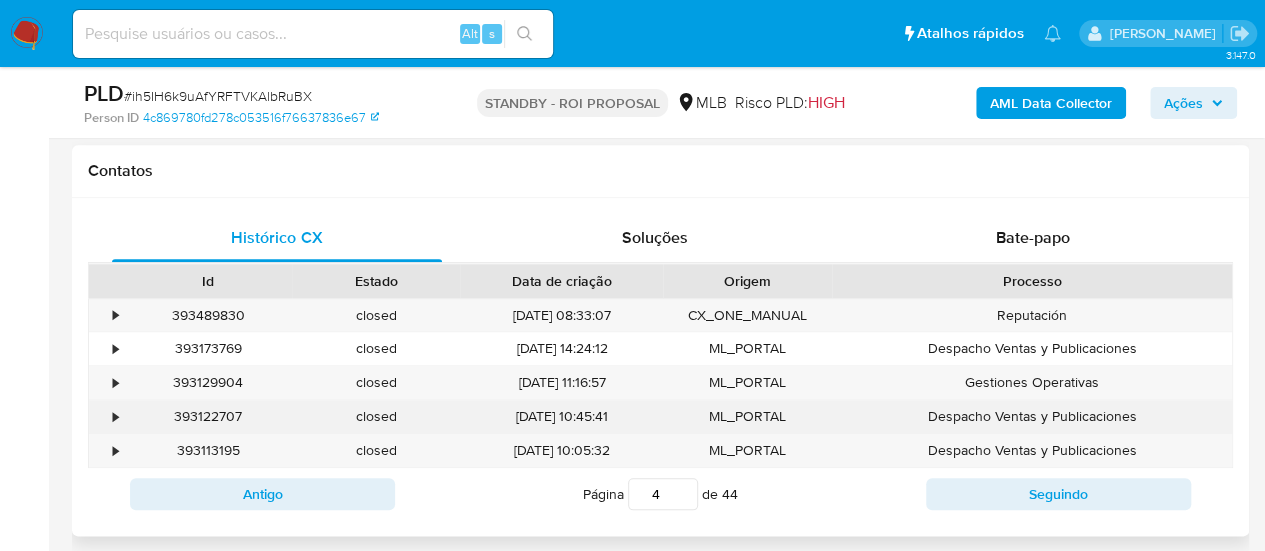 click on "•" at bounding box center (115, 416) 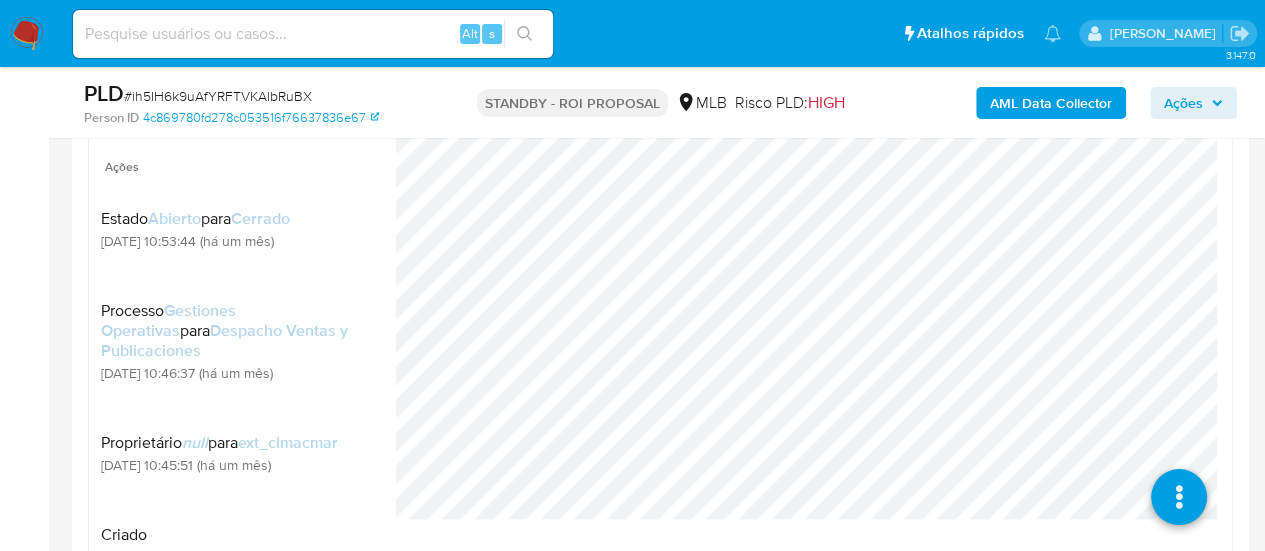 scroll, scrollTop: 1201, scrollLeft: 0, axis: vertical 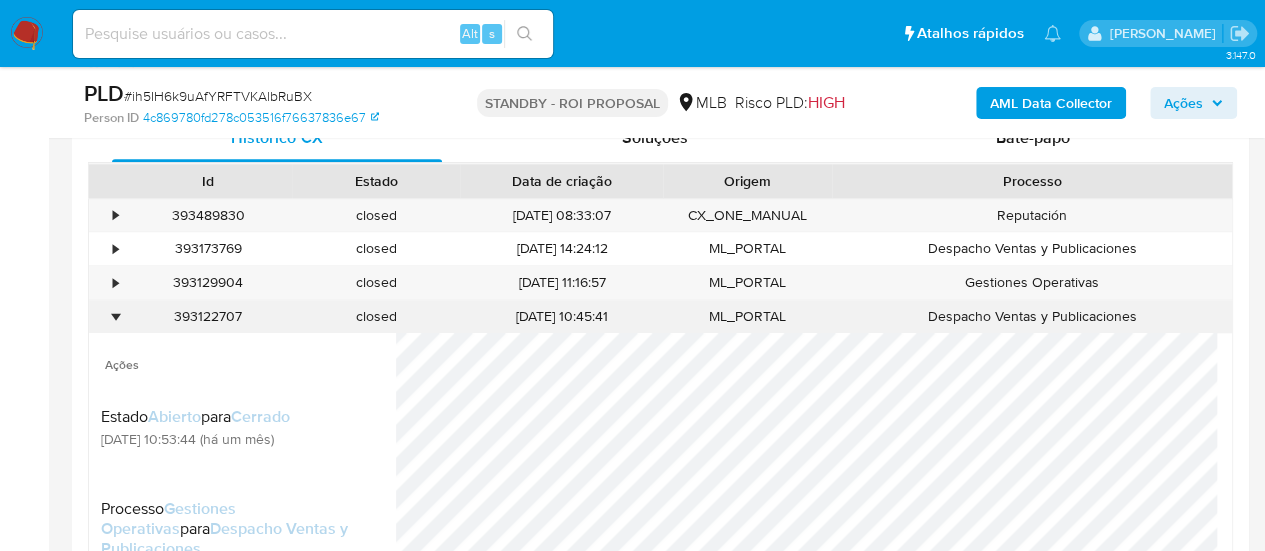 click on "•" at bounding box center (106, 316) 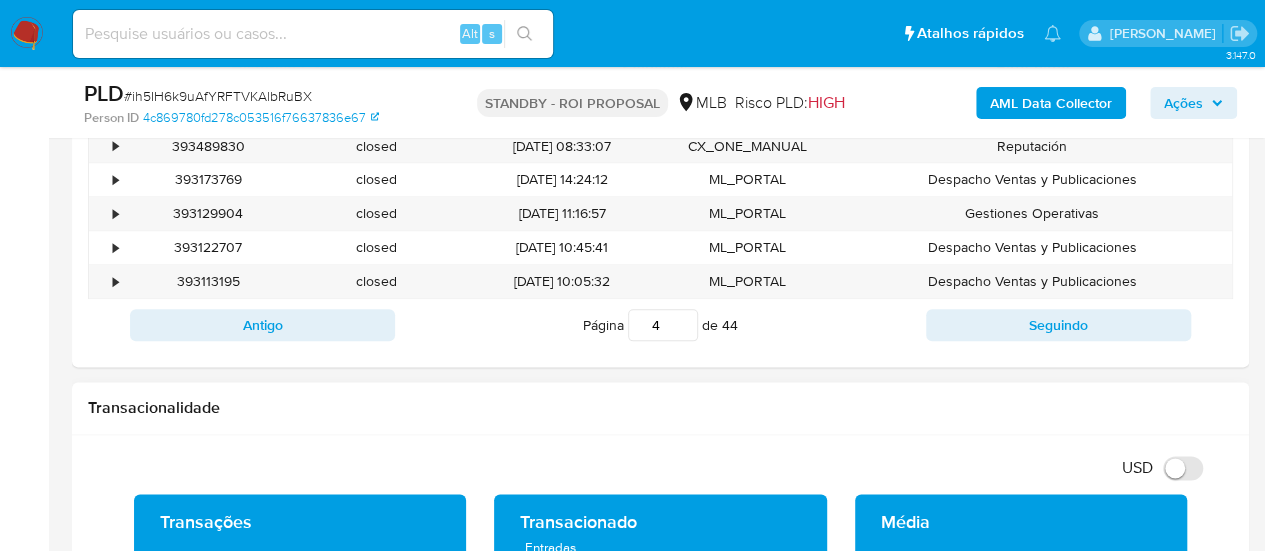 scroll, scrollTop: 1101, scrollLeft: 0, axis: vertical 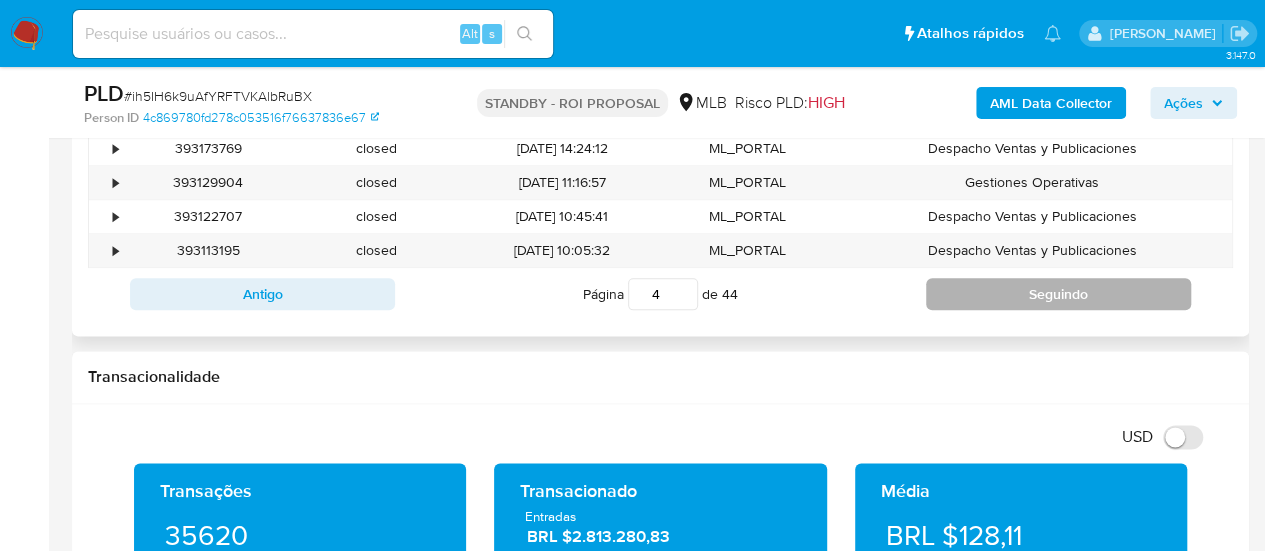 click on "Seguindo" at bounding box center [1058, 294] 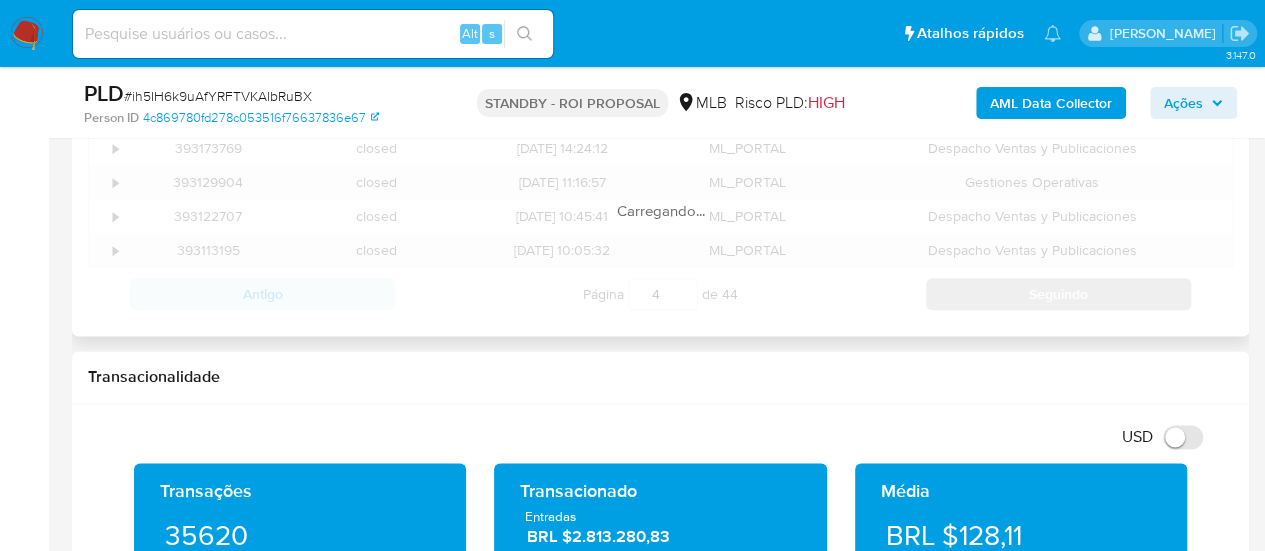 type on "5" 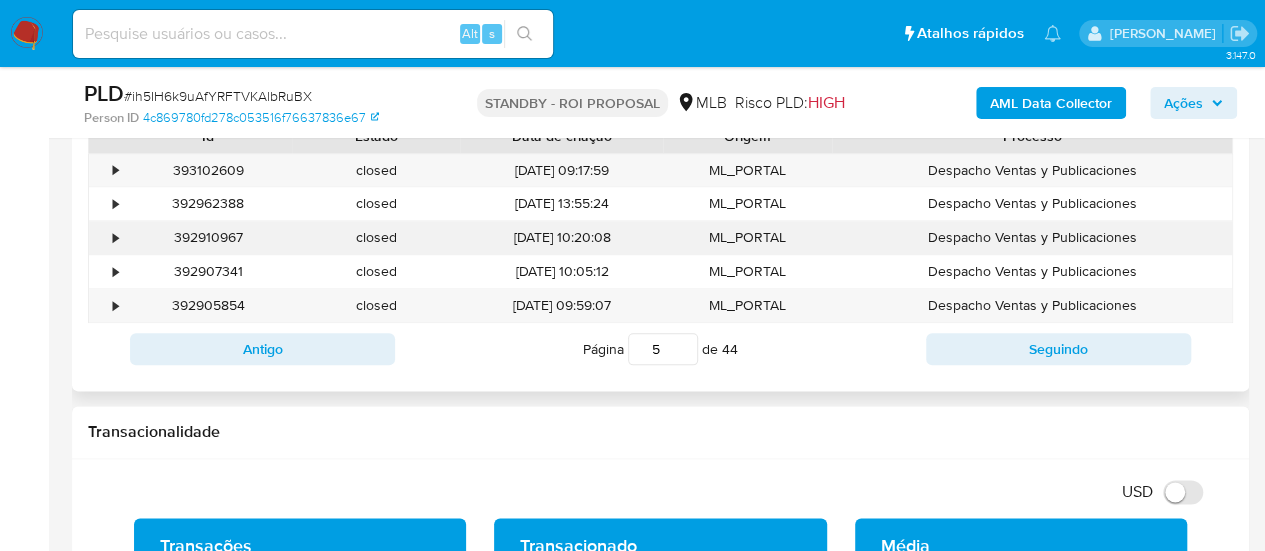 scroll, scrollTop: 1001, scrollLeft: 0, axis: vertical 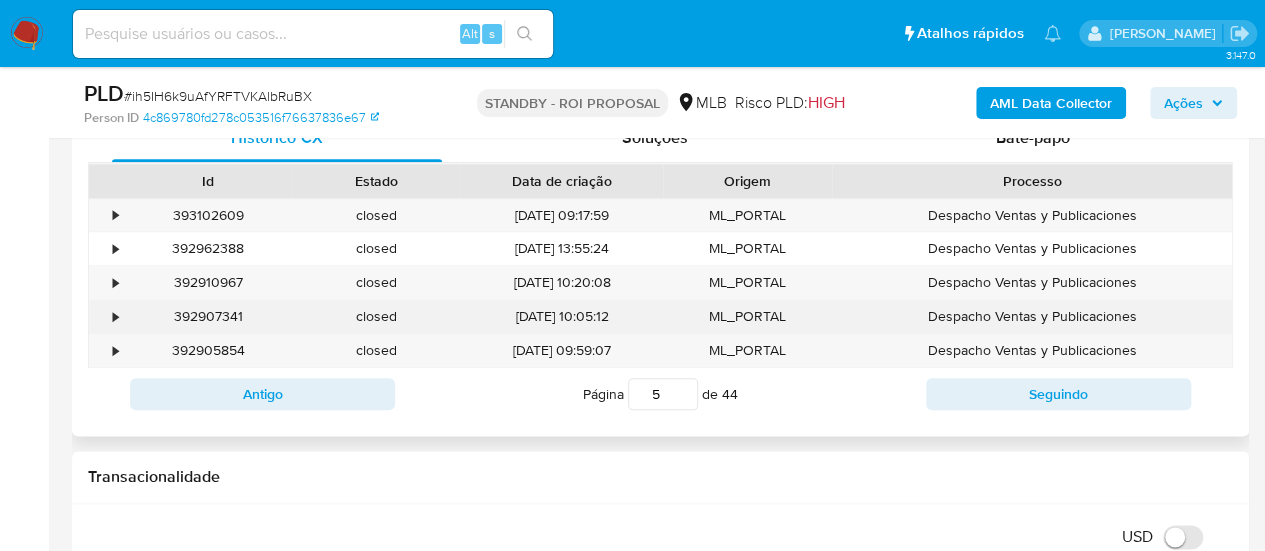 click on "•" at bounding box center [106, 316] 